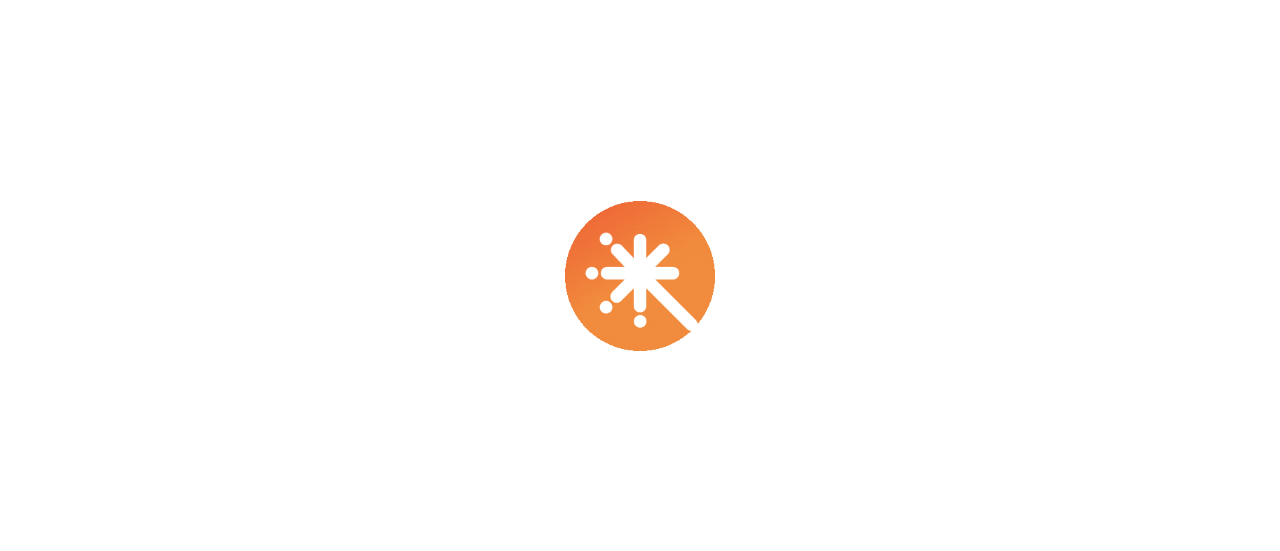 scroll, scrollTop: 0, scrollLeft: 0, axis: both 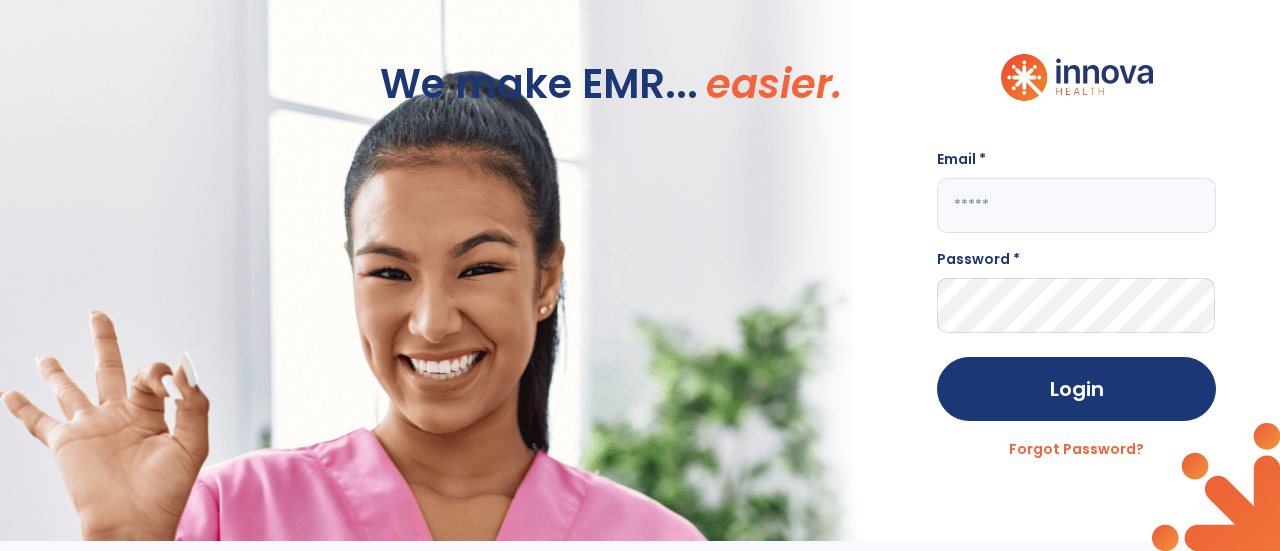 click 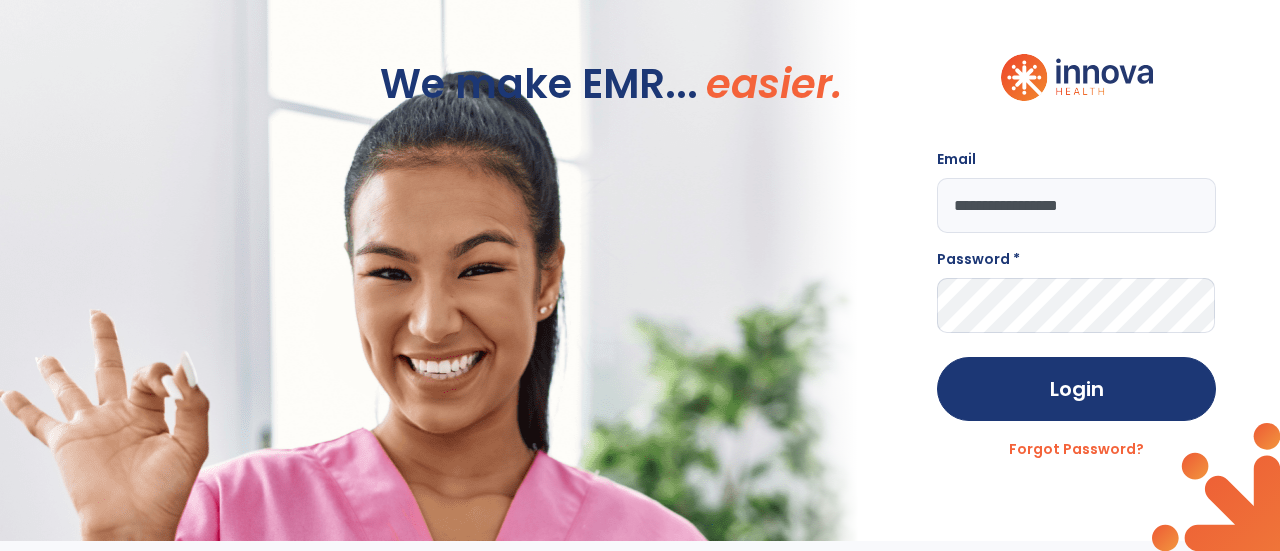 type on "**********" 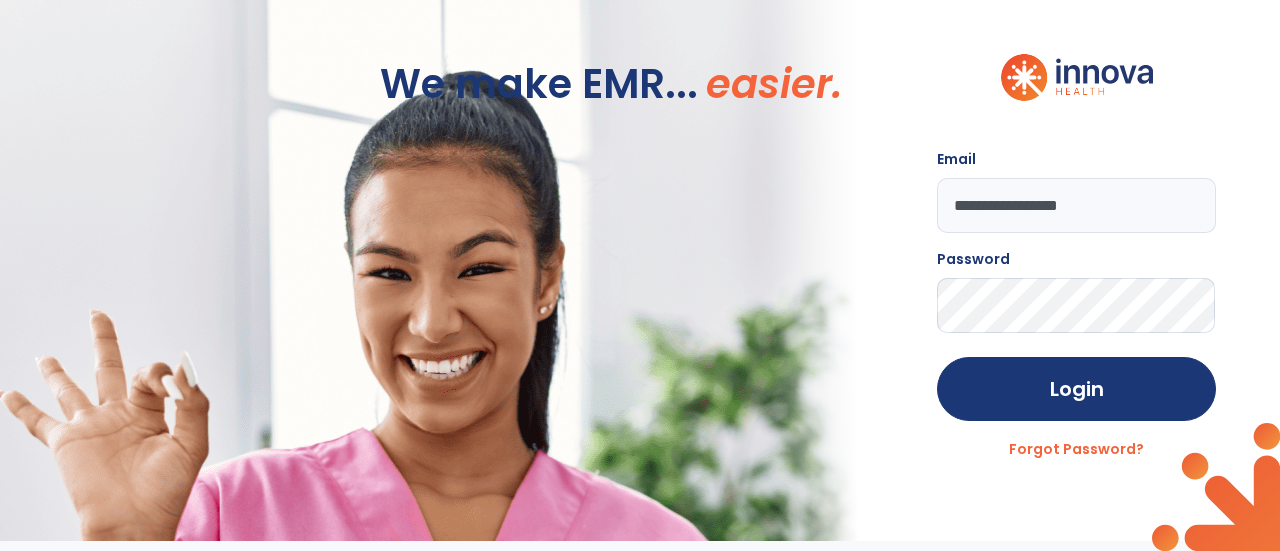 click on "Login" 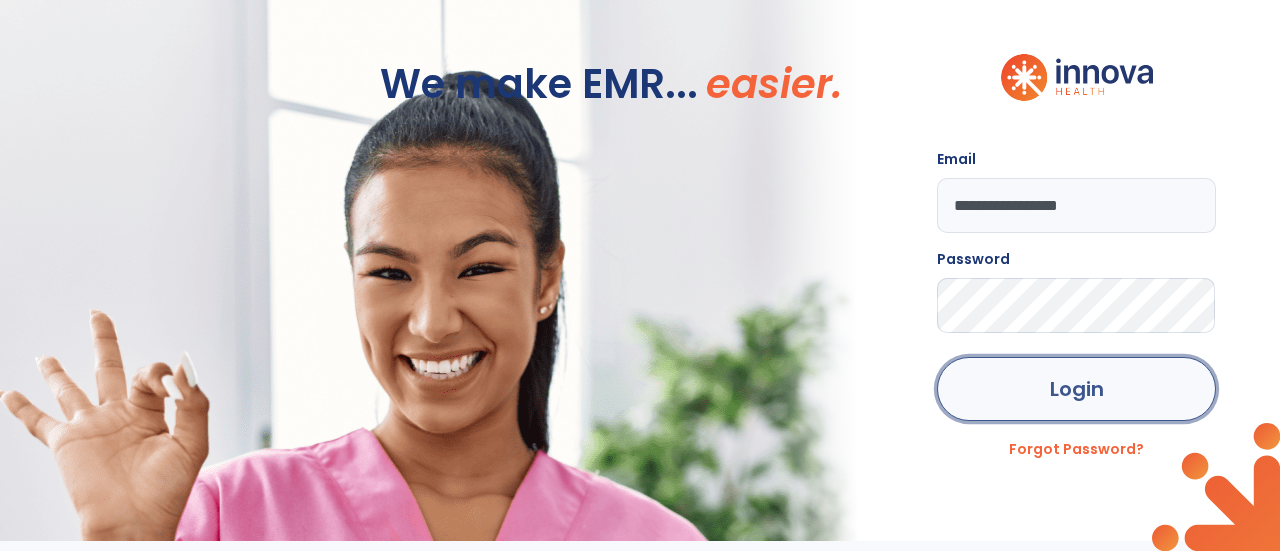 click on "Login" 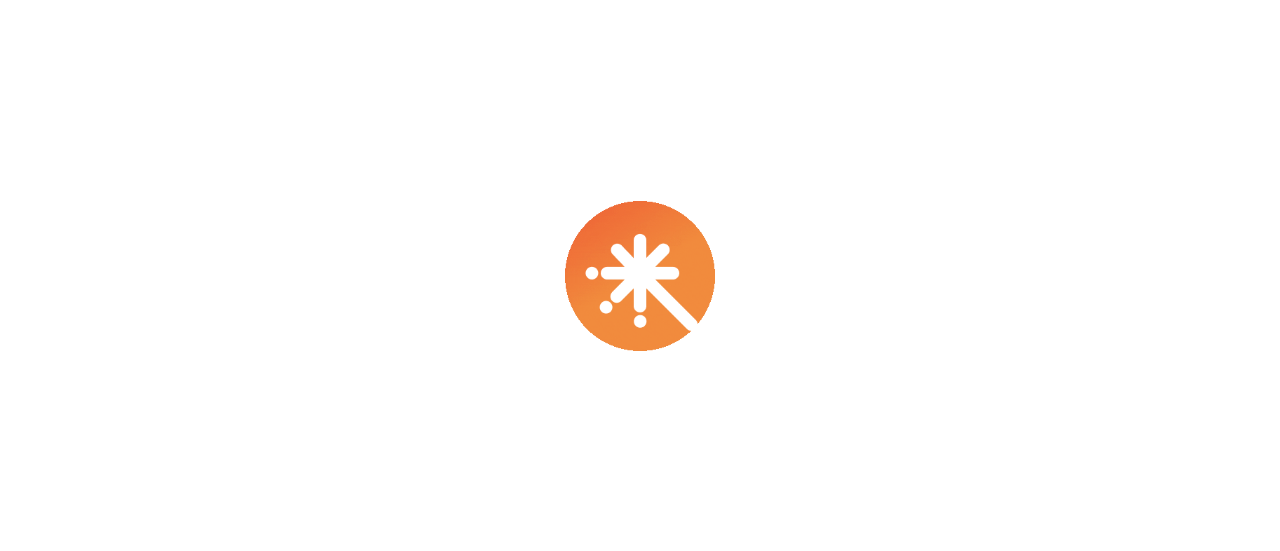 scroll, scrollTop: 0, scrollLeft: 0, axis: both 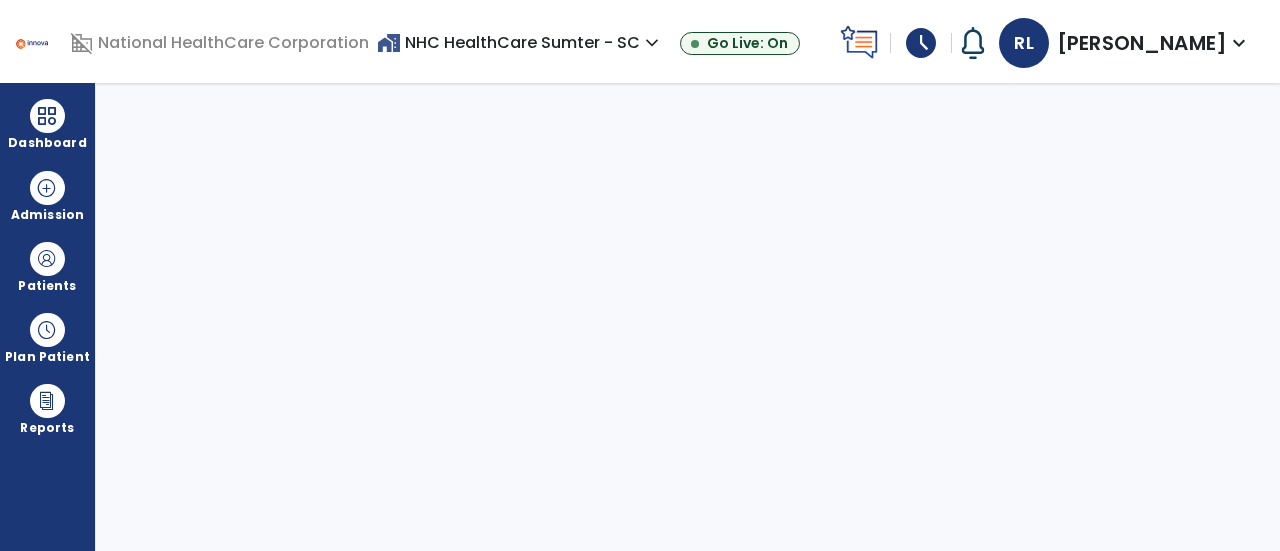 select on "****" 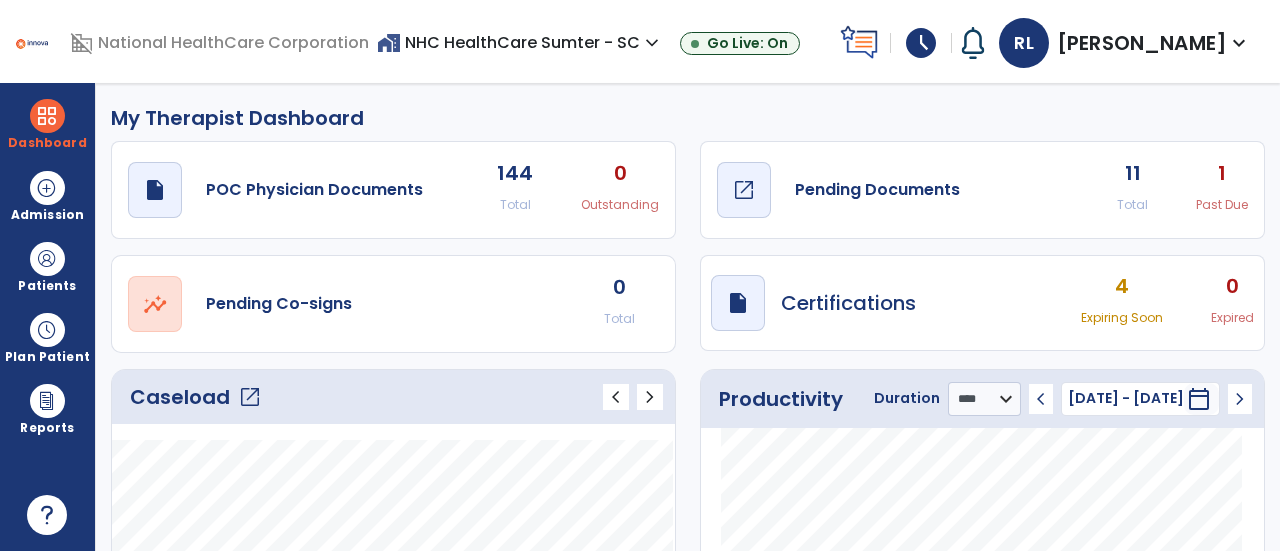 click on "open_in_new" 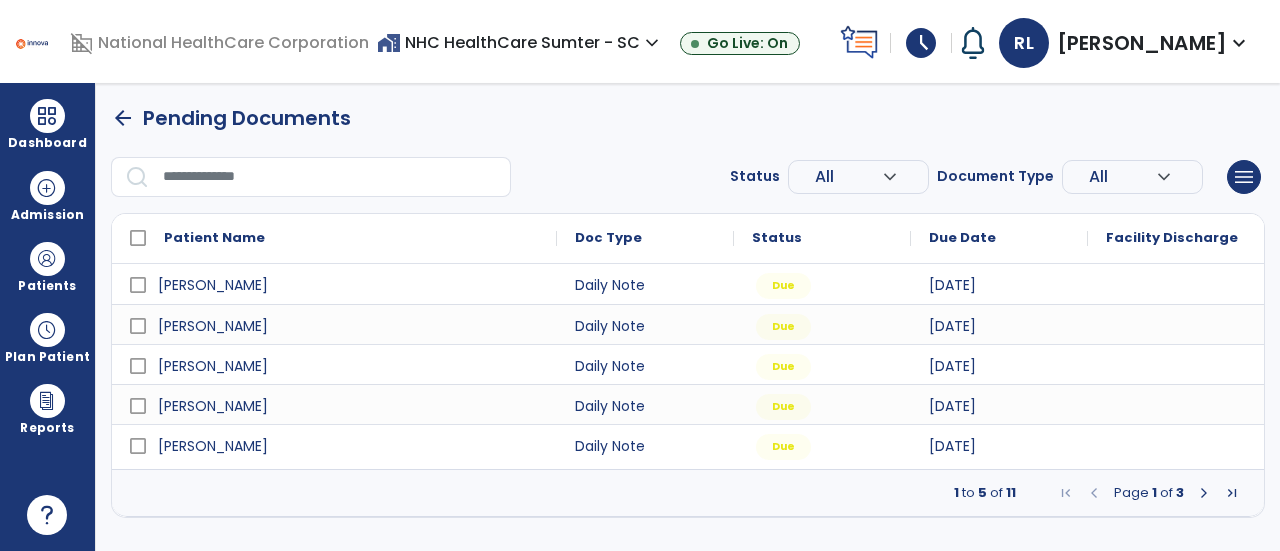 click at bounding box center [1204, 493] 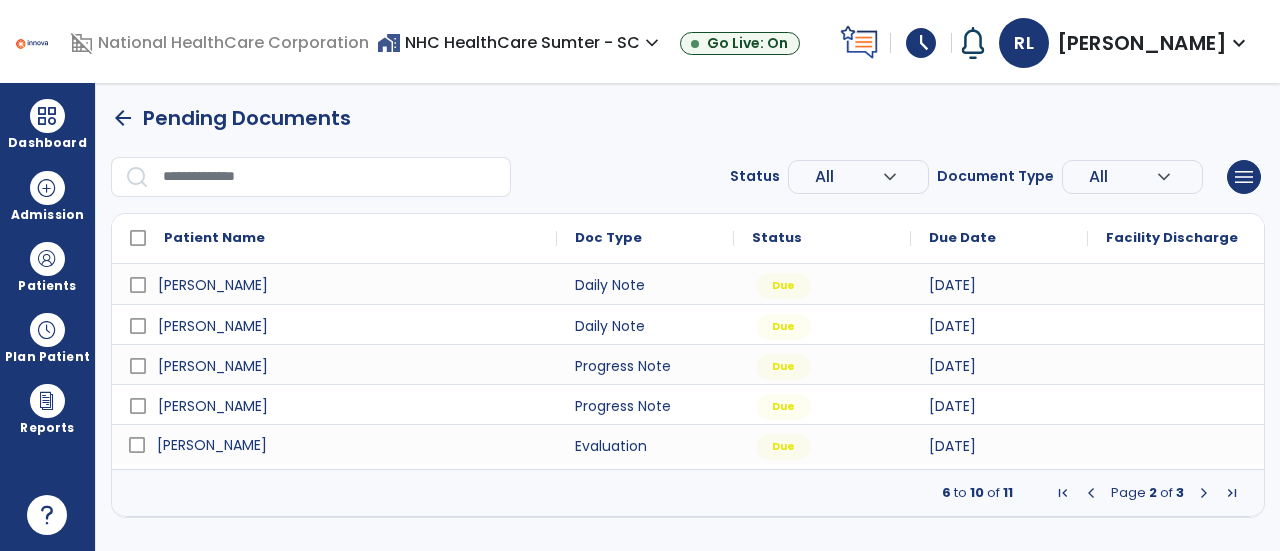 click on "[PERSON_NAME]" at bounding box center (348, 445) 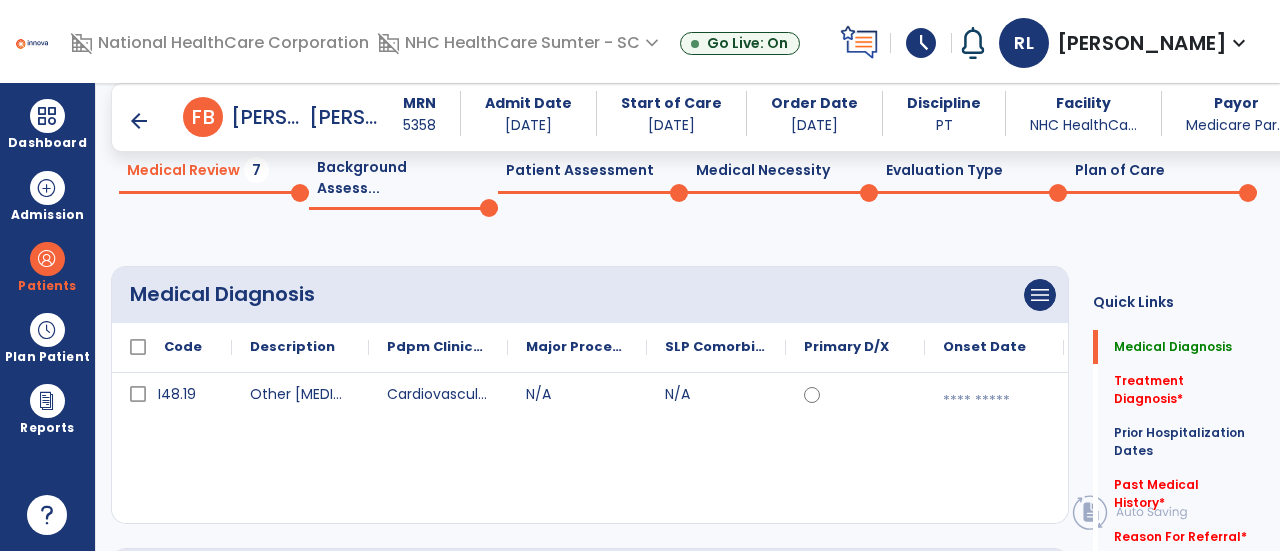 scroll, scrollTop: 81, scrollLeft: 0, axis: vertical 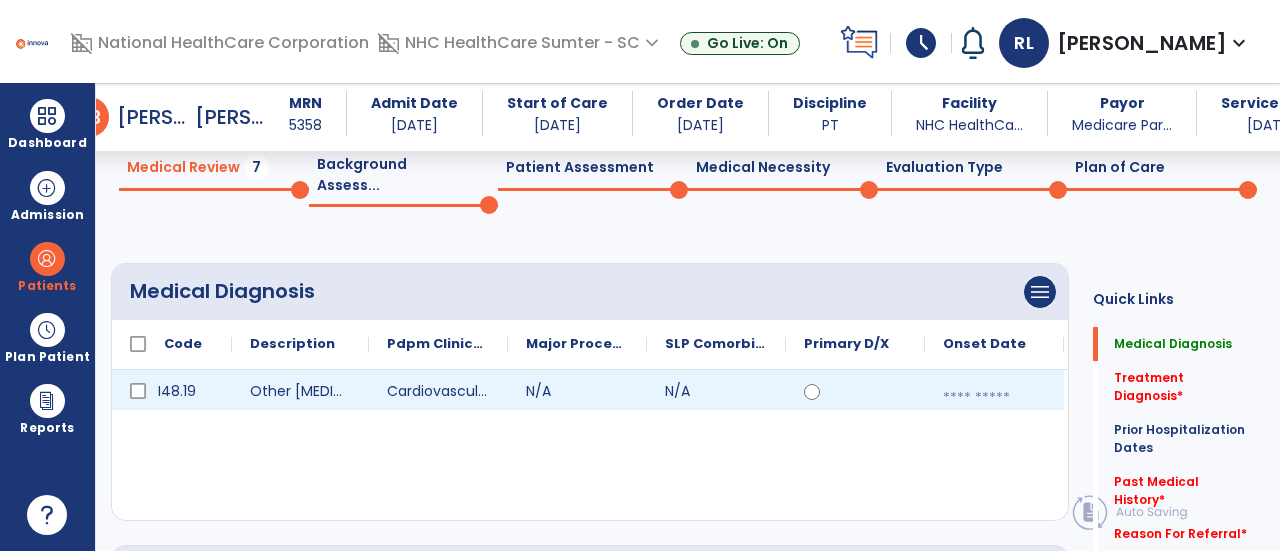 click at bounding box center [994, 398] 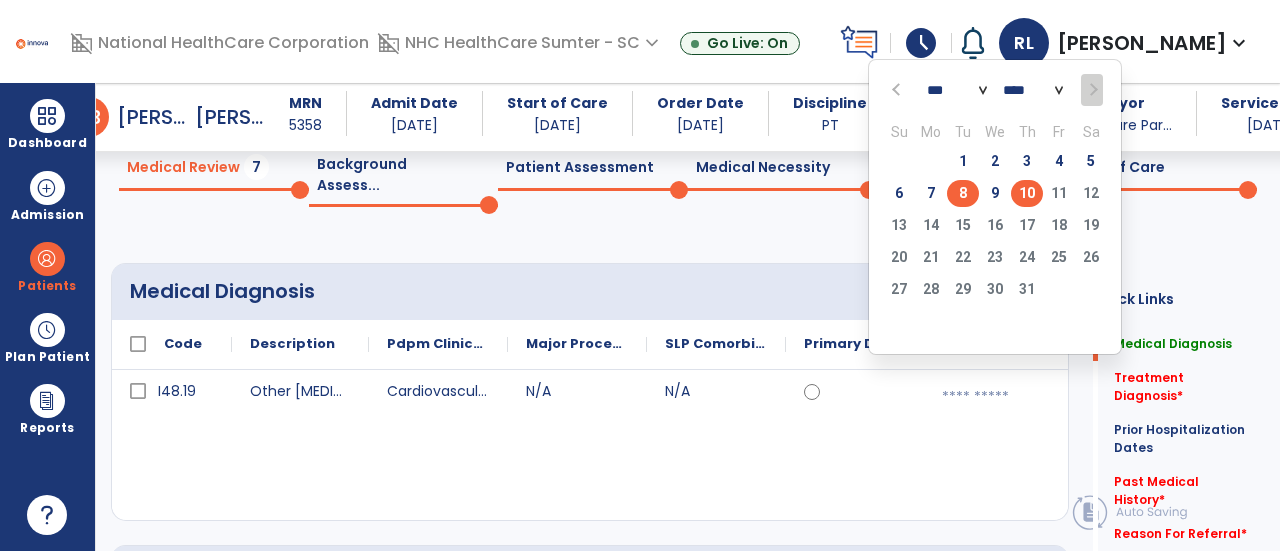 click on "8" 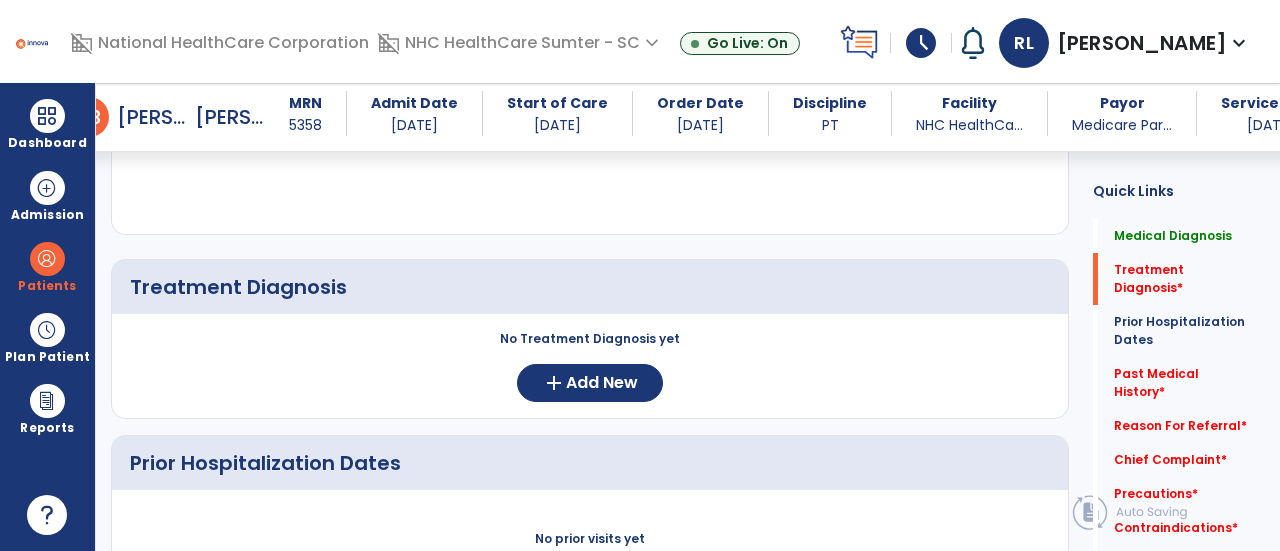 scroll, scrollTop: 369, scrollLeft: 0, axis: vertical 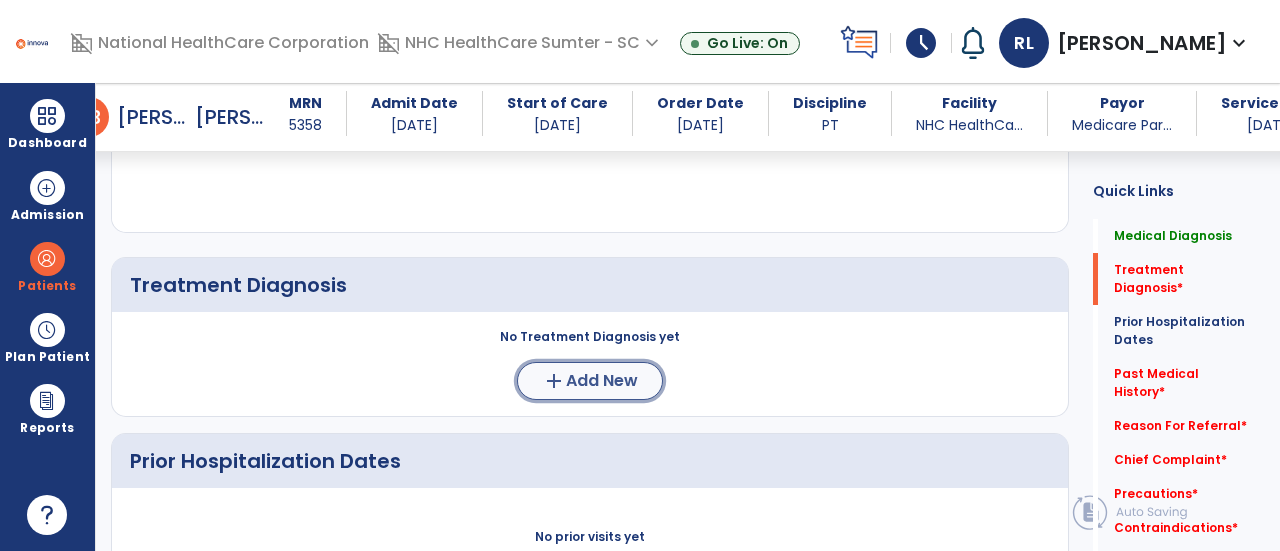 click on "Add New" 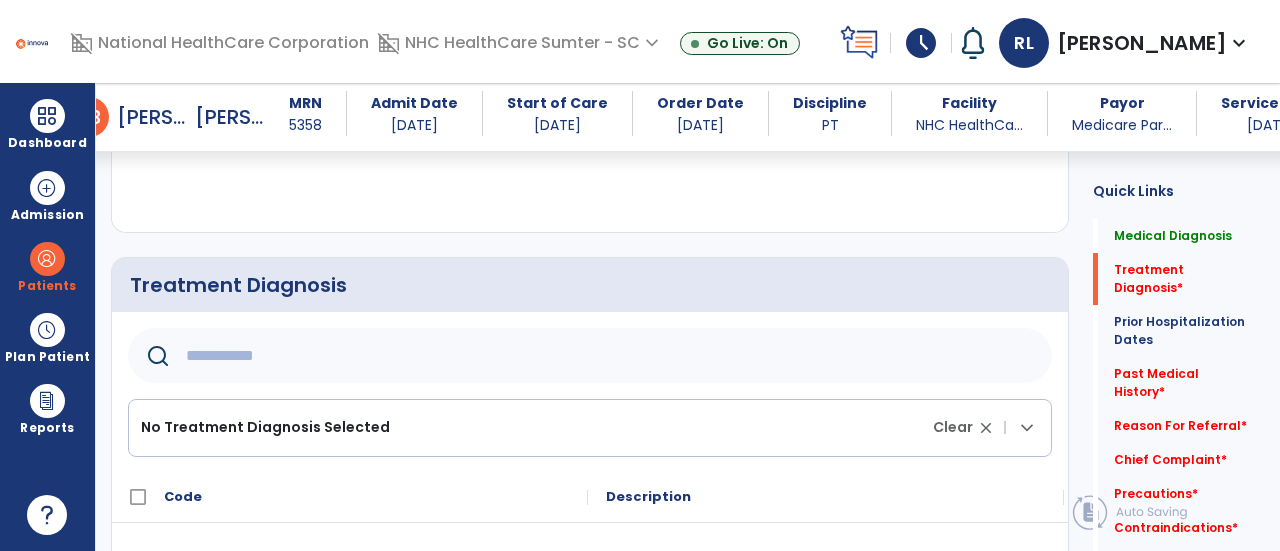 click 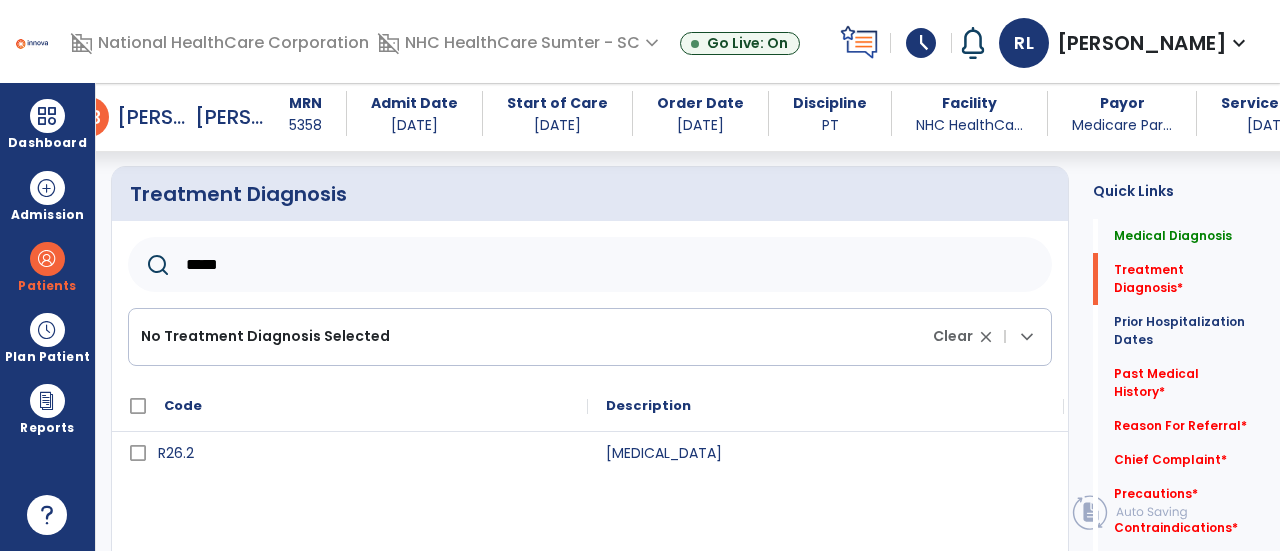 scroll, scrollTop: 463, scrollLeft: 0, axis: vertical 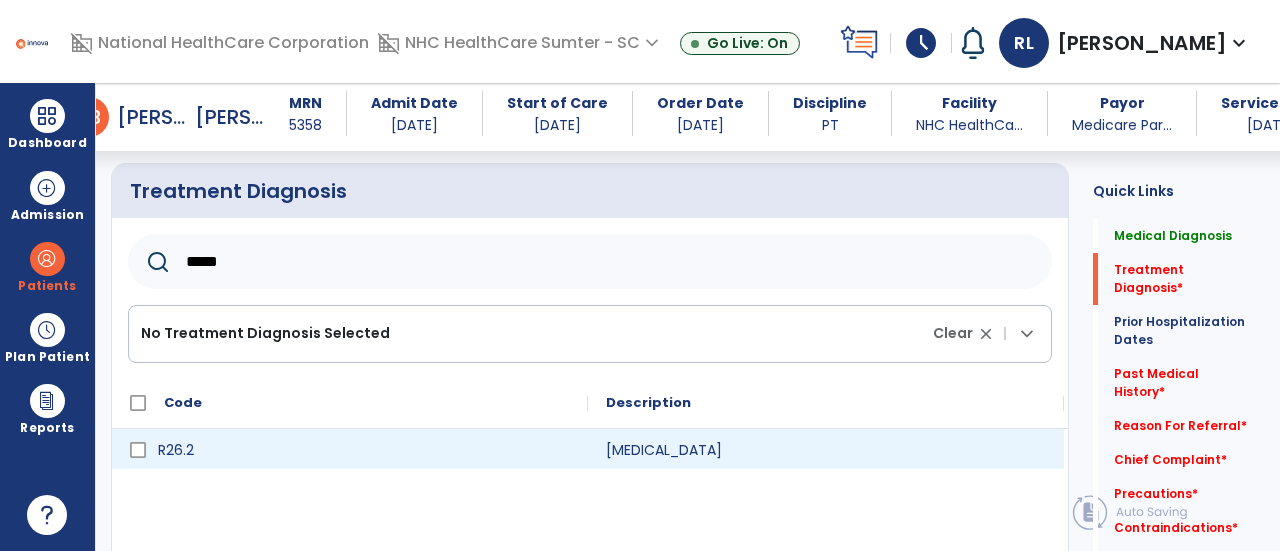 type on "*****" 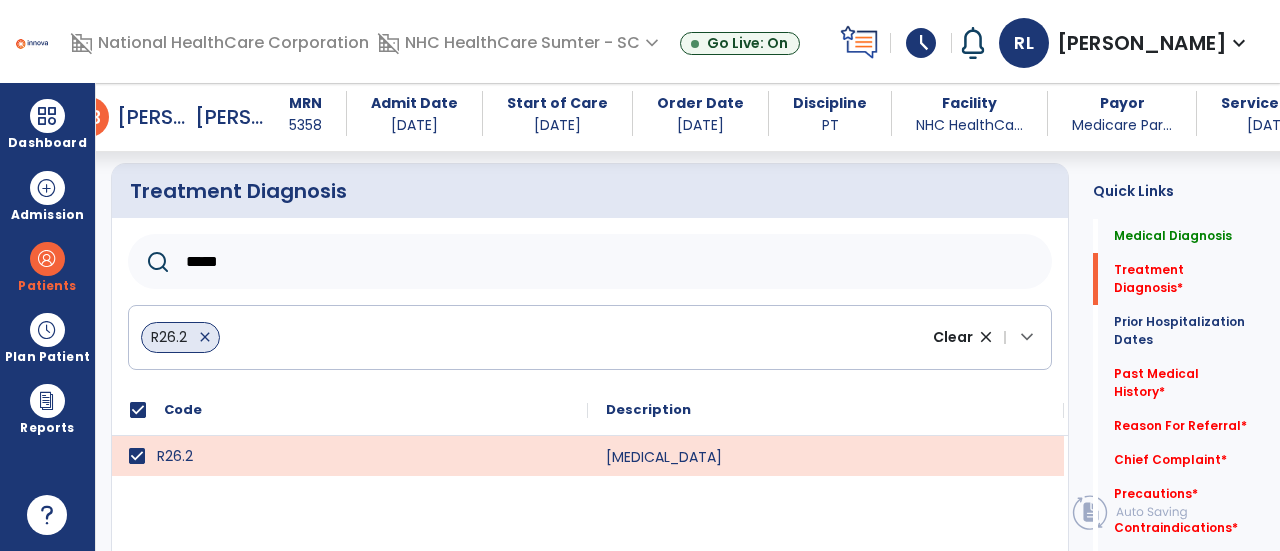 scroll, scrollTop: 637, scrollLeft: 0, axis: vertical 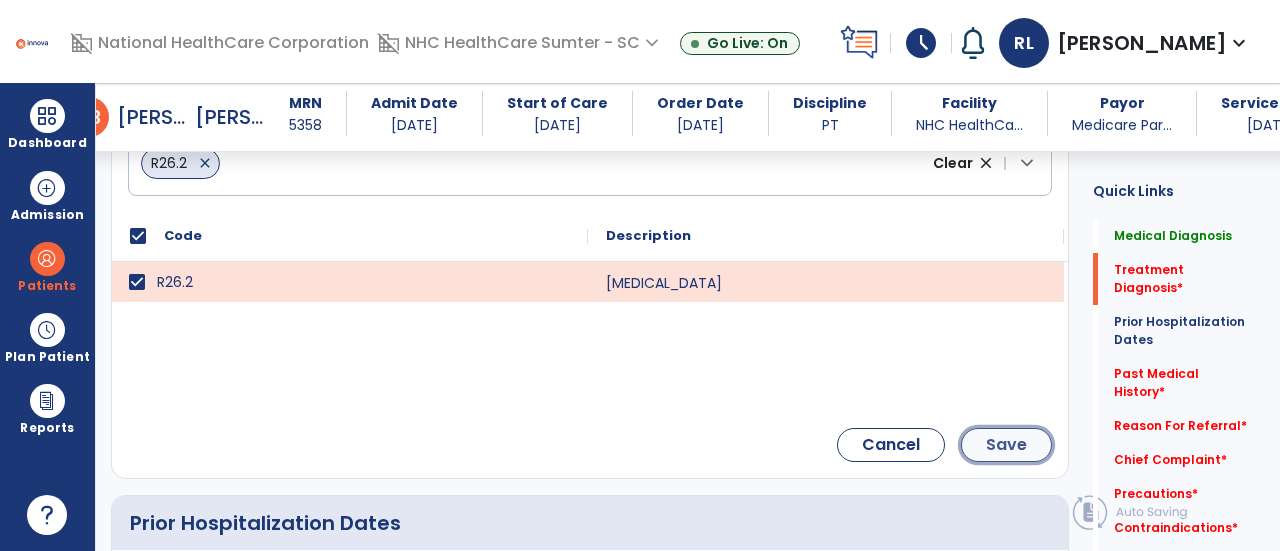 click on "Save" 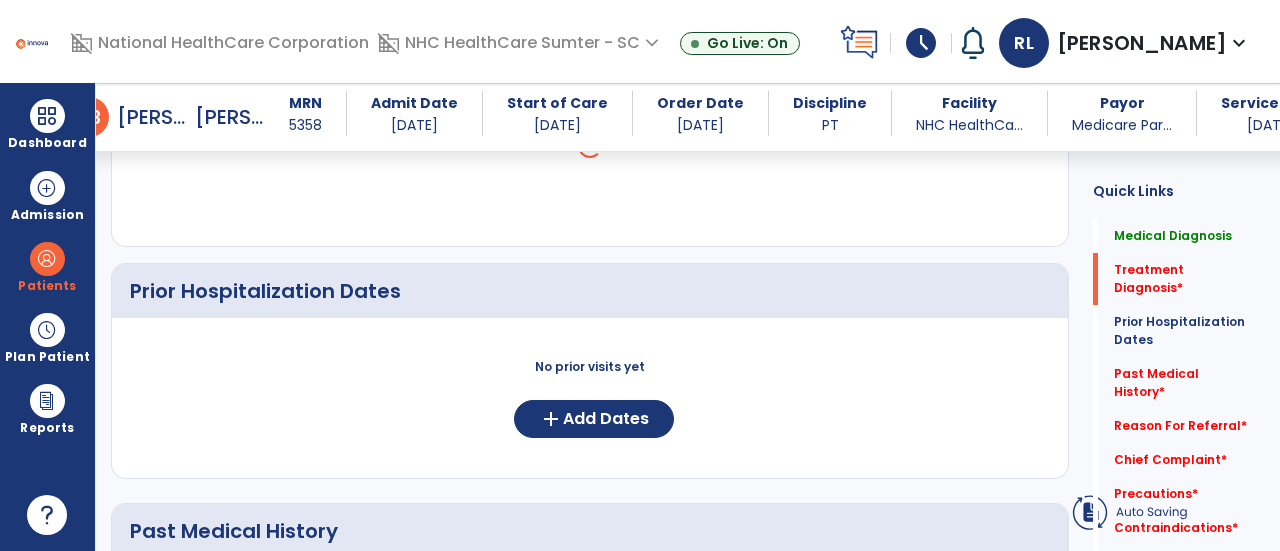 scroll, scrollTop: 472, scrollLeft: 0, axis: vertical 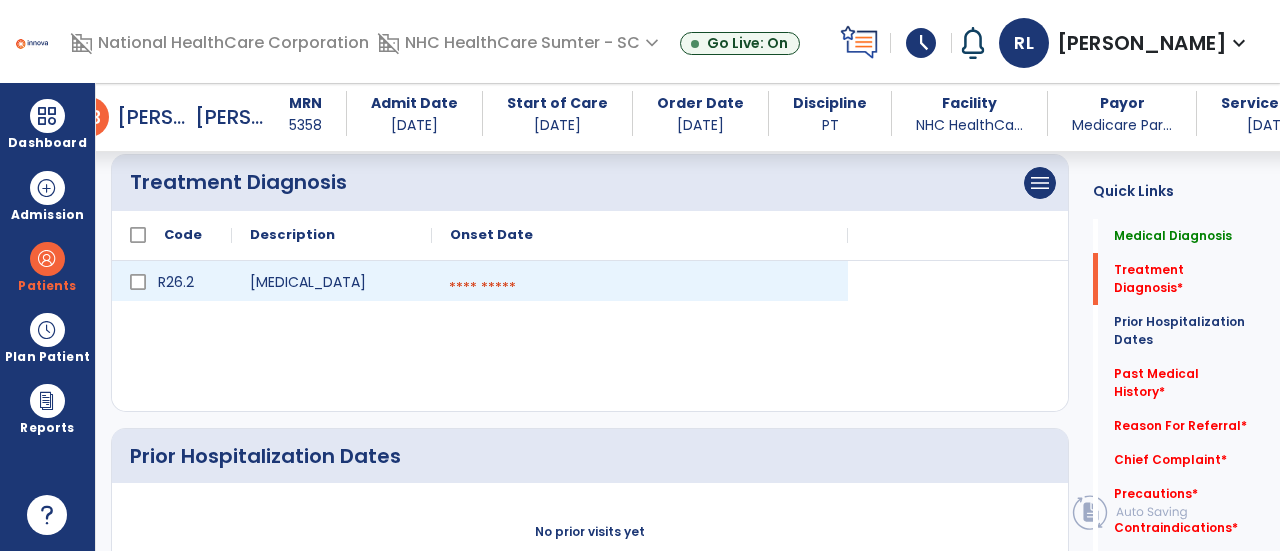 click at bounding box center (640, 288) 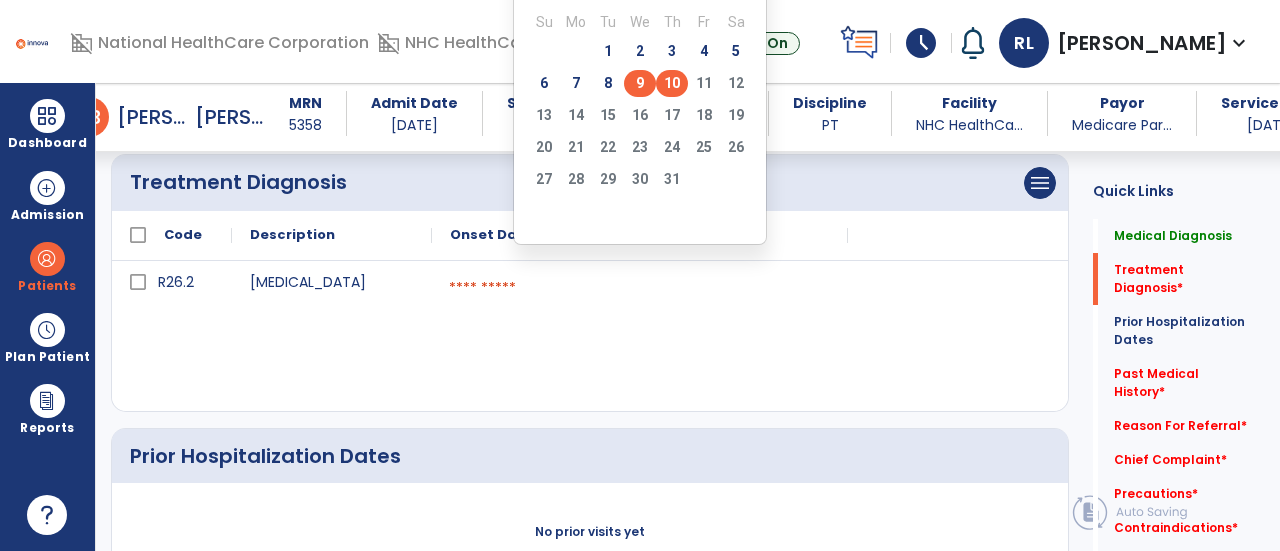 click on "9" 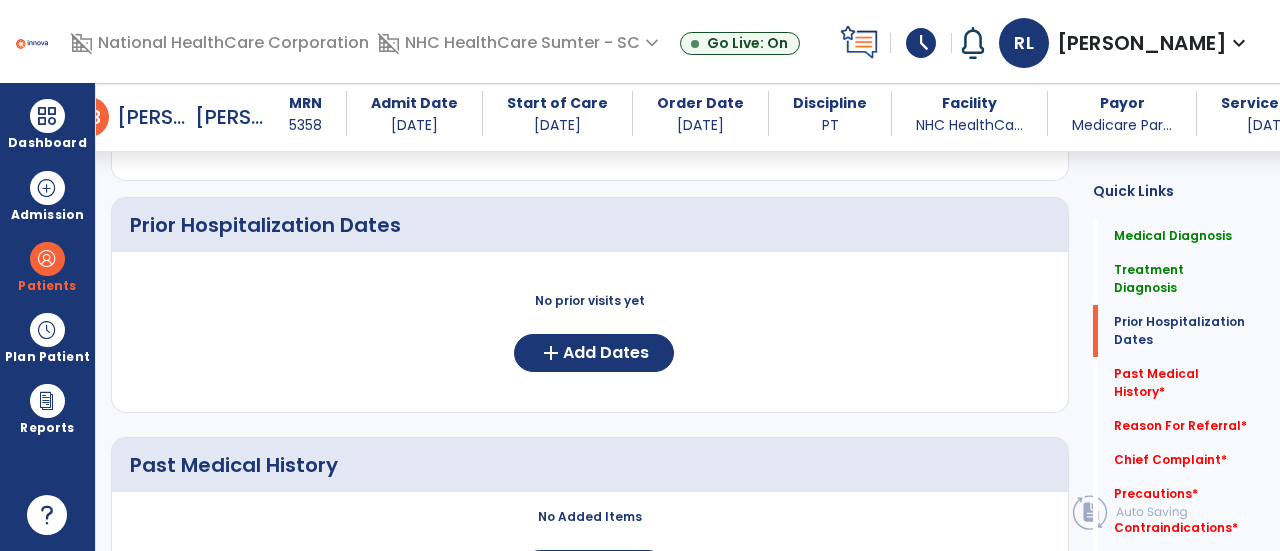 scroll, scrollTop: 704, scrollLeft: 0, axis: vertical 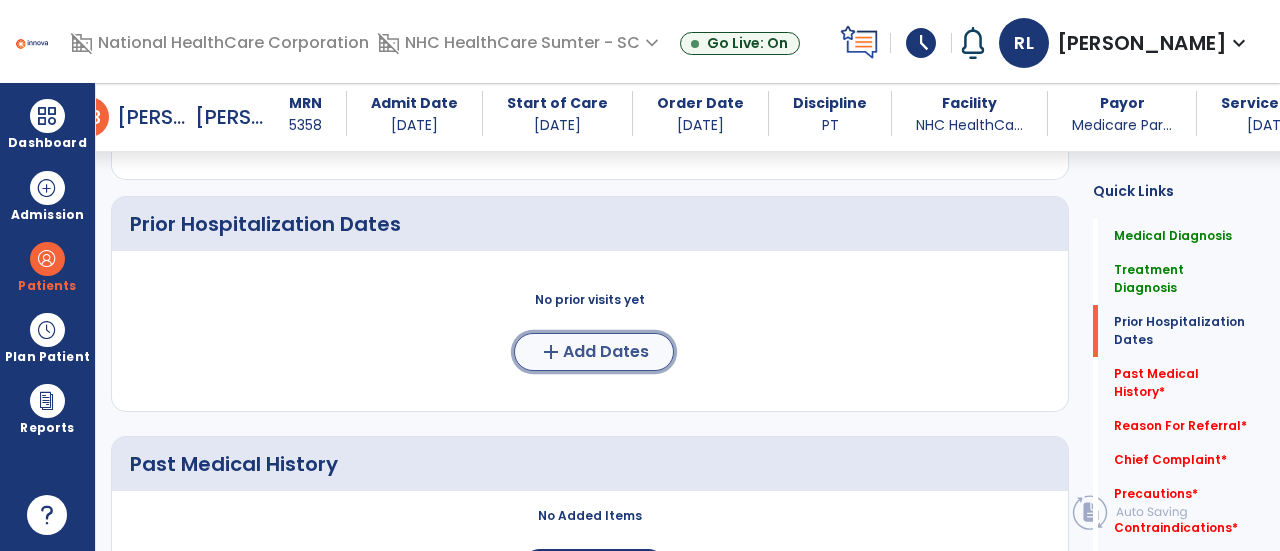 click on "add" 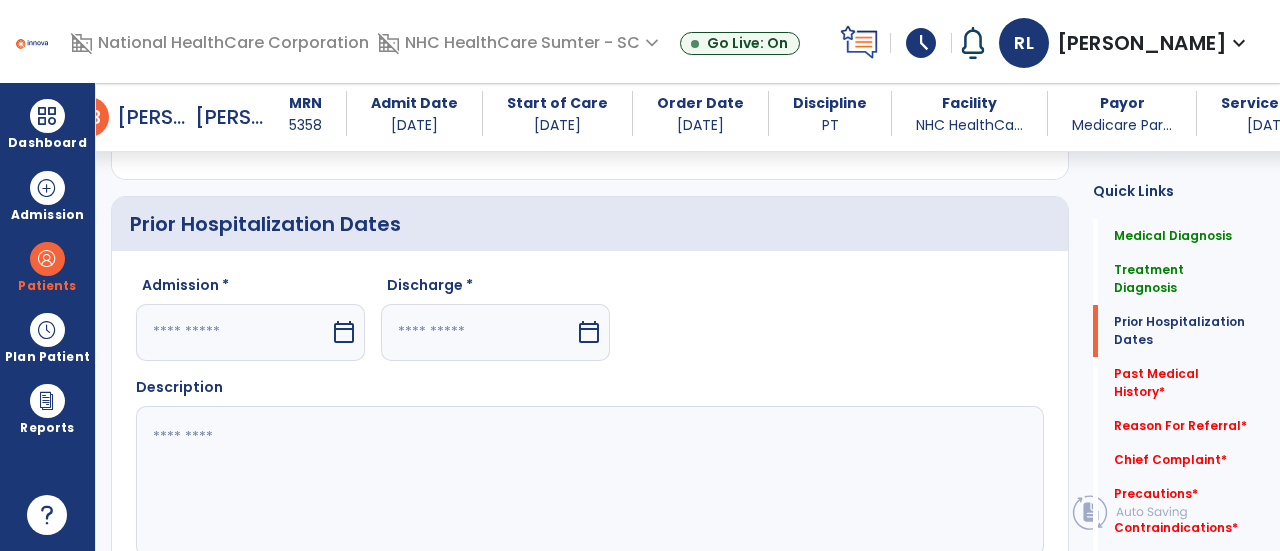 click on "calendar_today" at bounding box center (344, 332) 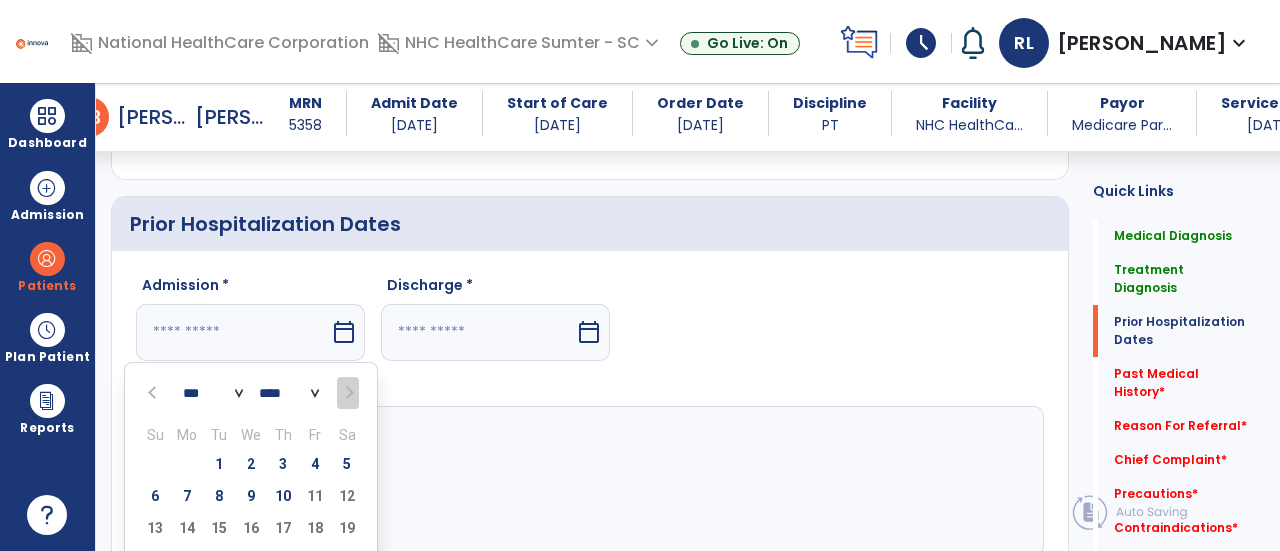 click on "*** *** *** *** *** *** ***" at bounding box center [213, 393] 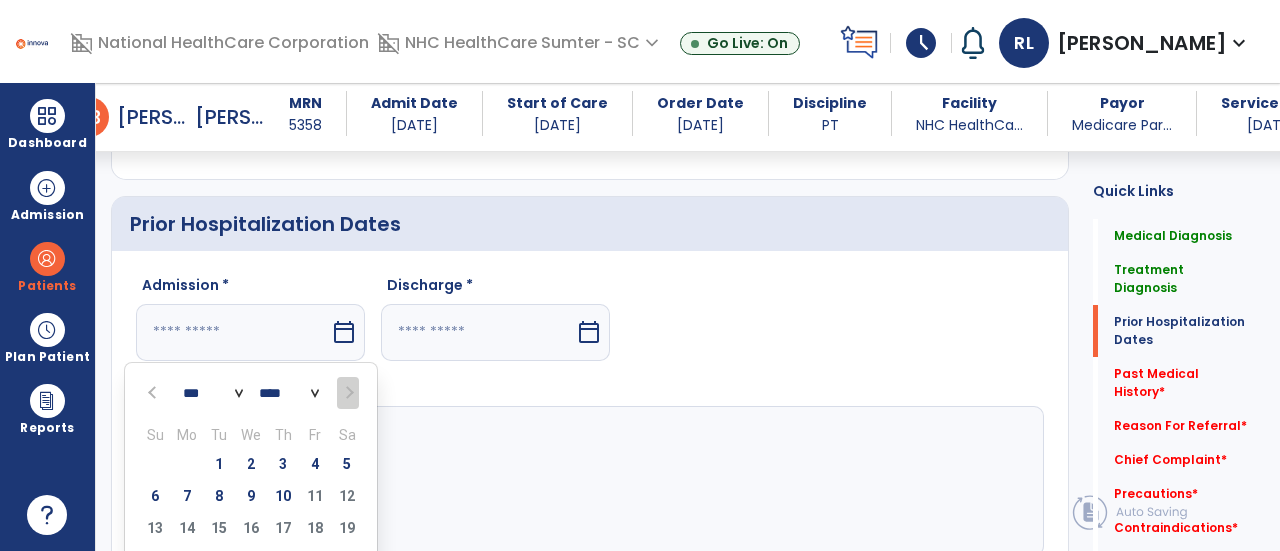 select on "*" 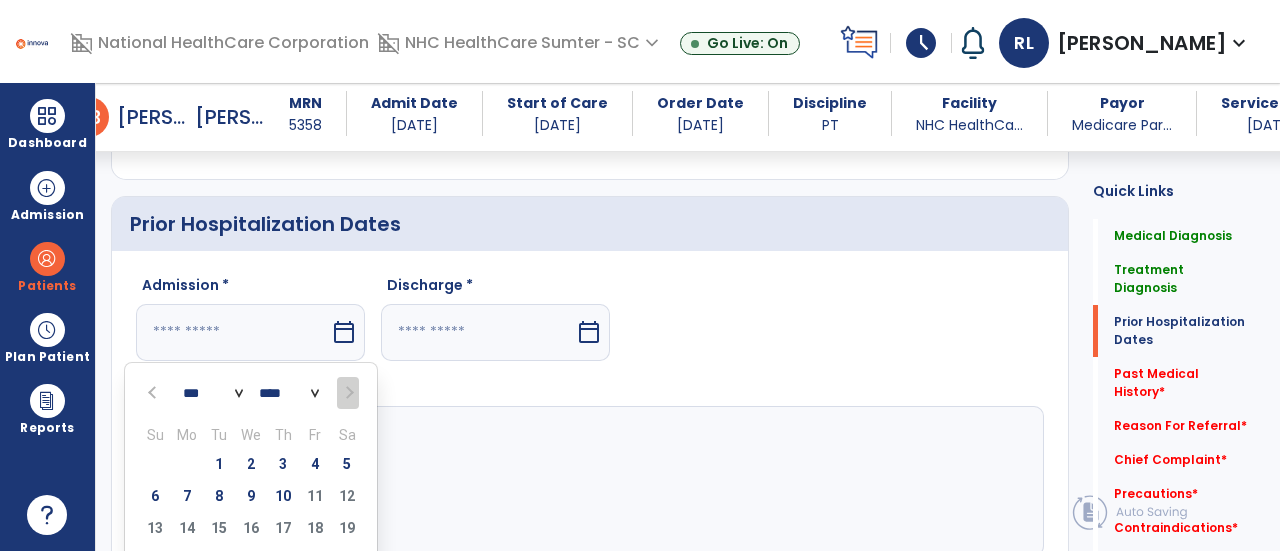 click on "*** *** *** *** *** *** ***" at bounding box center [213, 393] 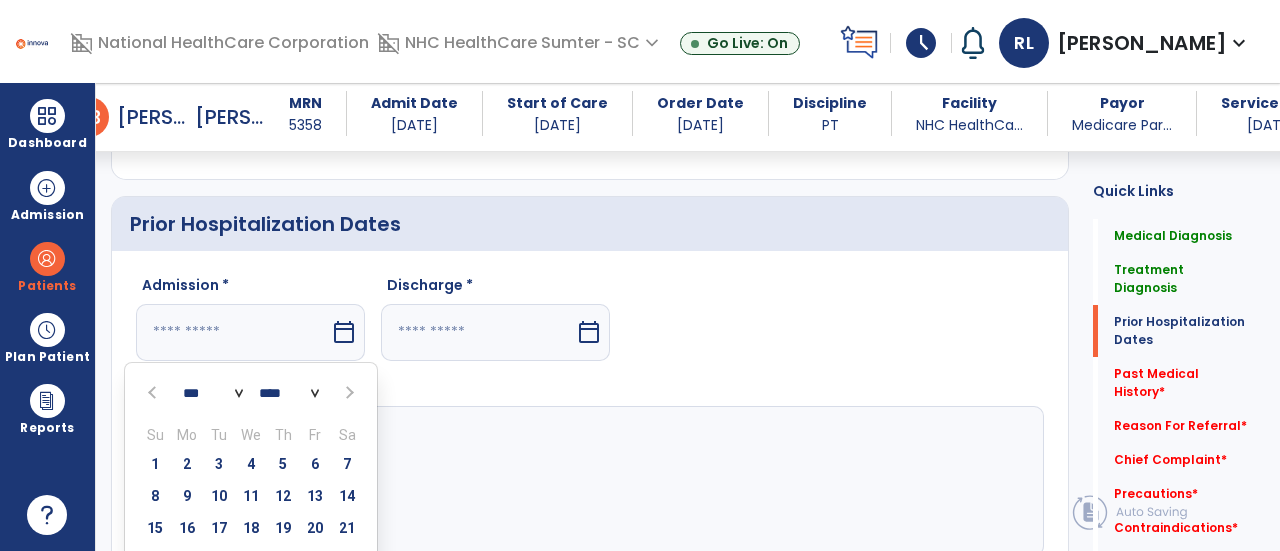 scroll, scrollTop: 875, scrollLeft: 0, axis: vertical 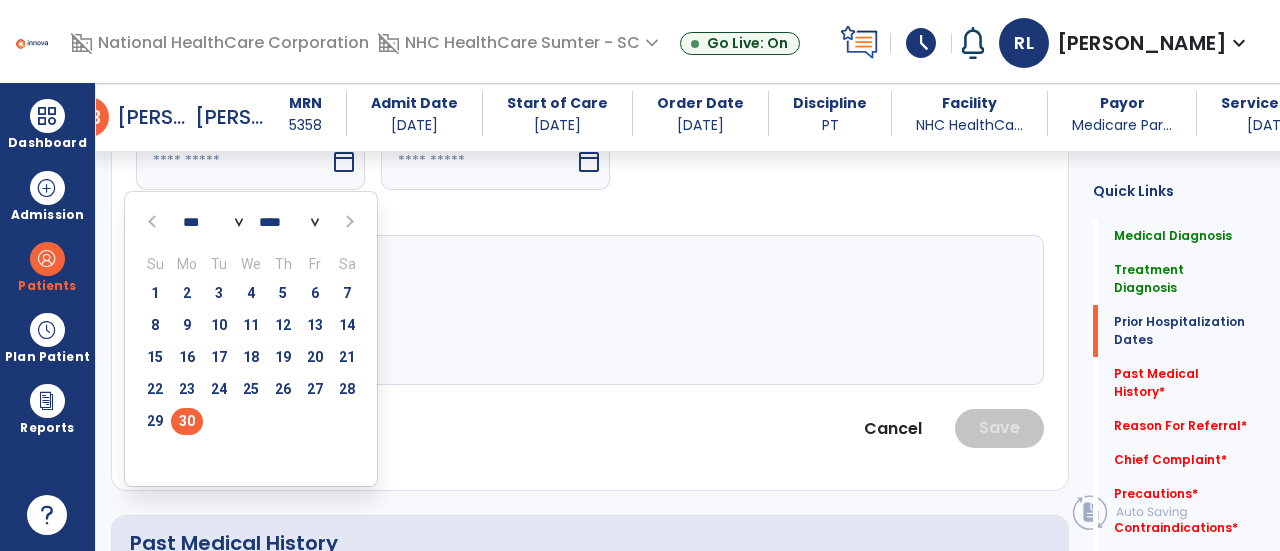 click on "30" at bounding box center (187, 421) 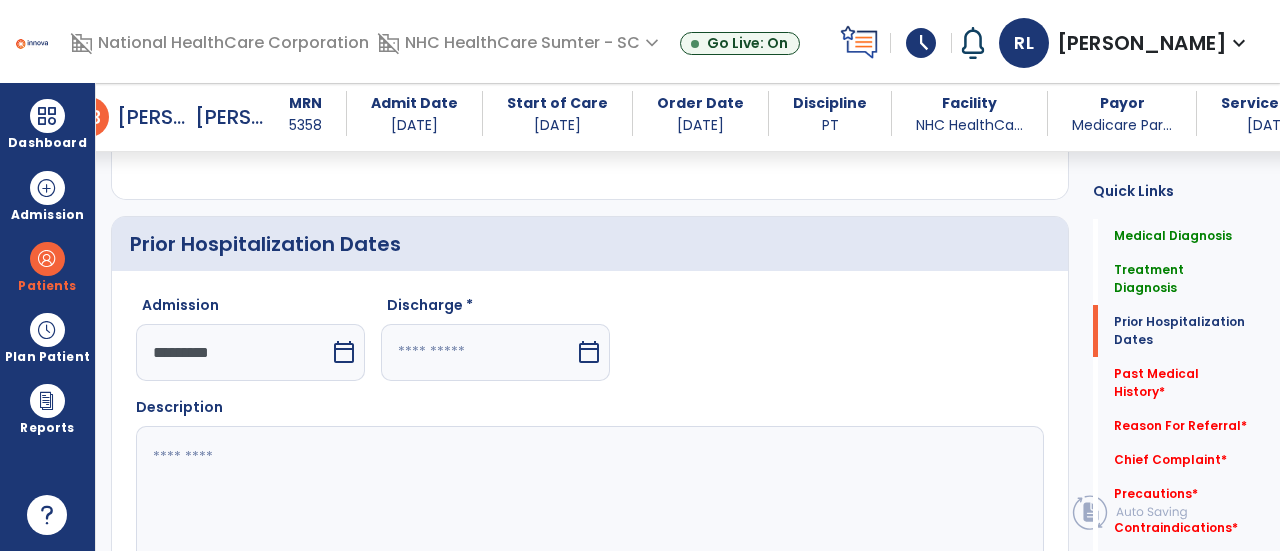 scroll, scrollTop: 683, scrollLeft: 0, axis: vertical 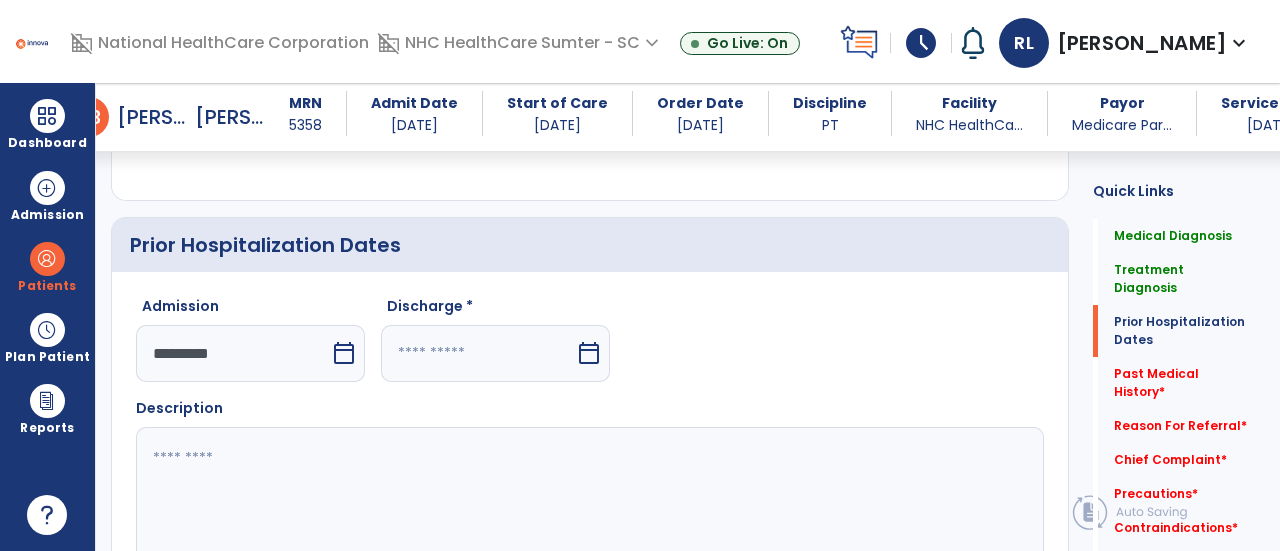 click on "calendar_today" at bounding box center (589, 353) 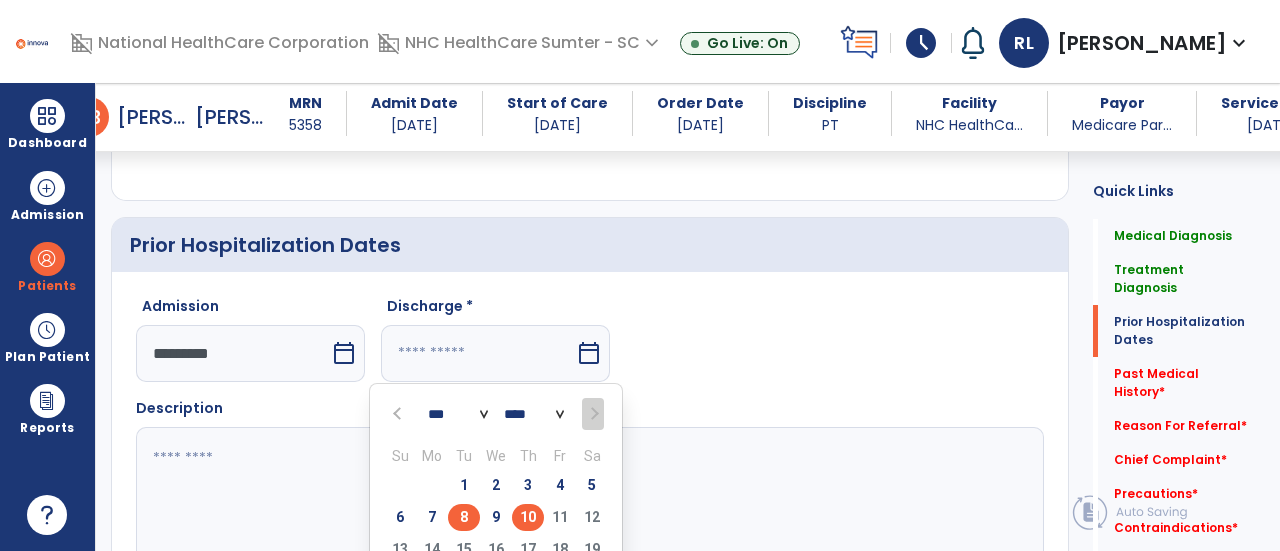 click on "8" at bounding box center (464, 517) 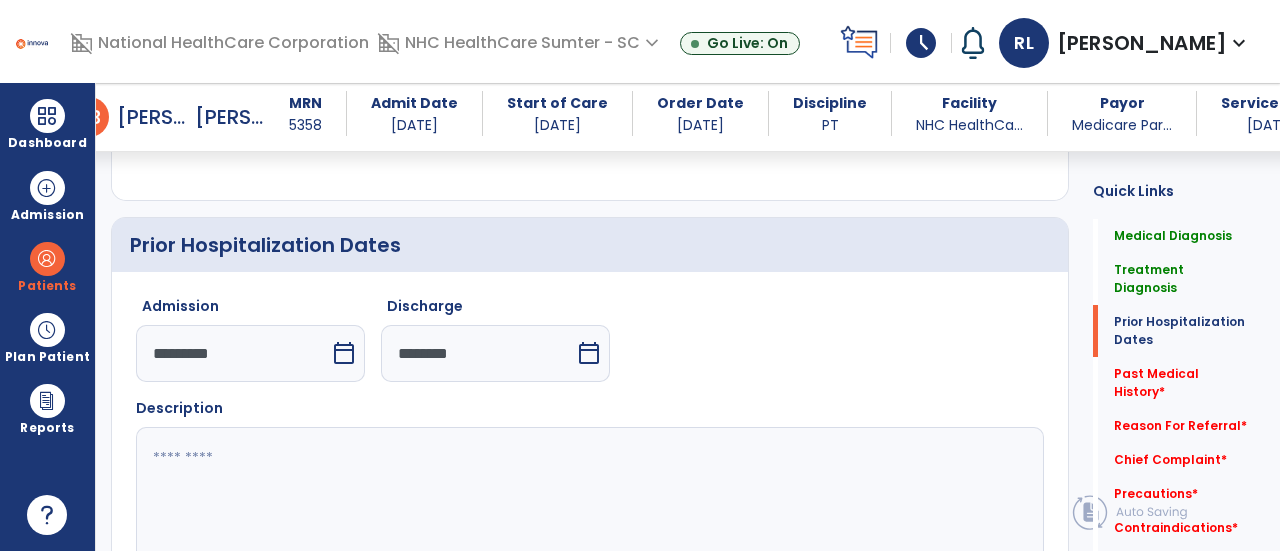 click 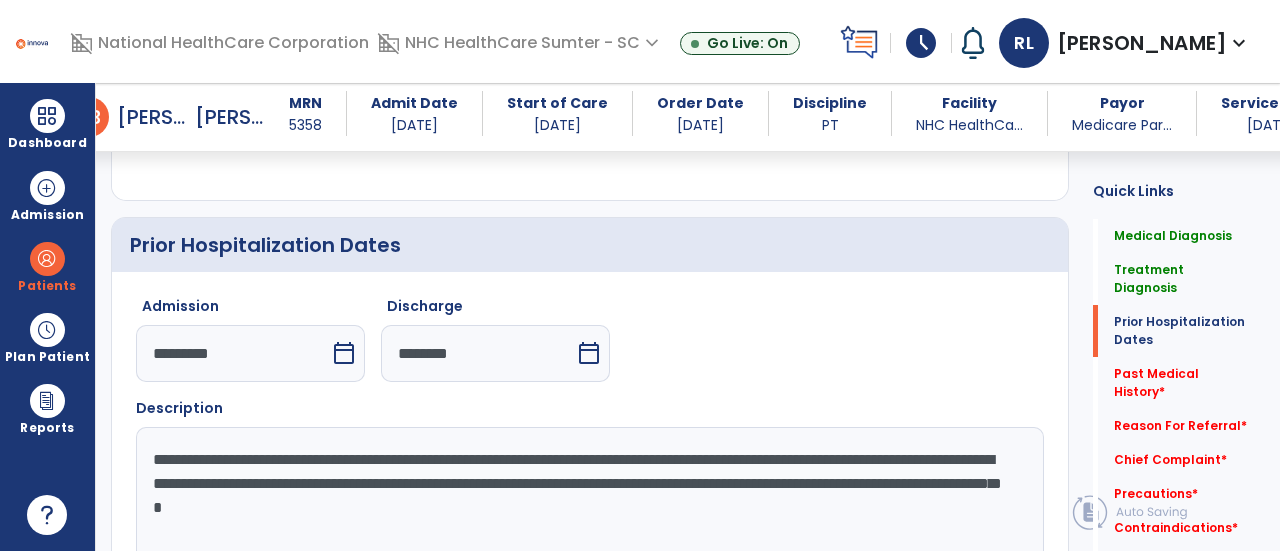 drag, startPoint x: 786, startPoint y: 493, endPoint x: 154, endPoint y: 439, distance: 634.3028 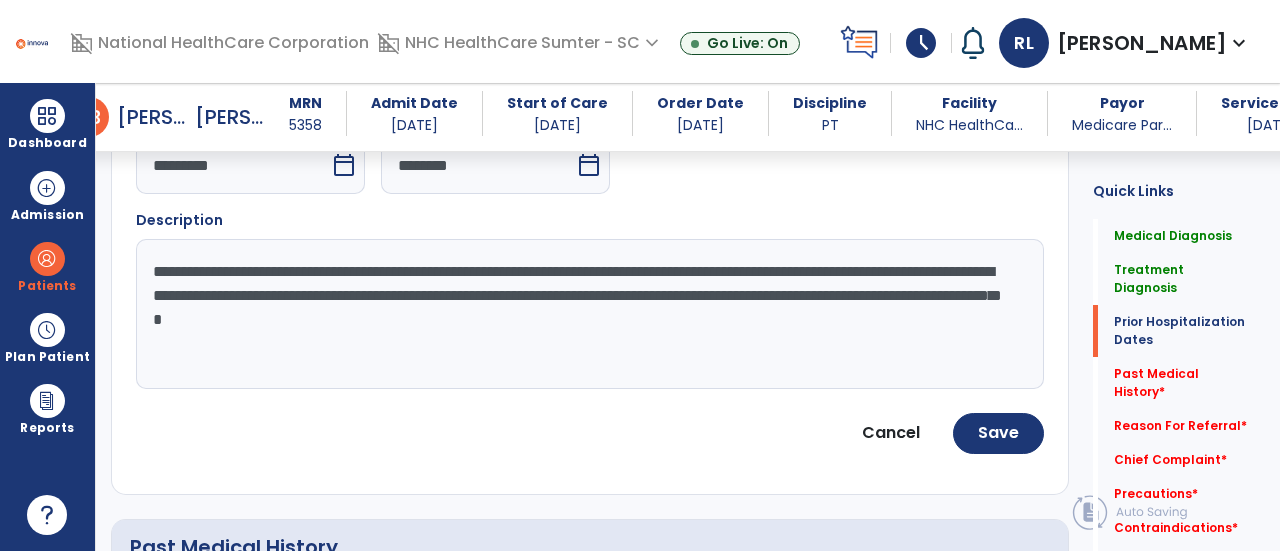 scroll, scrollTop: 873, scrollLeft: 0, axis: vertical 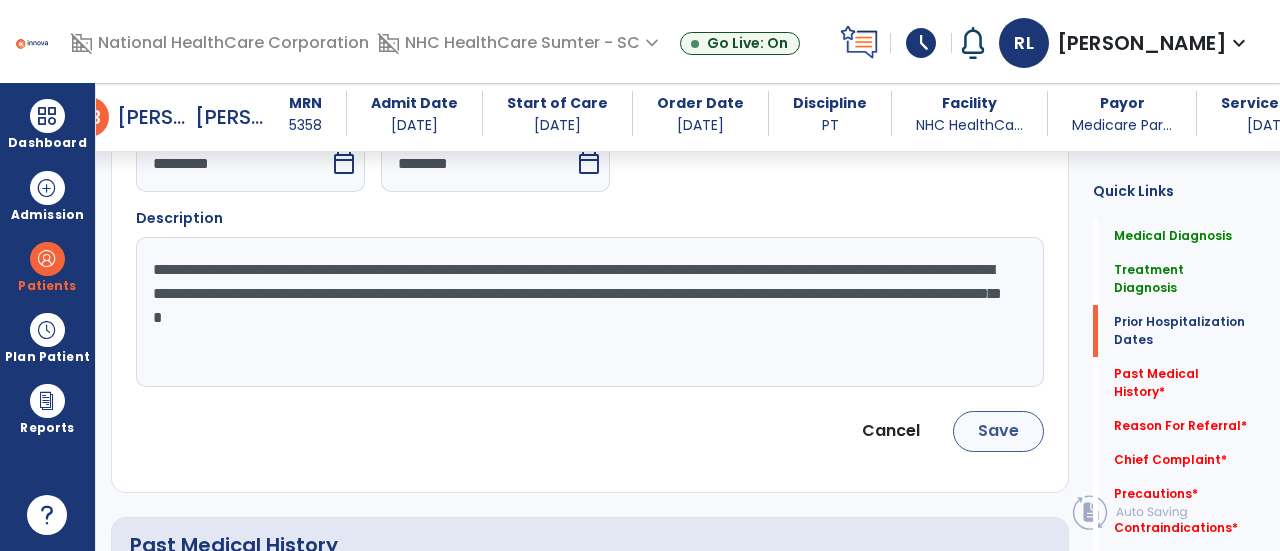 type on "**********" 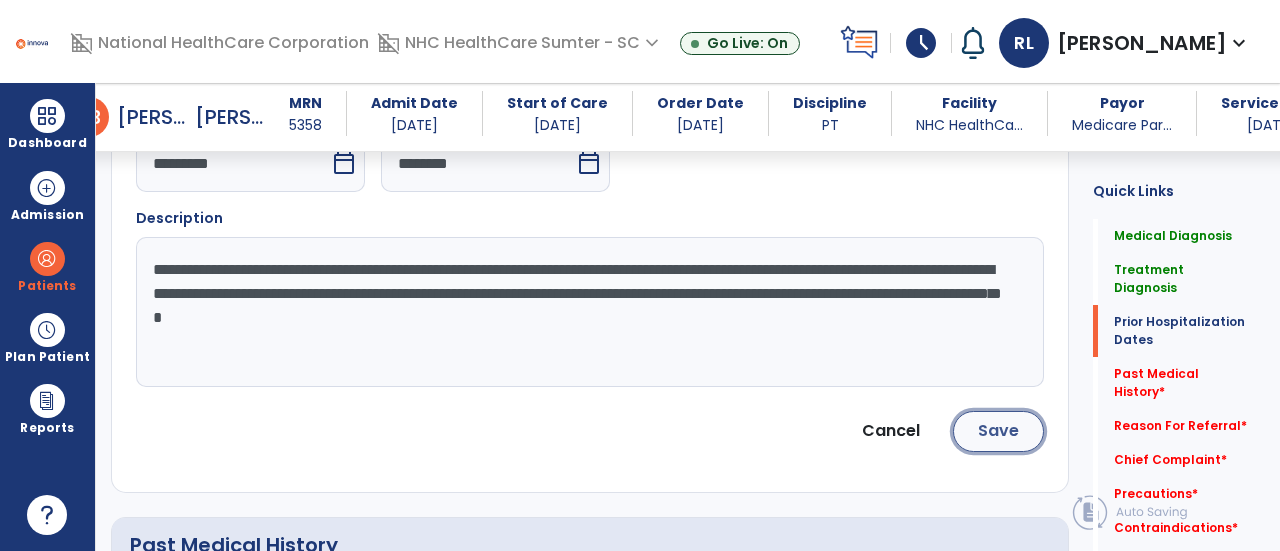 click on "Save" 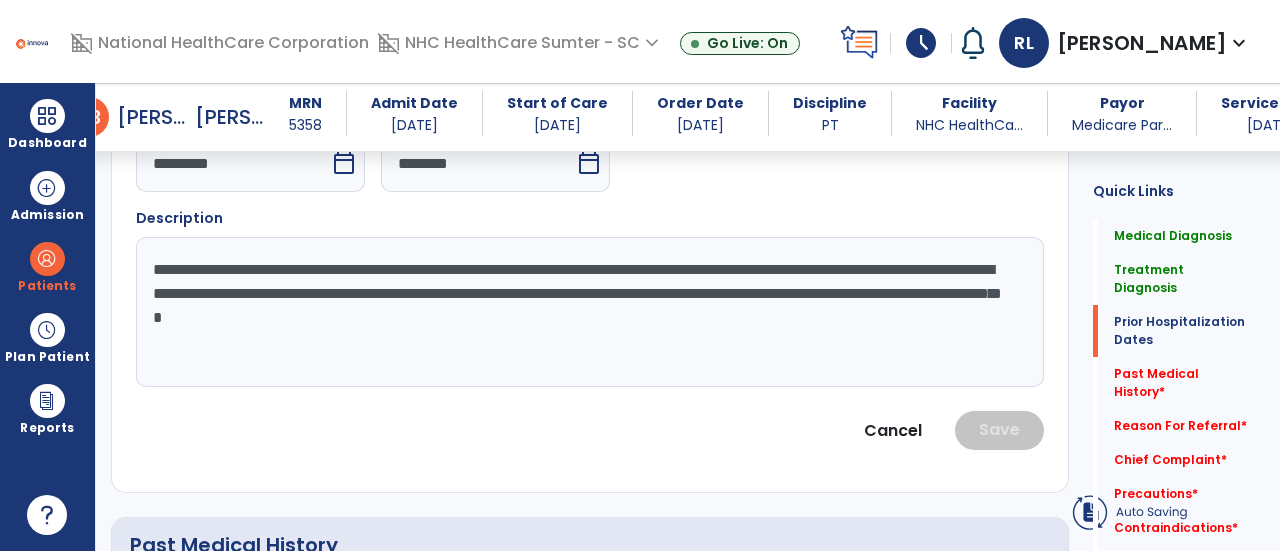 scroll, scrollTop: 899, scrollLeft: 0, axis: vertical 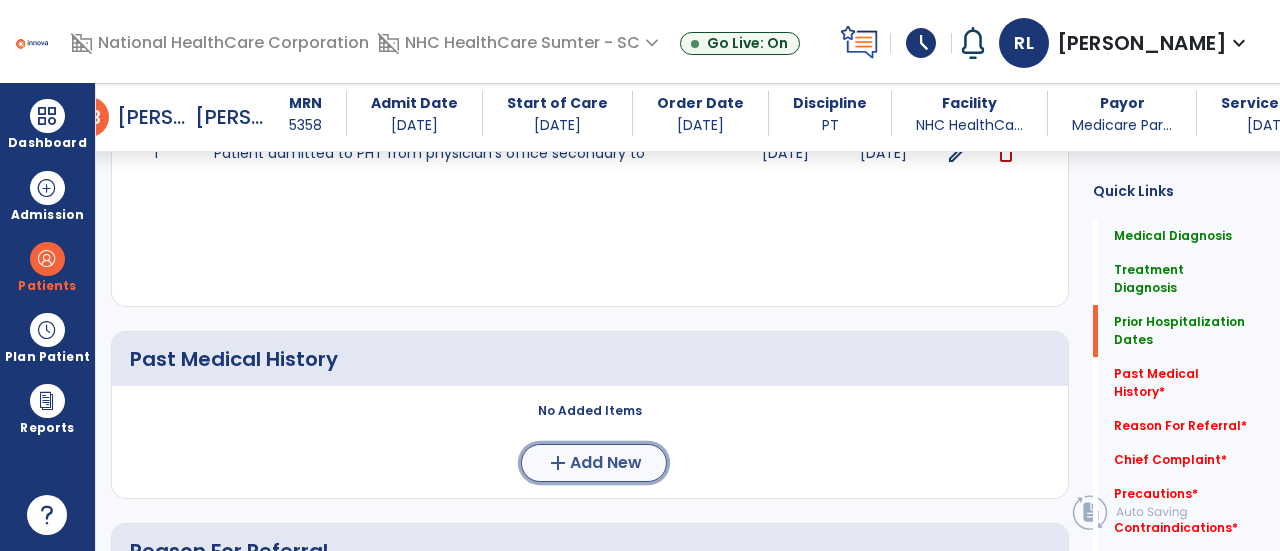 click on "Add New" 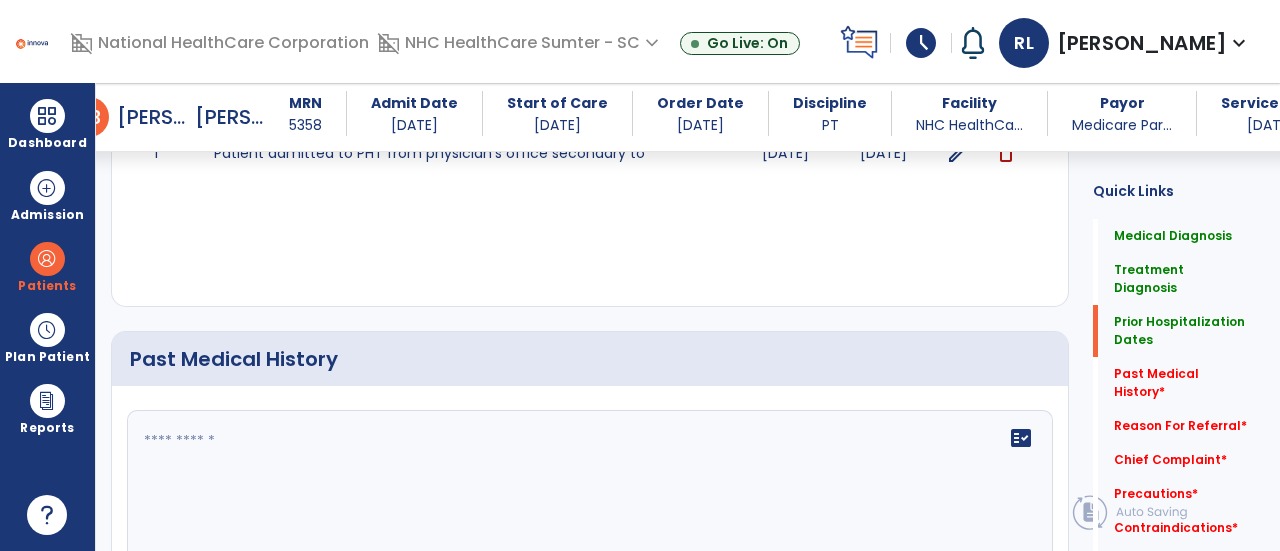 click on "fact_check" 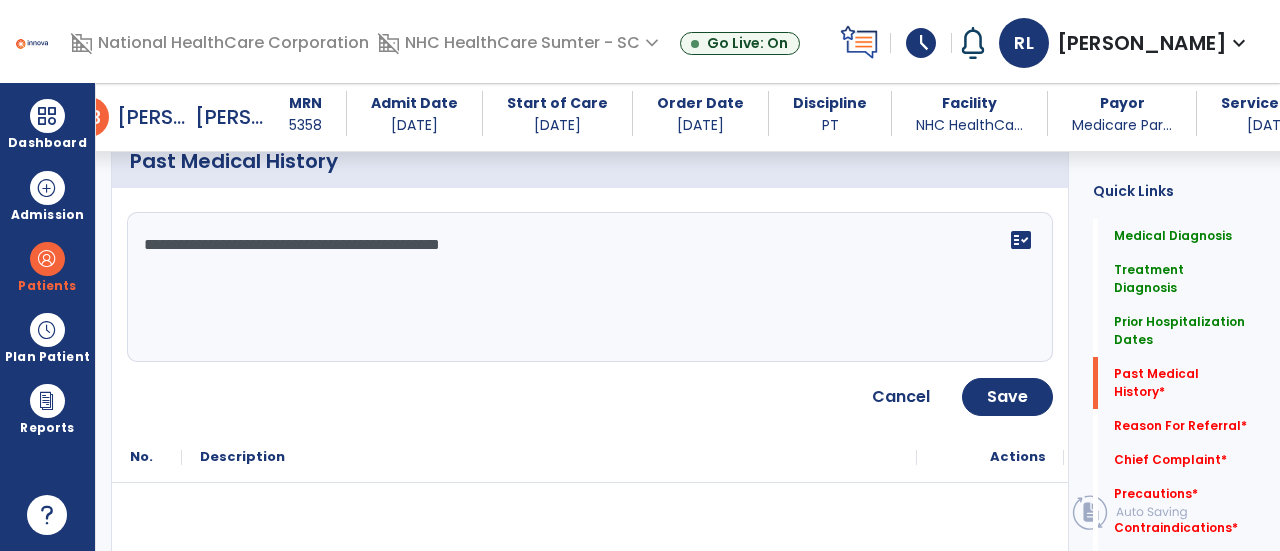 scroll, scrollTop: 1098, scrollLeft: 0, axis: vertical 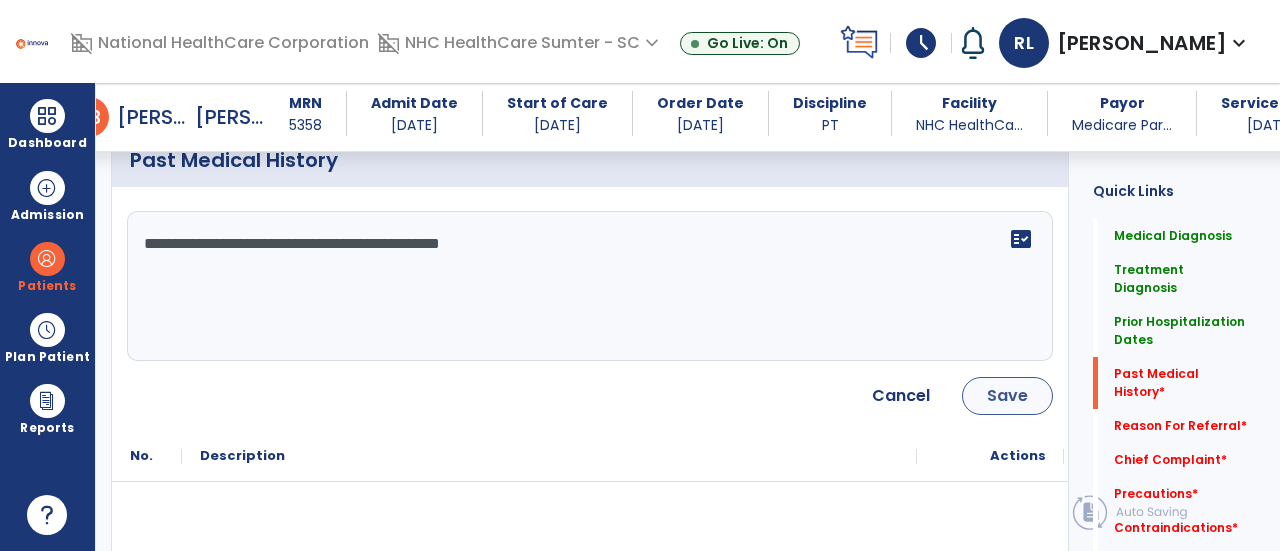 type on "**********" 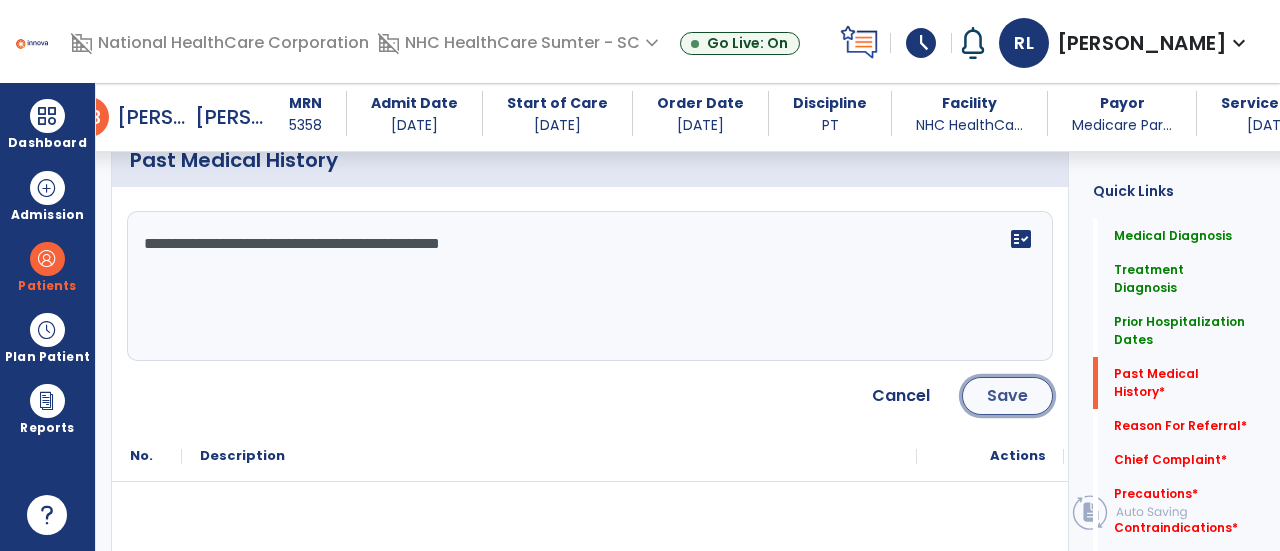 click on "Save" 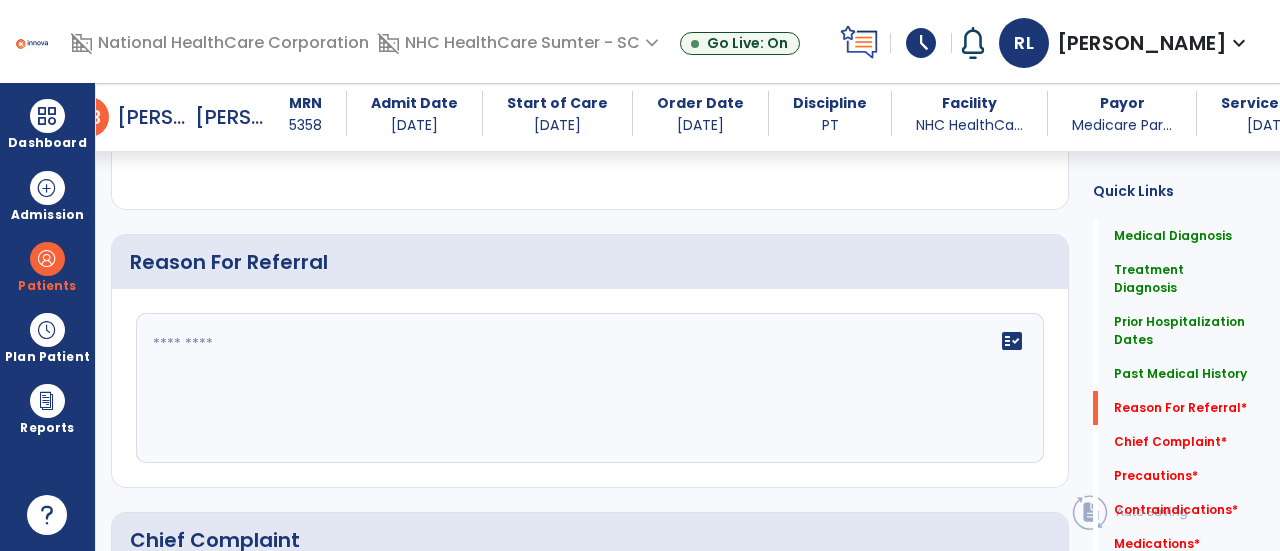 scroll, scrollTop: 1296, scrollLeft: 0, axis: vertical 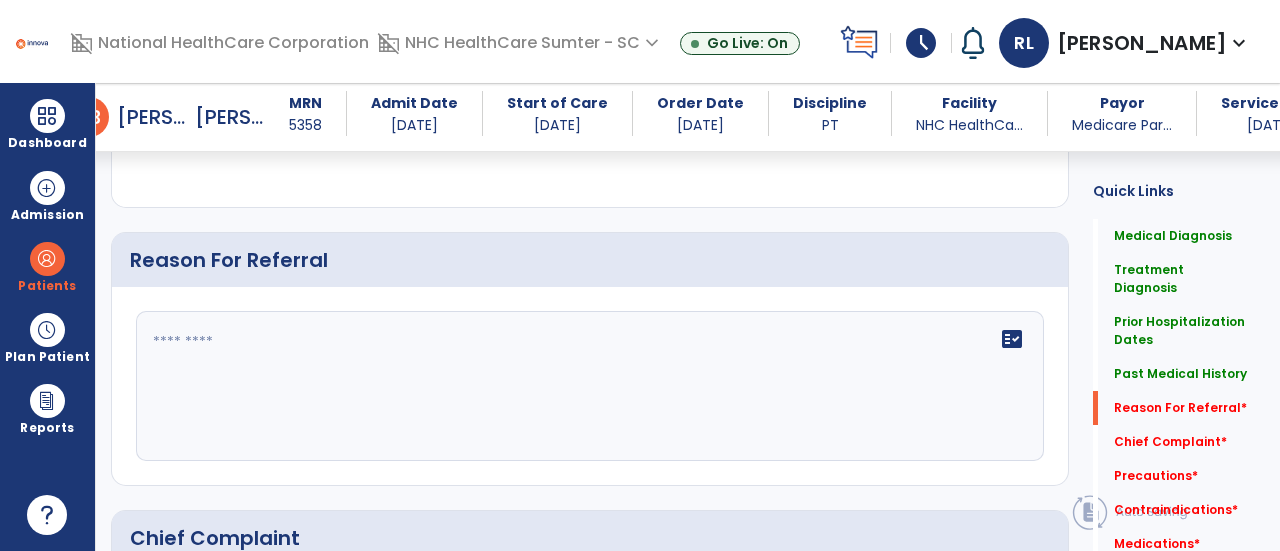 click 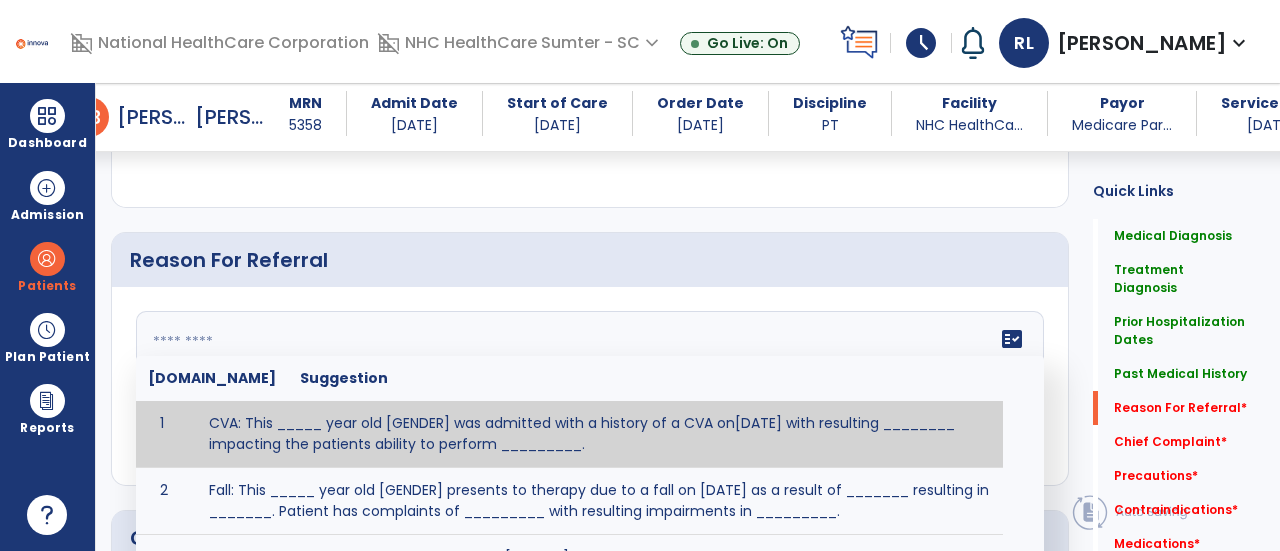 paste on "**********" 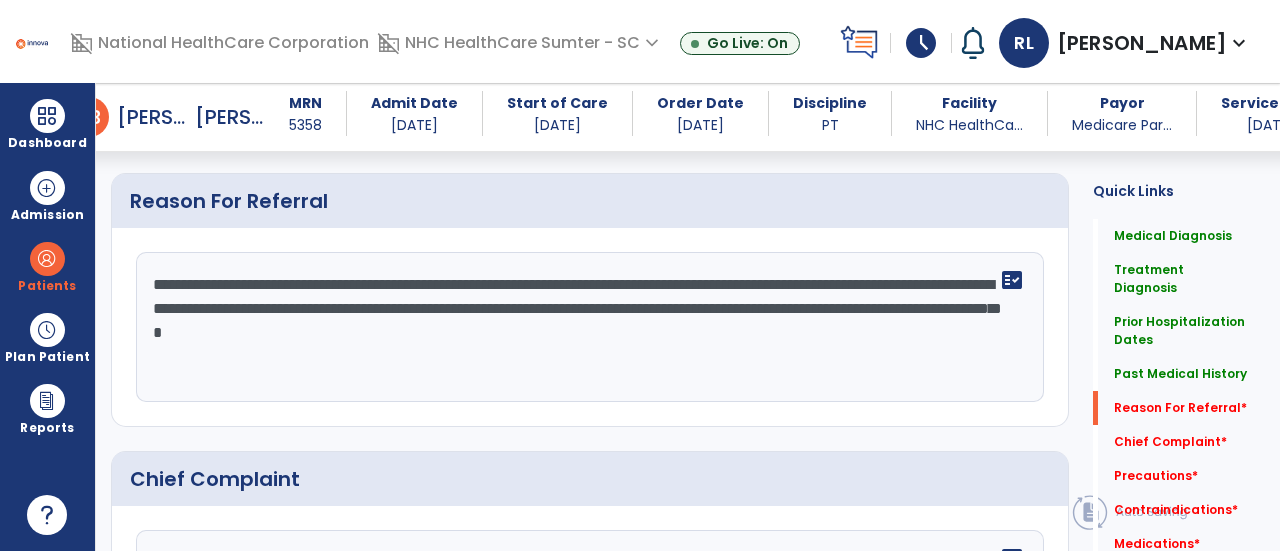 scroll, scrollTop: 1392, scrollLeft: 0, axis: vertical 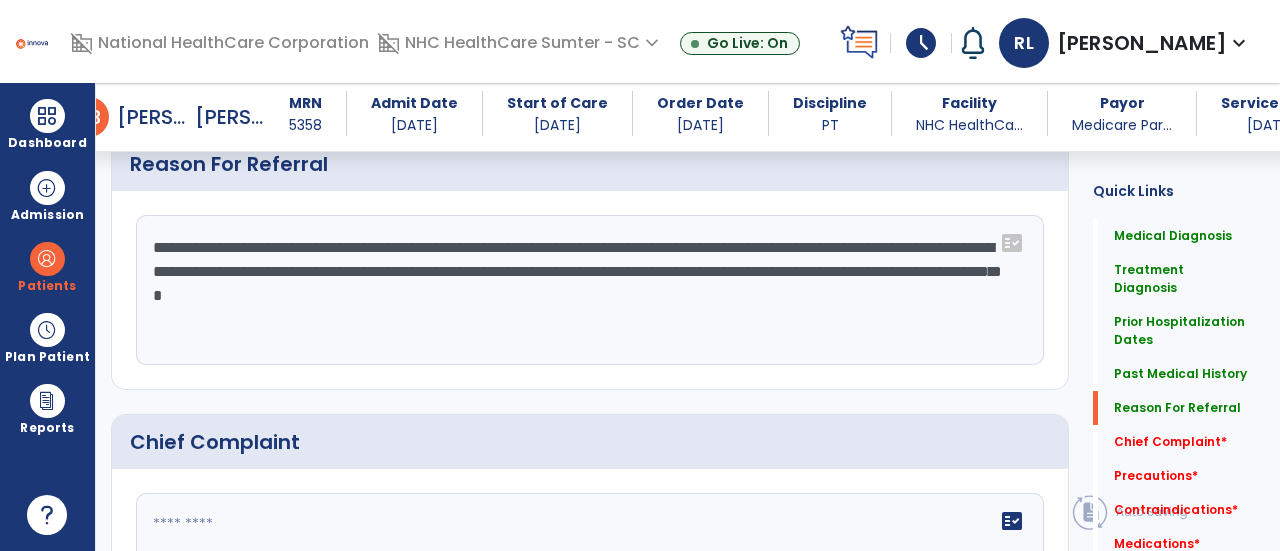 type on "**********" 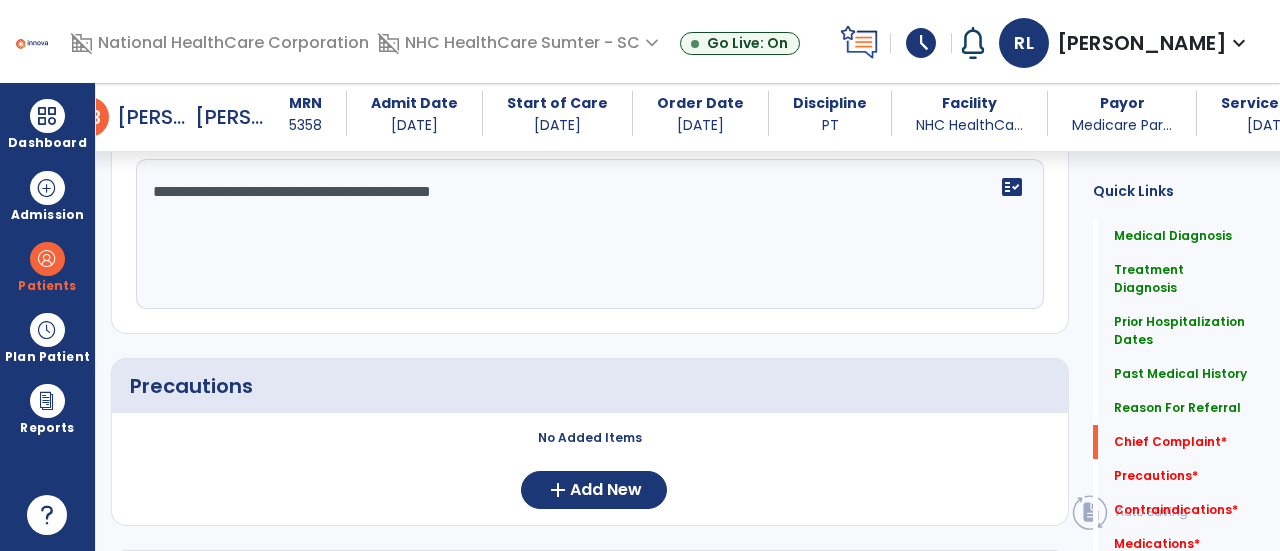 scroll, scrollTop: 1727, scrollLeft: 0, axis: vertical 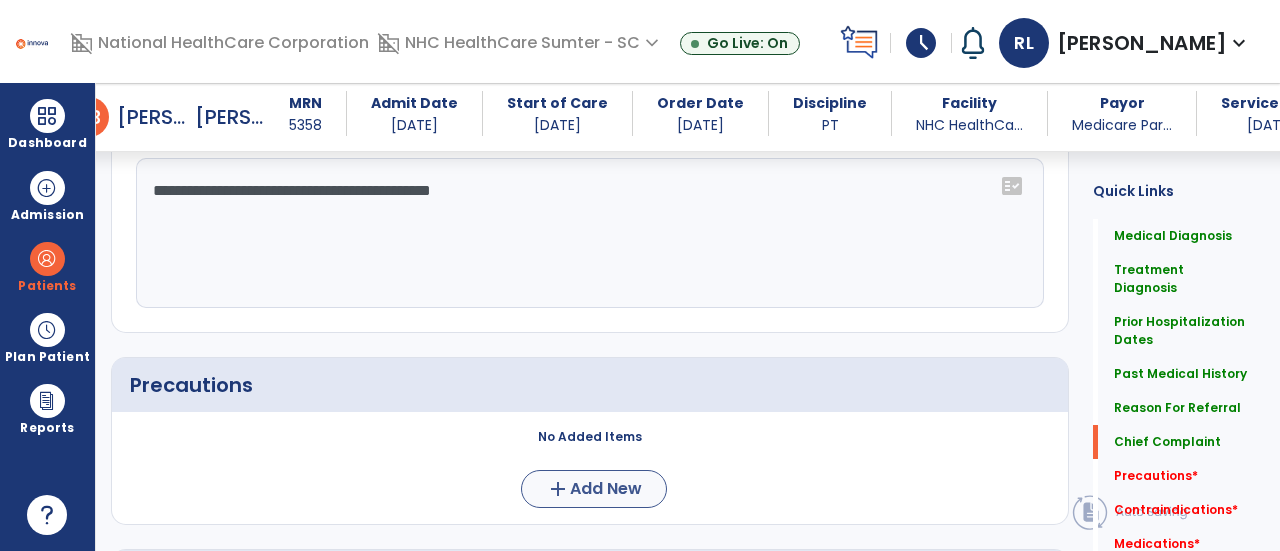 type on "**********" 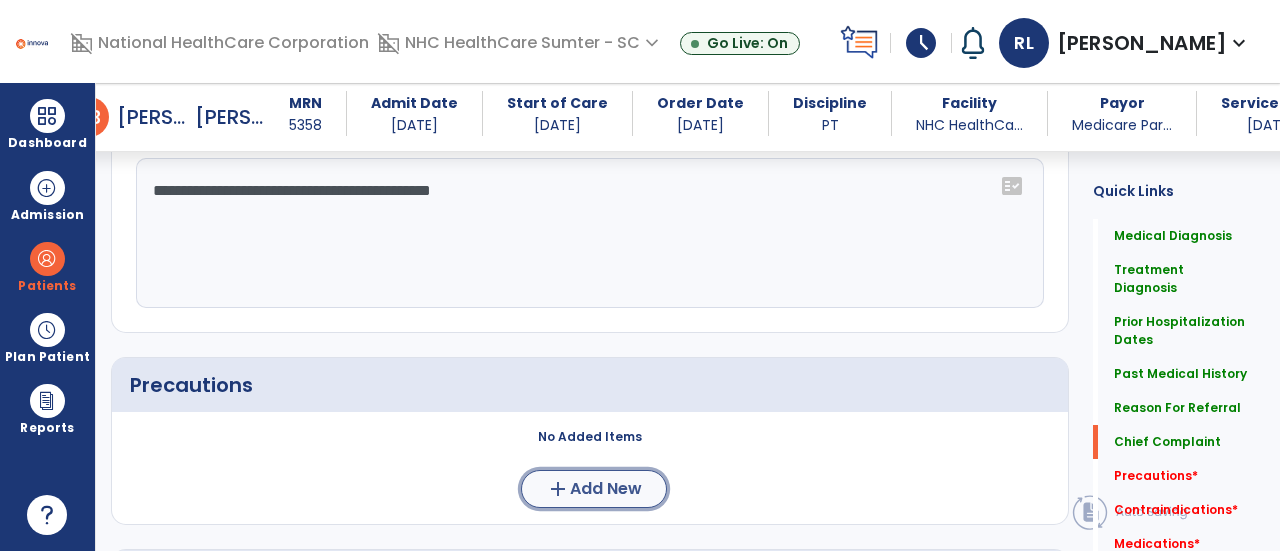 click on "Add New" 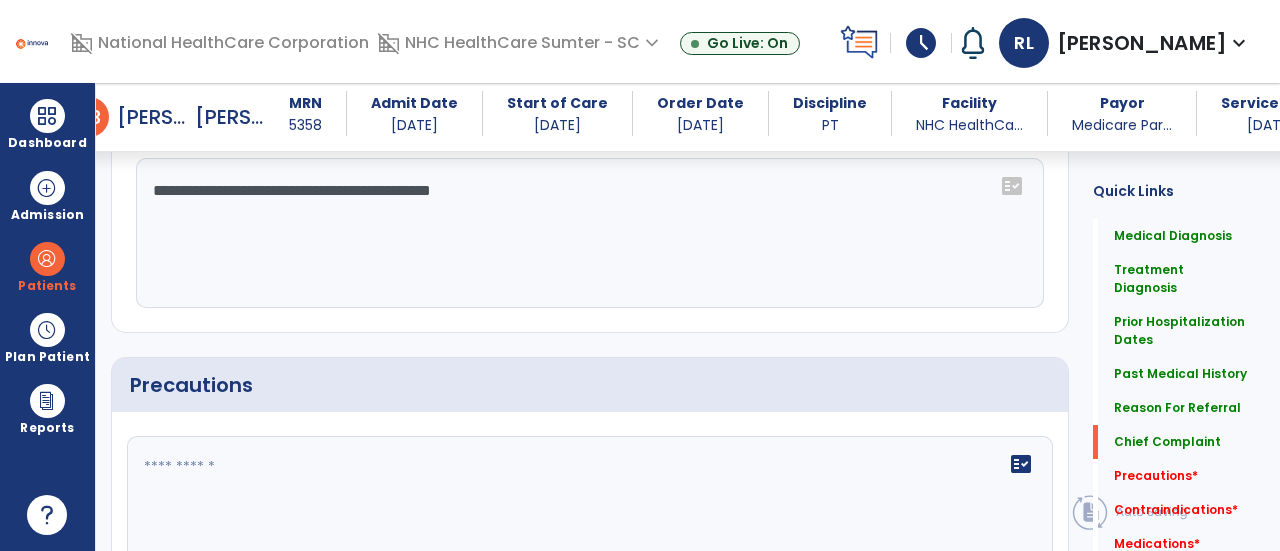 click 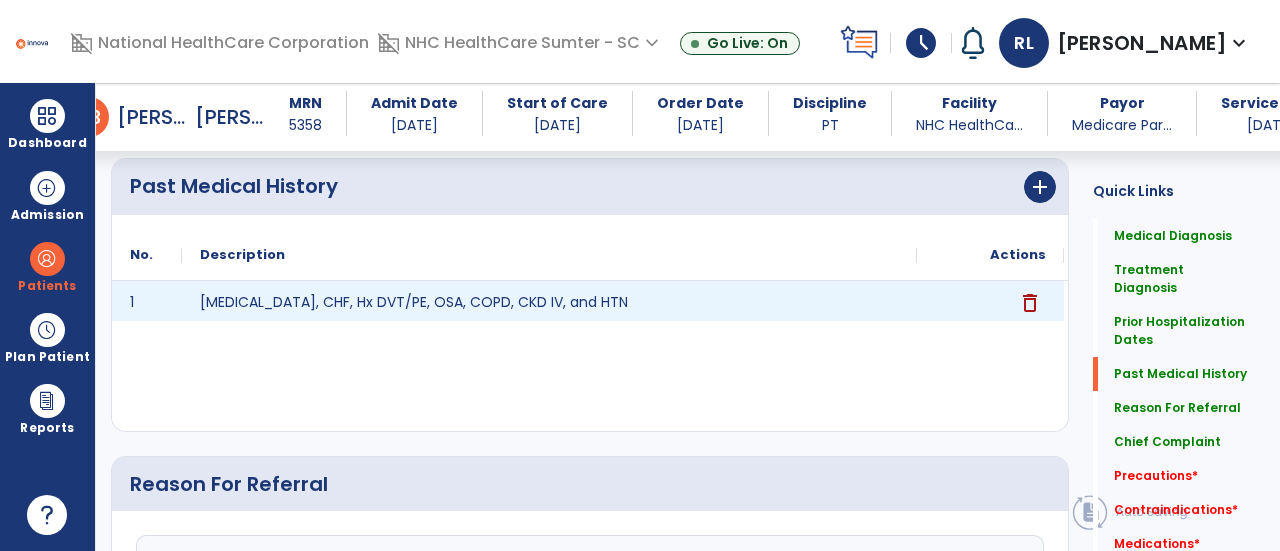 scroll, scrollTop: 1071, scrollLeft: 0, axis: vertical 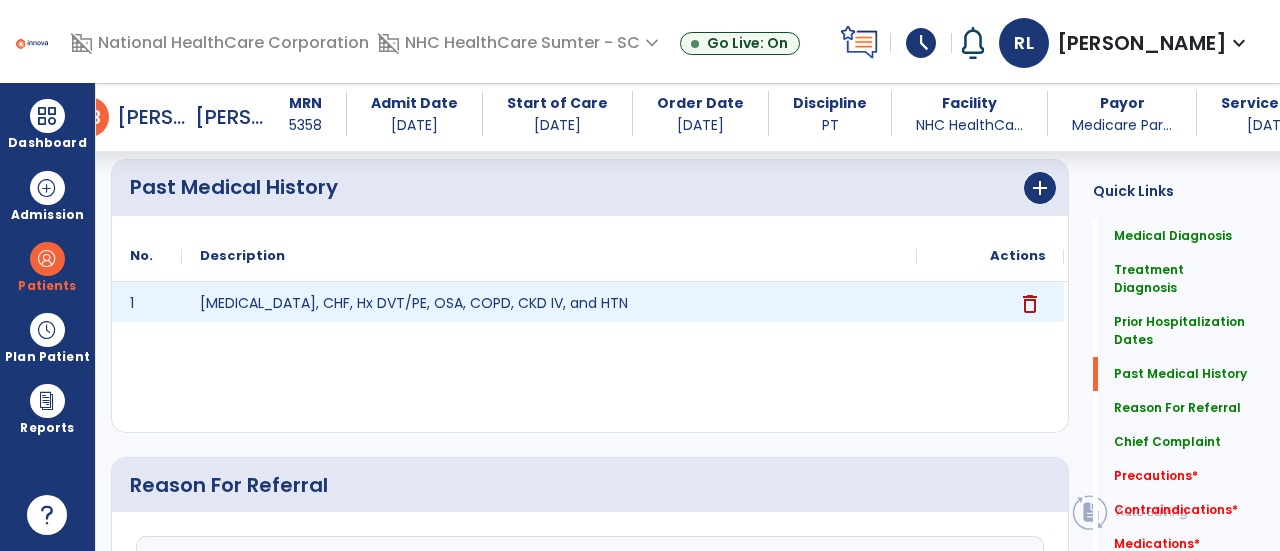 type on "**********" 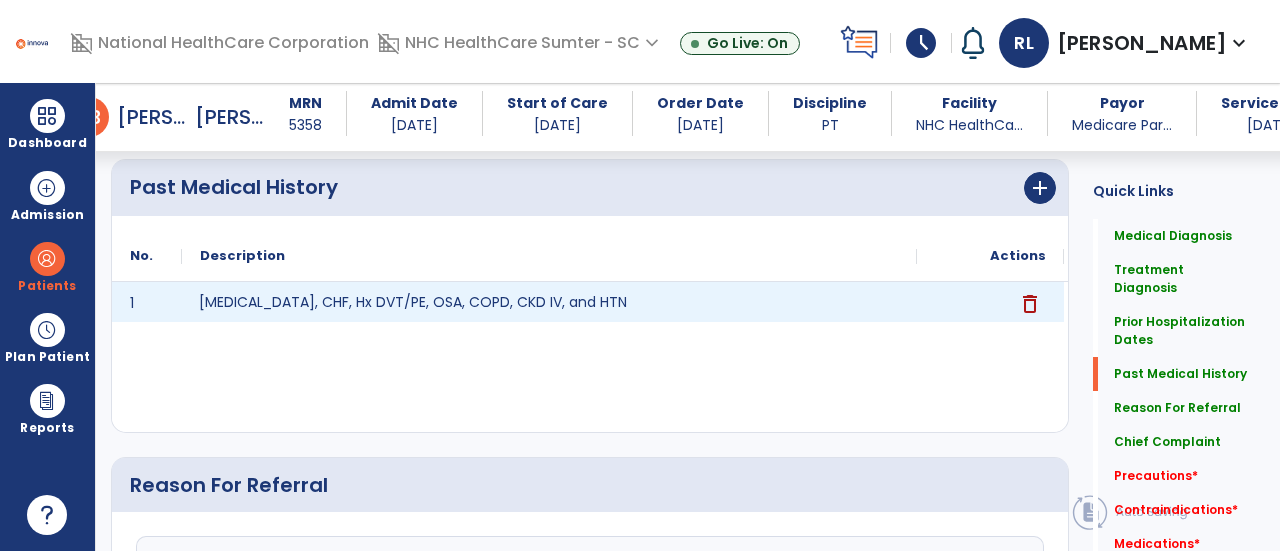 click on "[MEDICAL_DATA], CHF, Hx DVT/PE, OSA, COPD, CKD IV, and HTN" 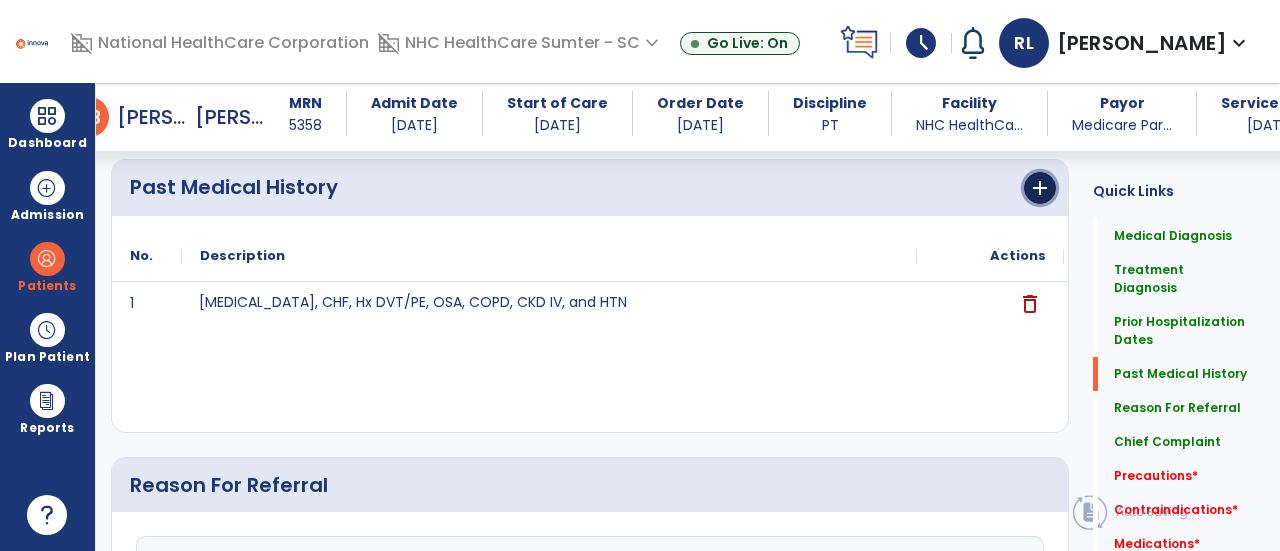 click on "add" 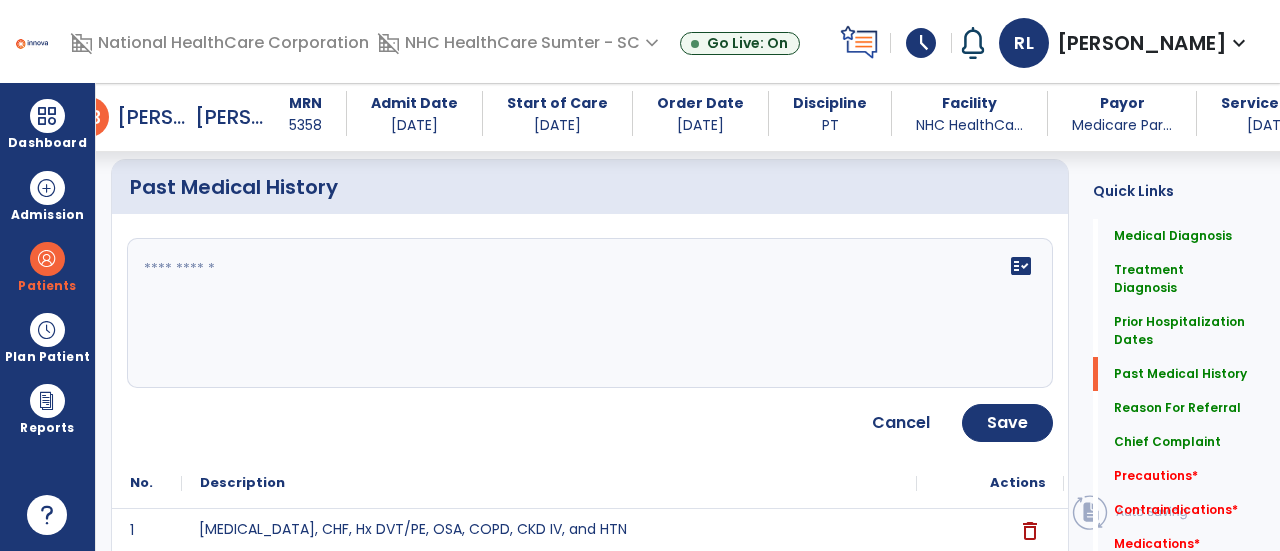 click 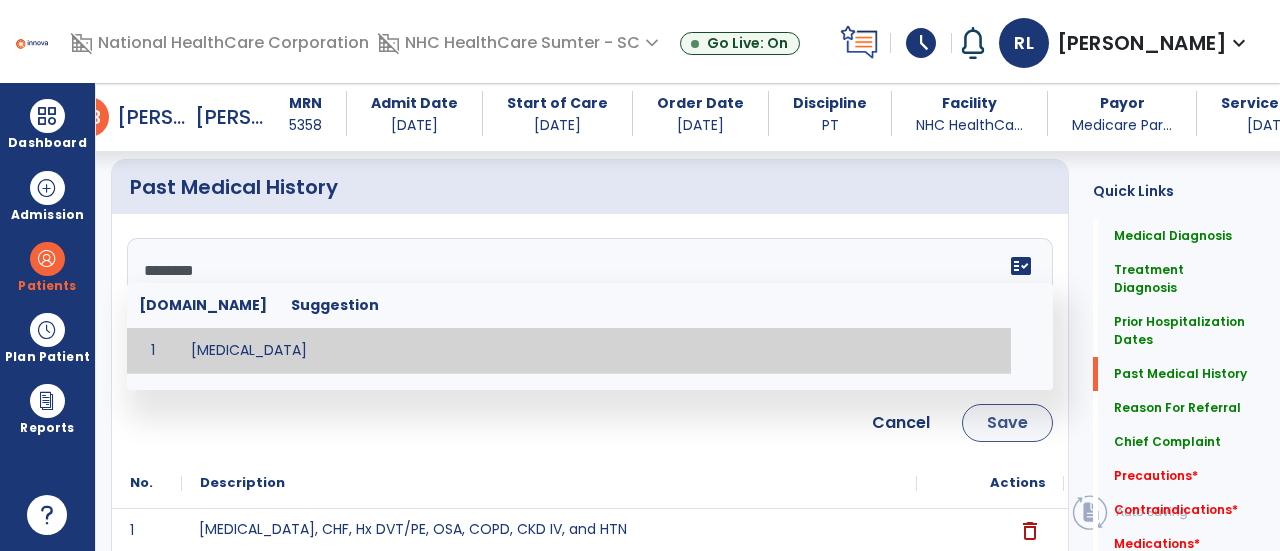type on "********" 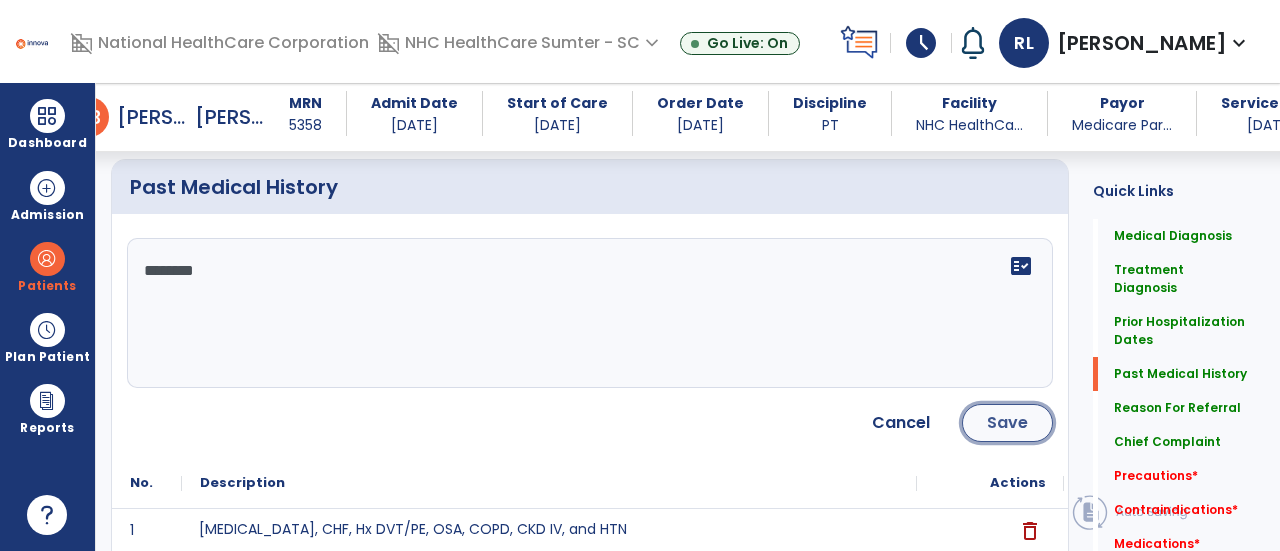 click on "Save" 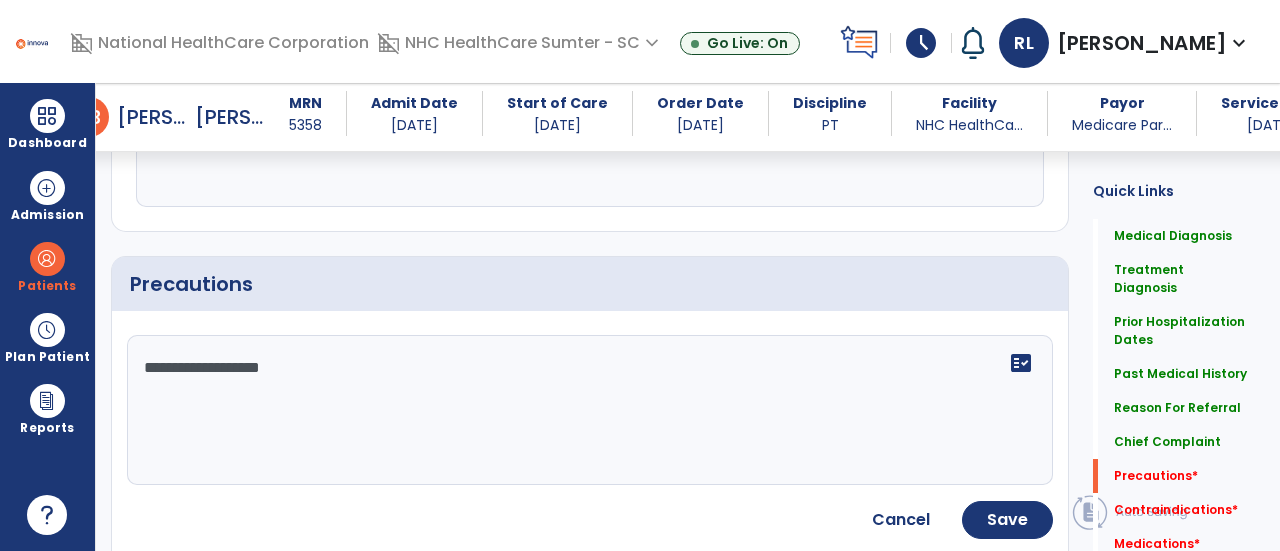 scroll, scrollTop: 1829, scrollLeft: 0, axis: vertical 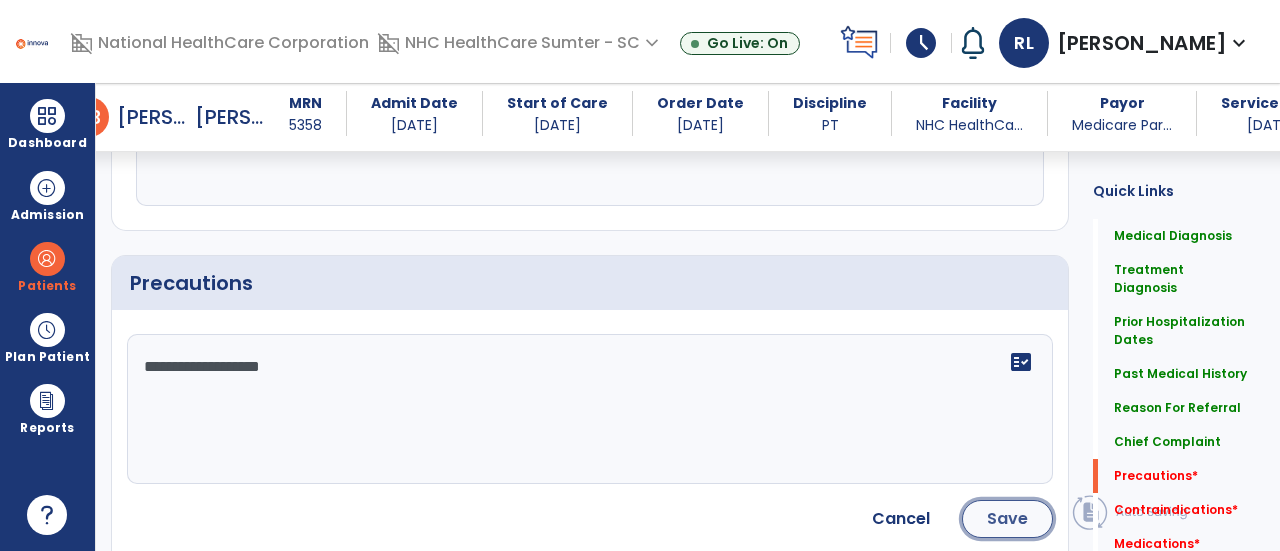 click on "Save" 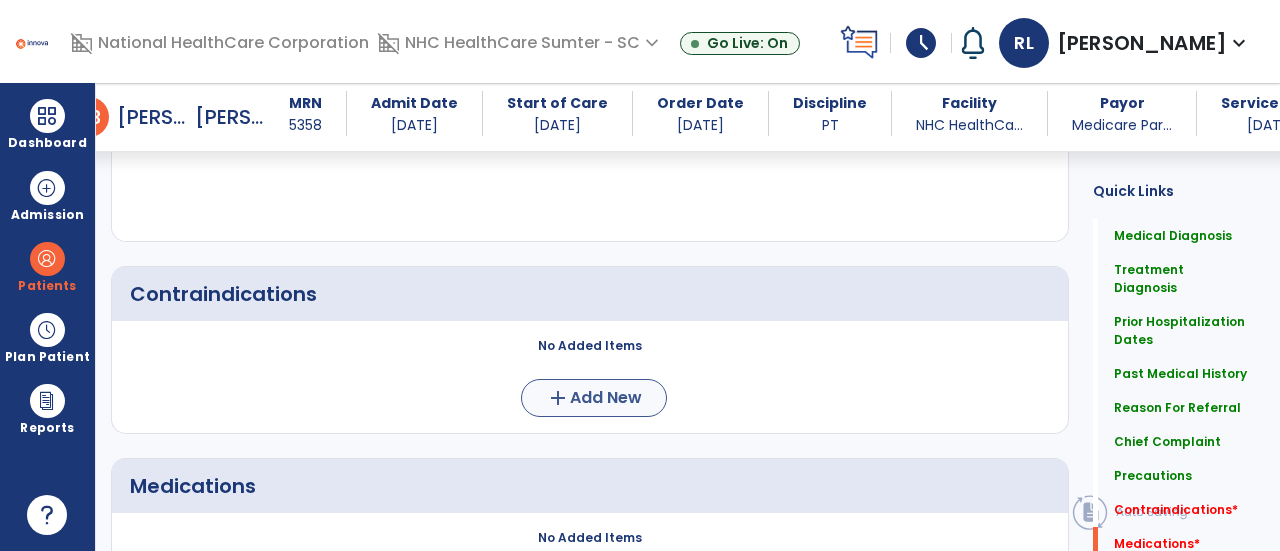 scroll, scrollTop: 2117, scrollLeft: 0, axis: vertical 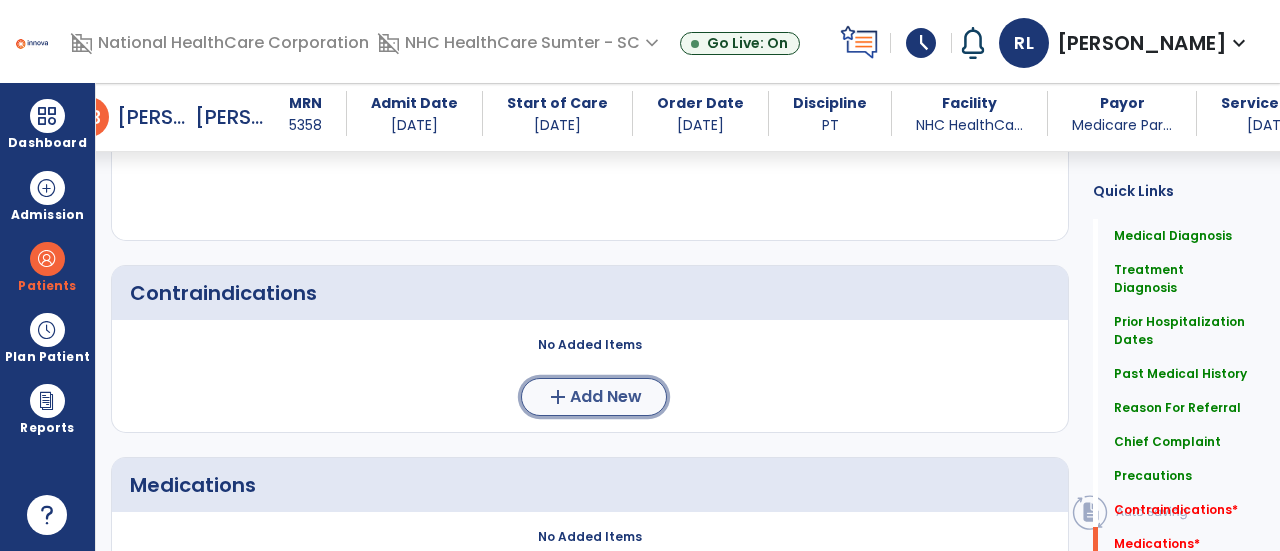 click on "Add New" 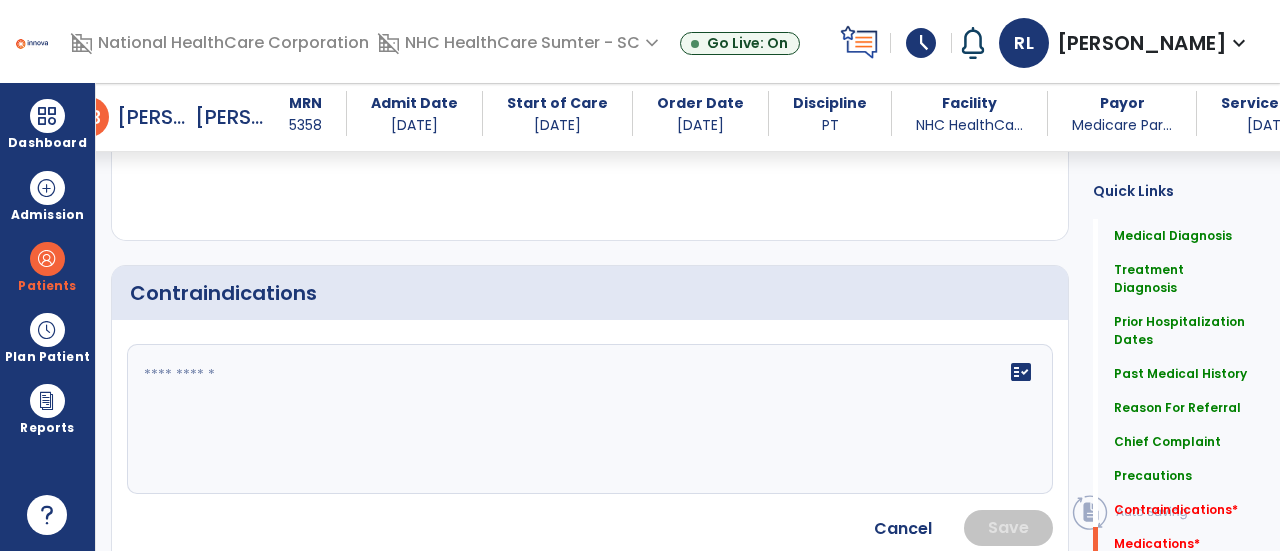 click 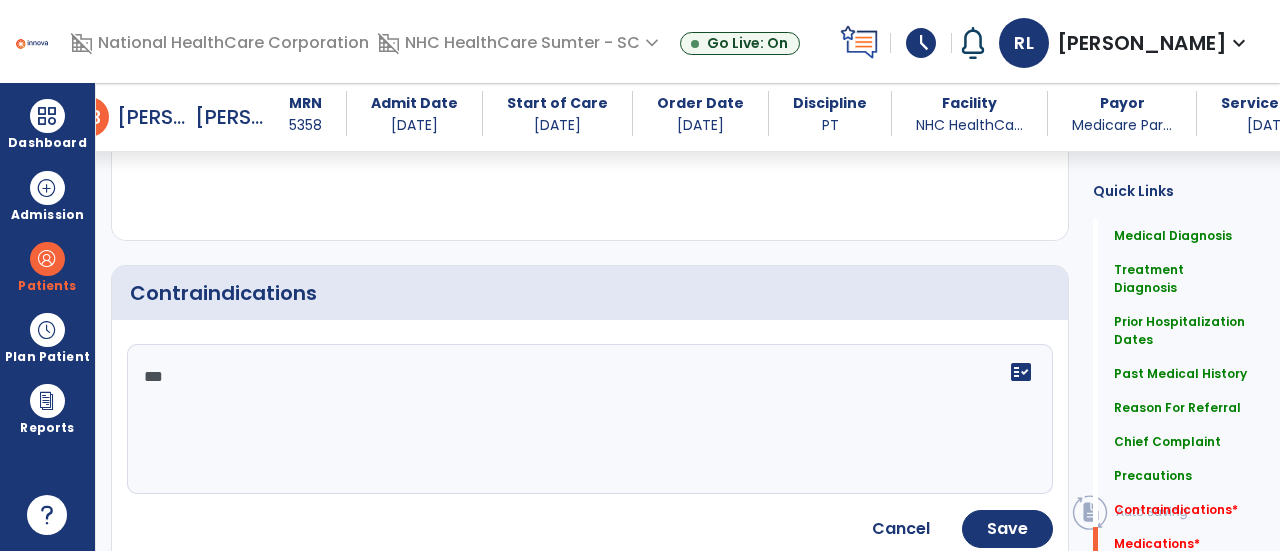 type on "****" 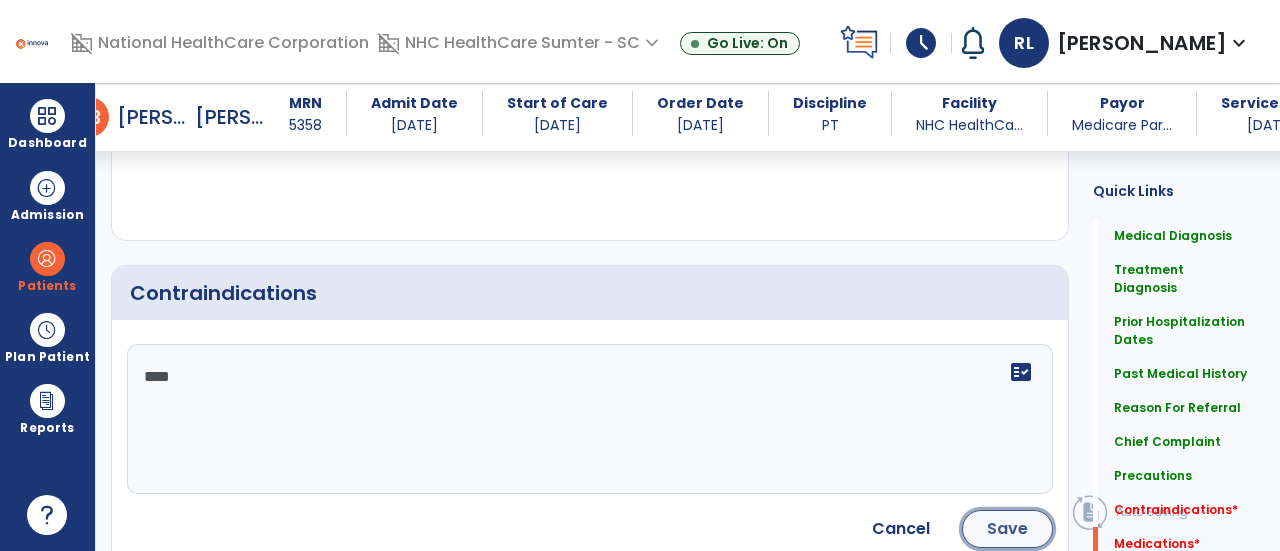 click on "Save" 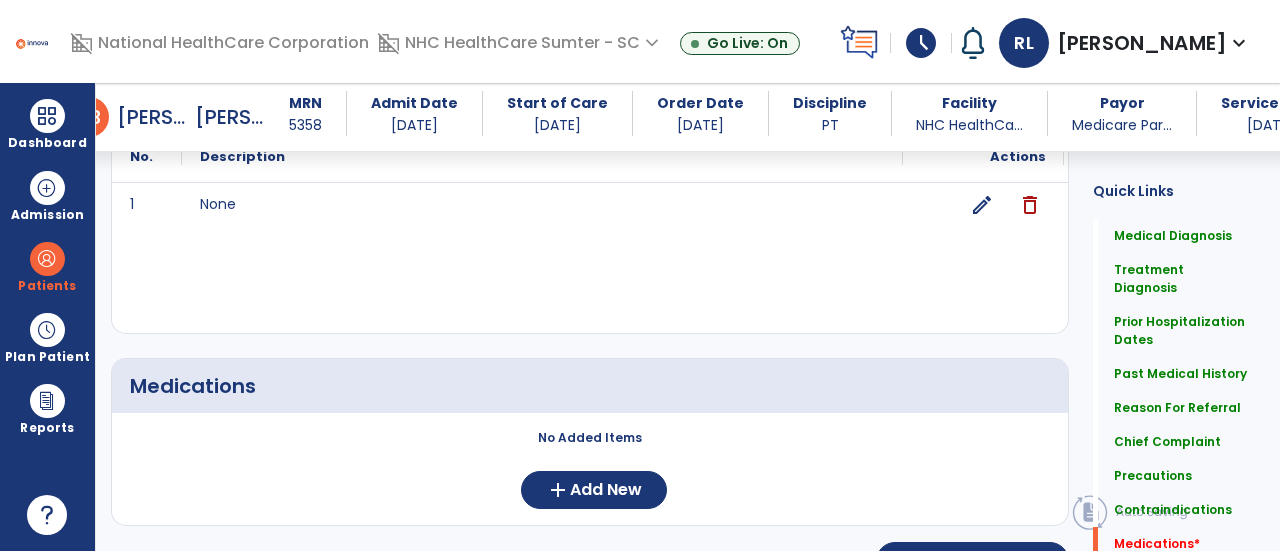scroll, scrollTop: 2342, scrollLeft: 0, axis: vertical 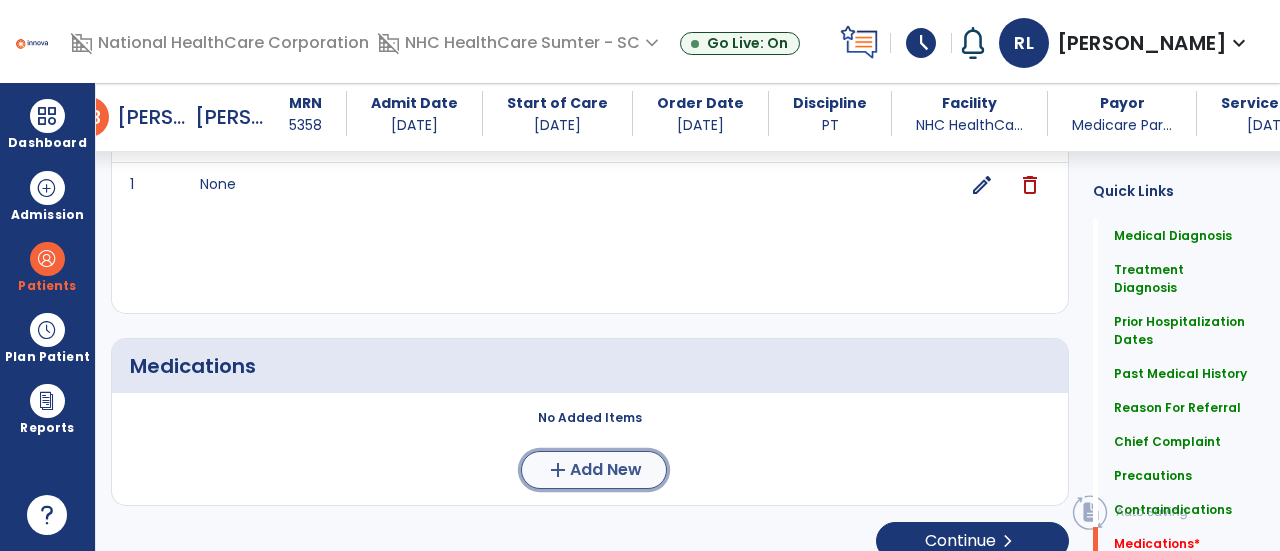 click on "Add New" 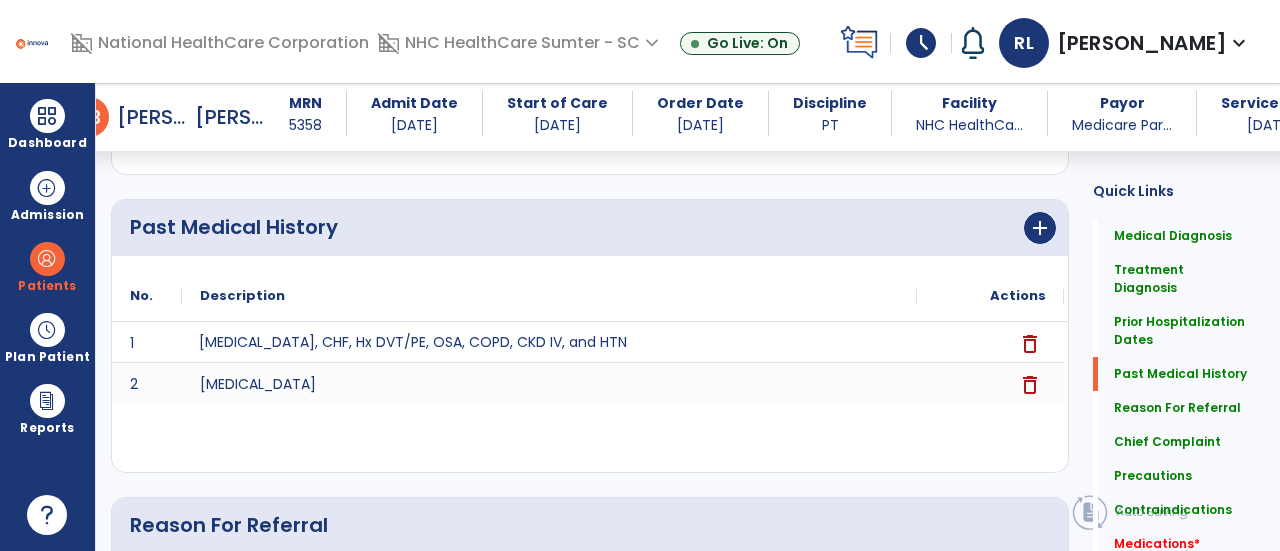 scroll, scrollTop: 1030, scrollLeft: 0, axis: vertical 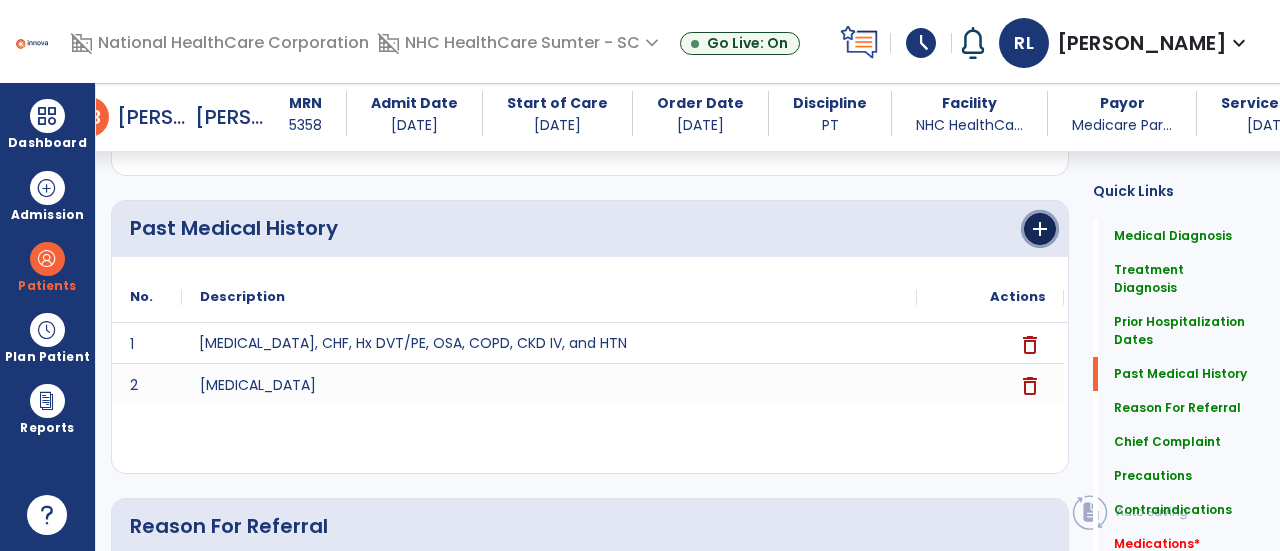 click on "add" 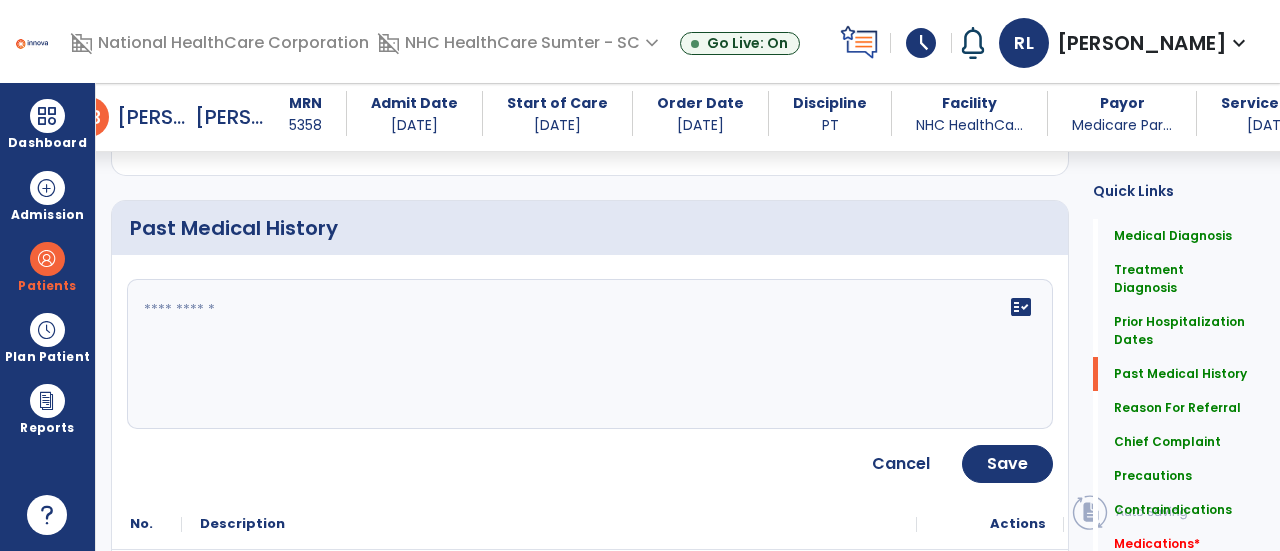 click 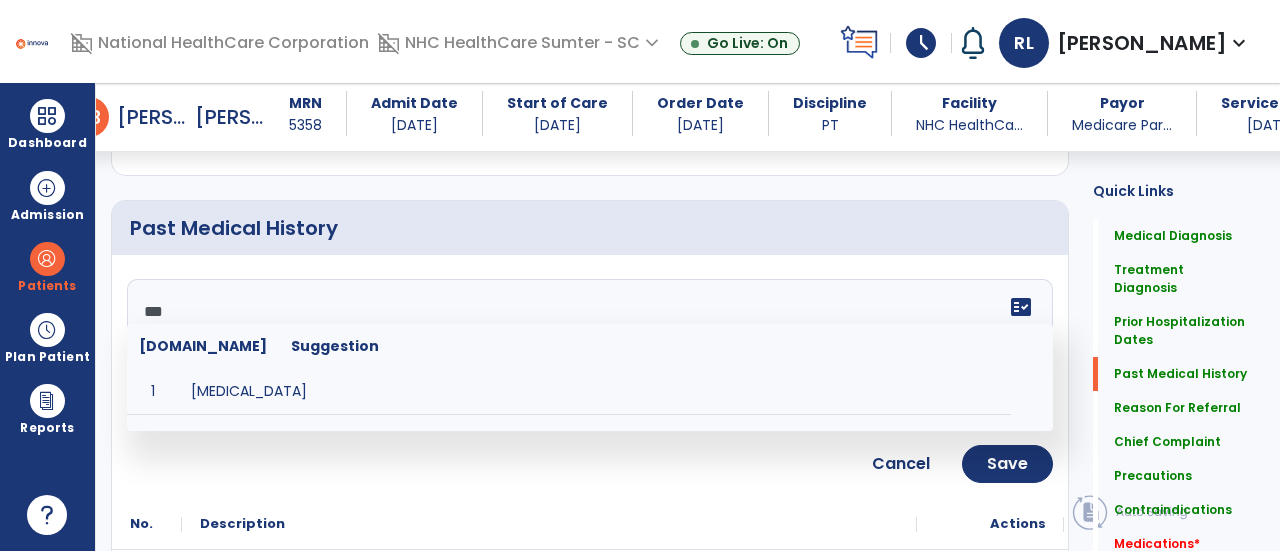 type on "****" 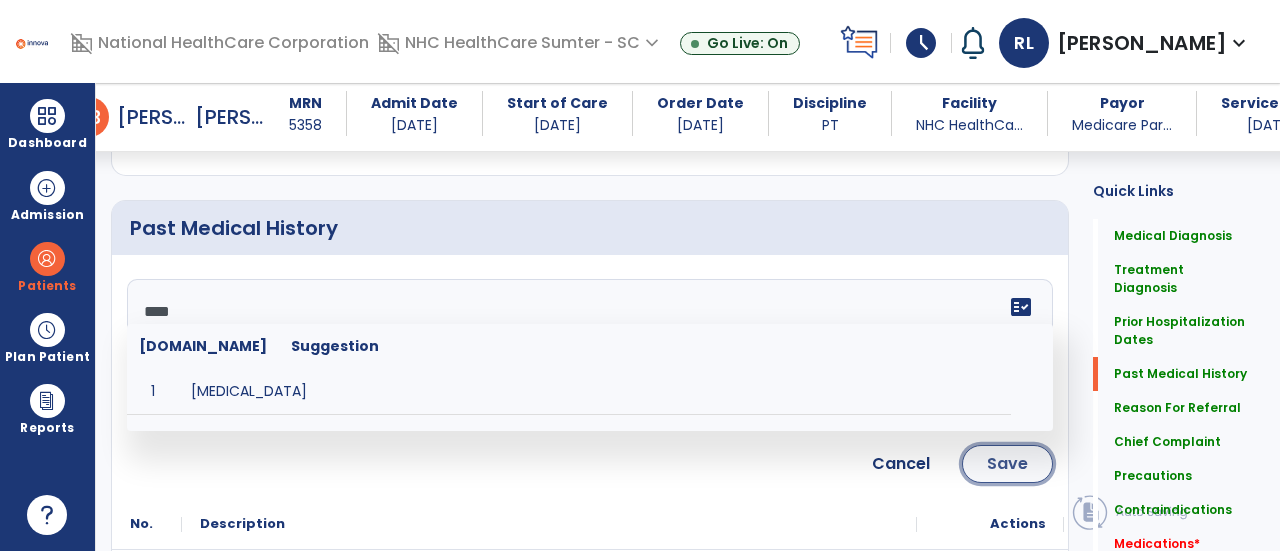 click on "Save" 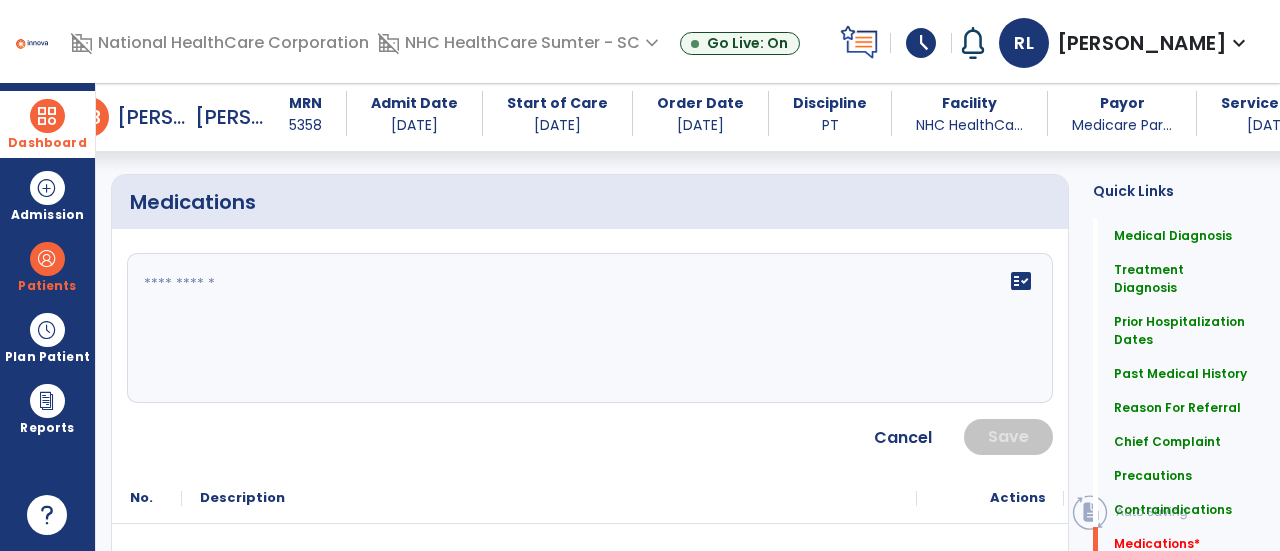 scroll, scrollTop: 2507, scrollLeft: 0, axis: vertical 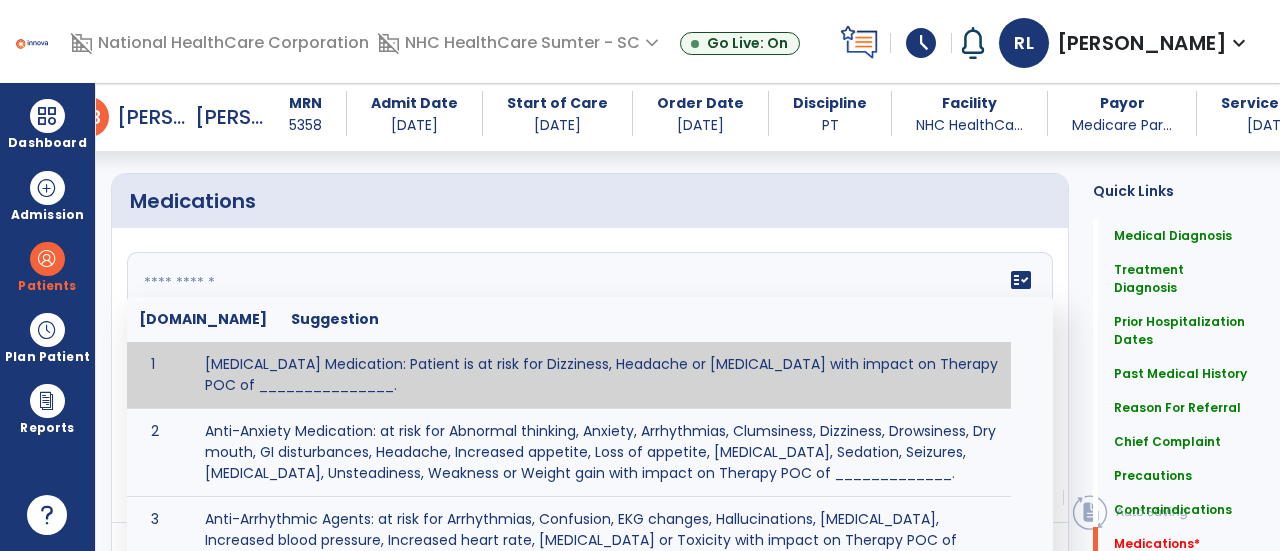 click 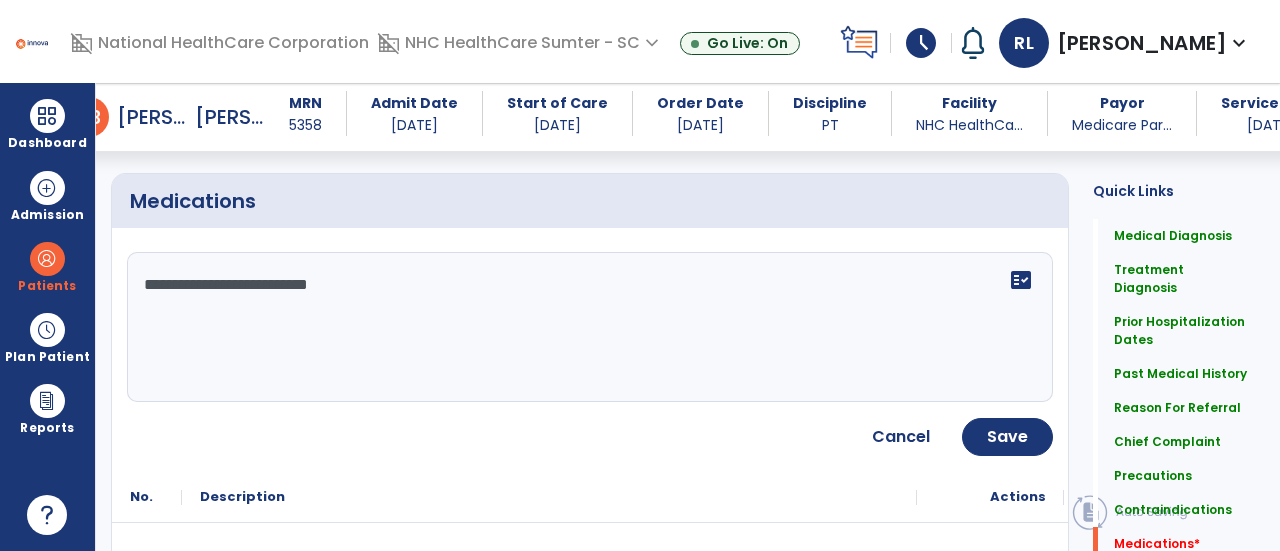 type on "**********" 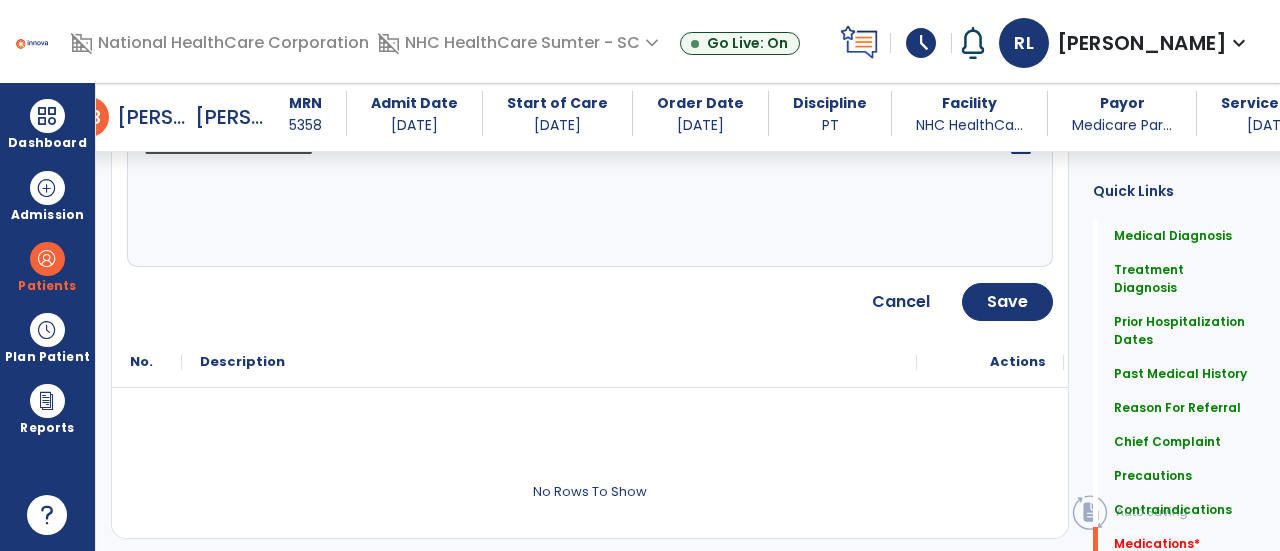scroll, scrollTop: 2643, scrollLeft: 0, axis: vertical 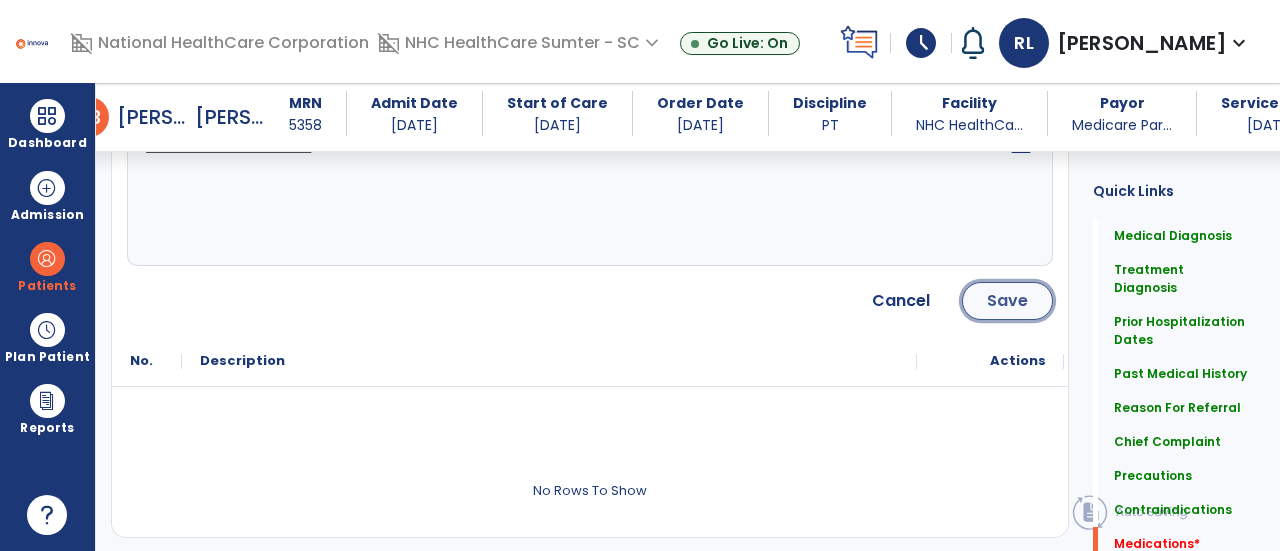 click on "Save" 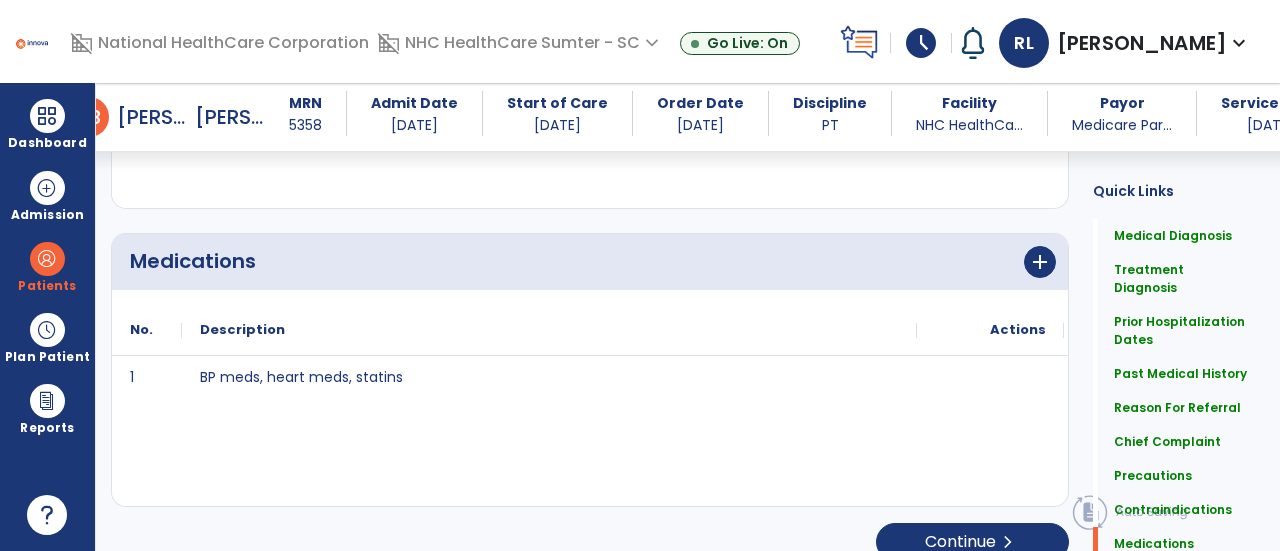scroll, scrollTop: 2448, scrollLeft: 0, axis: vertical 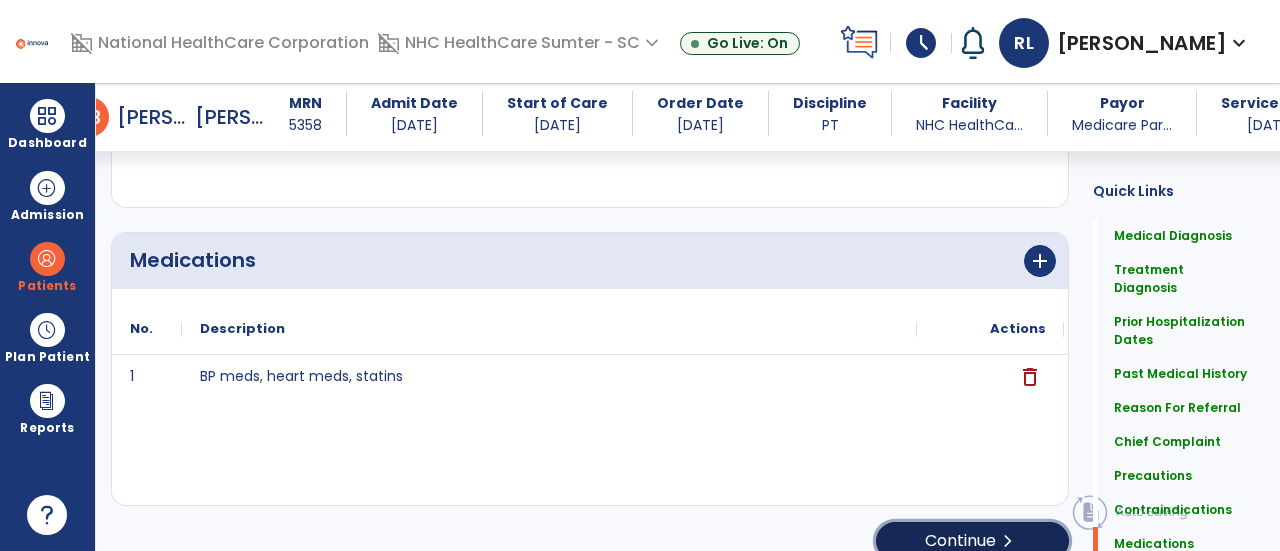 click on "chevron_right" 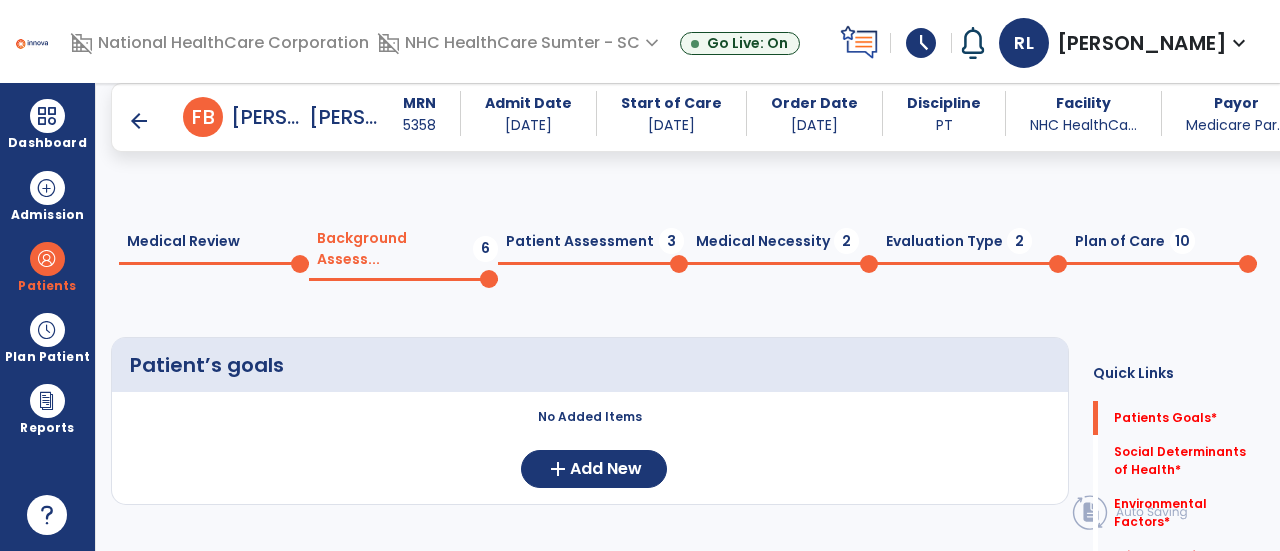 scroll, scrollTop: 116, scrollLeft: 0, axis: vertical 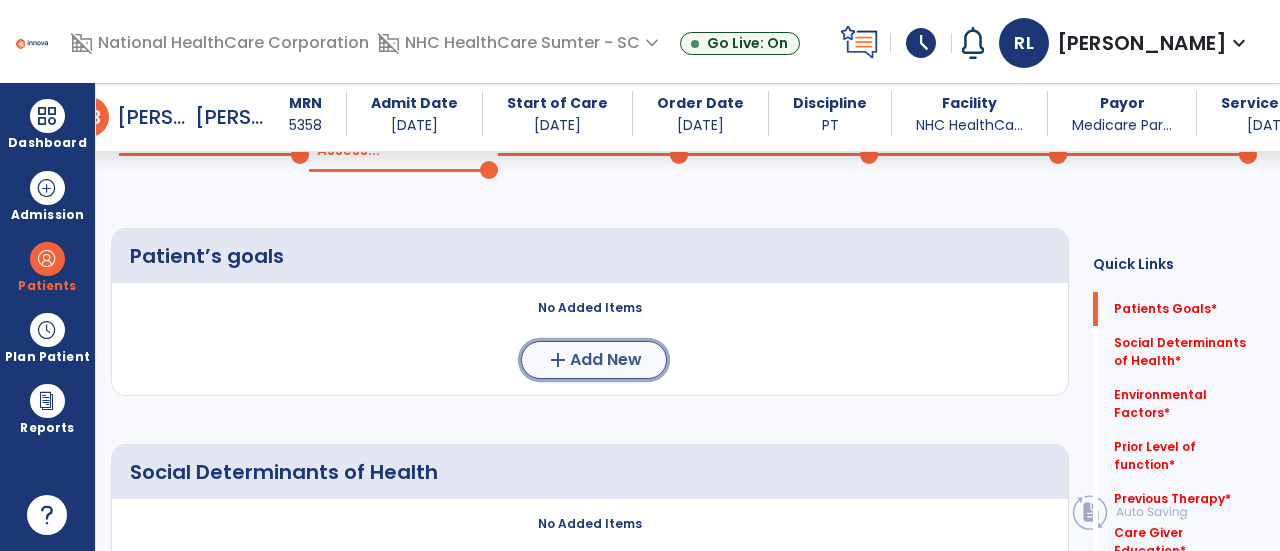 click on "add  Add New" 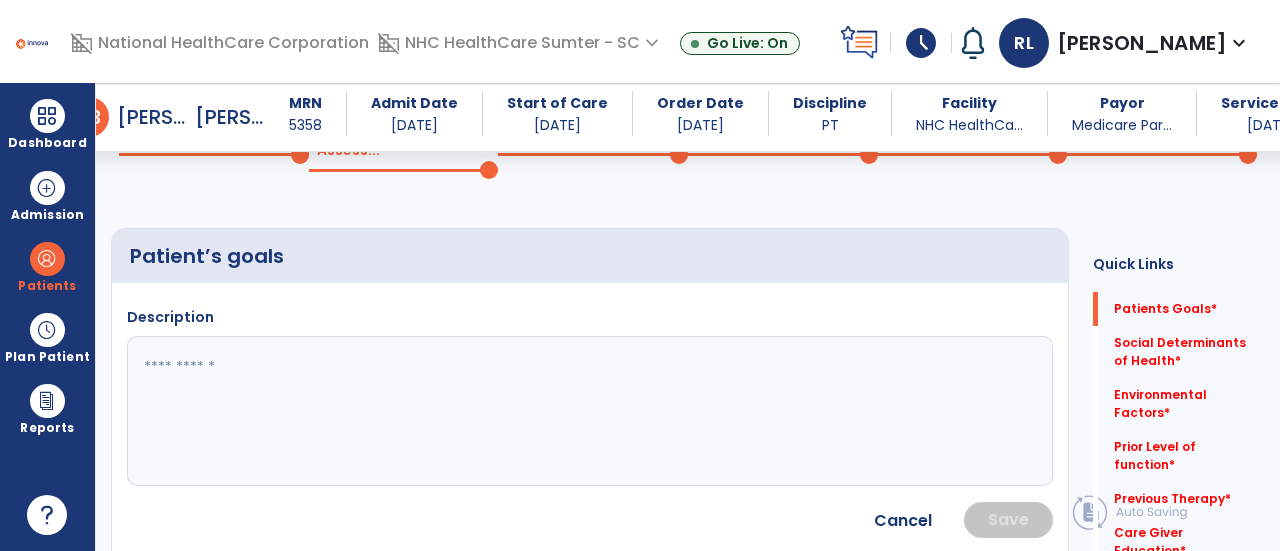 click 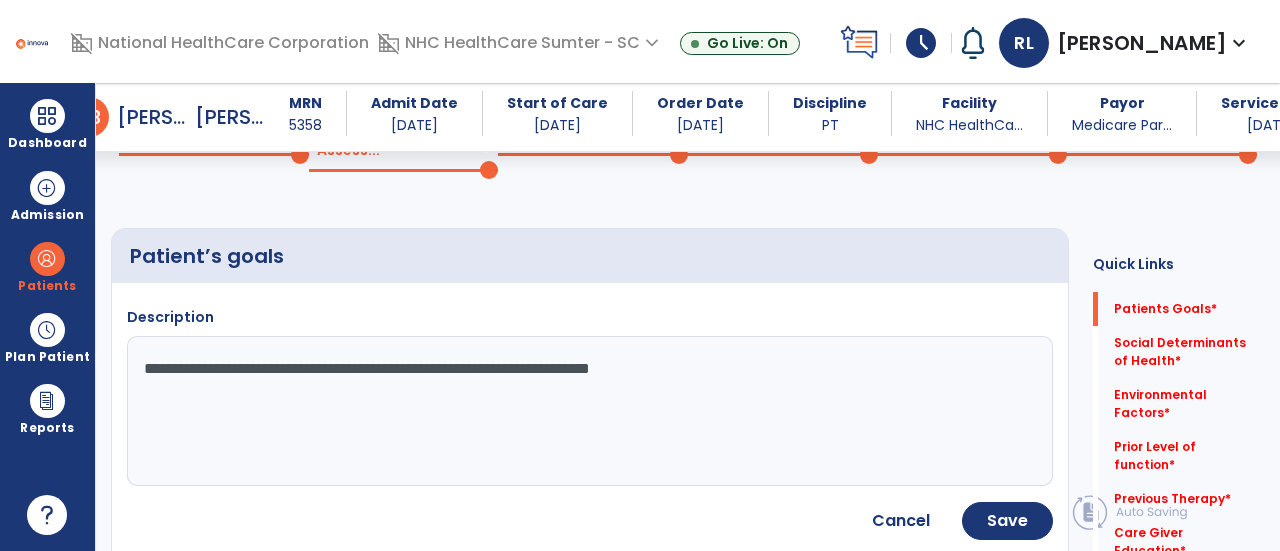type on "**********" 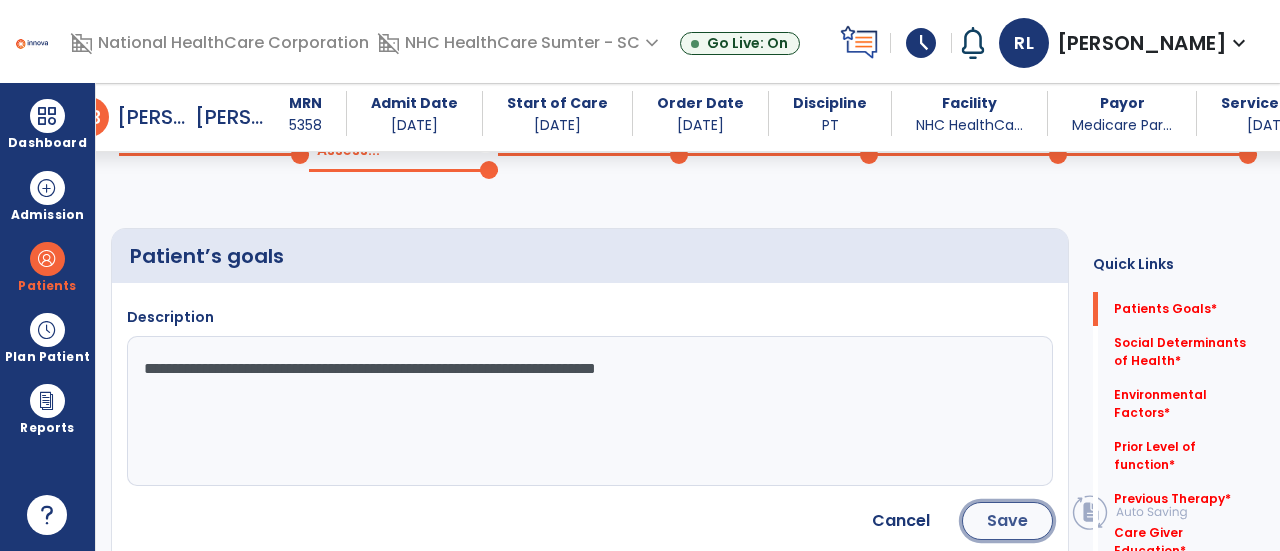 click on "Save" 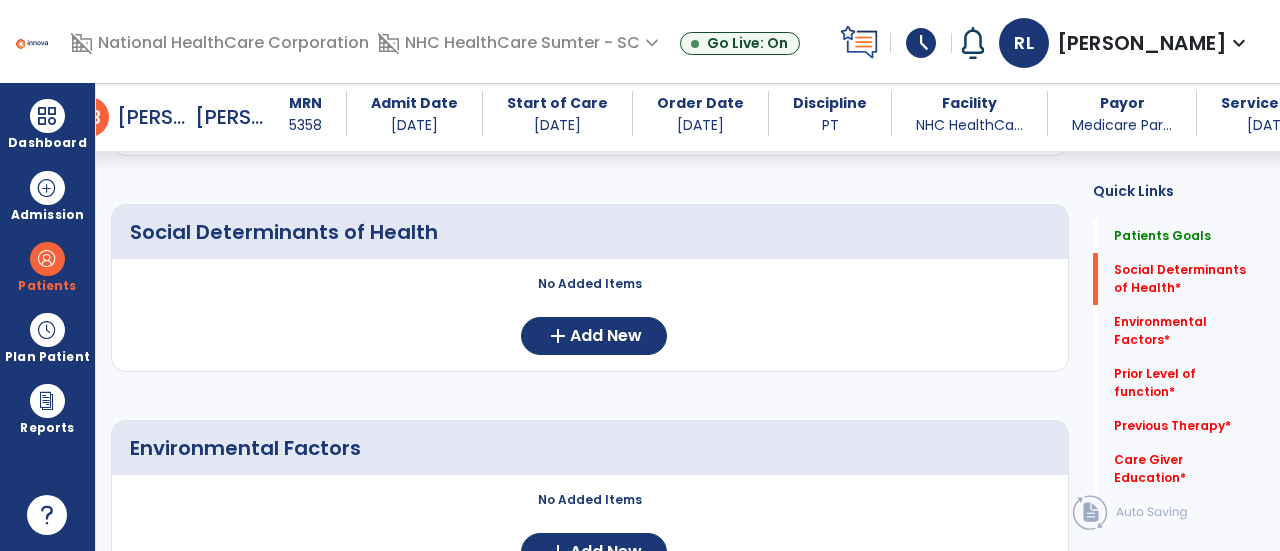 scroll, scrollTop: 475, scrollLeft: 0, axis: vertical 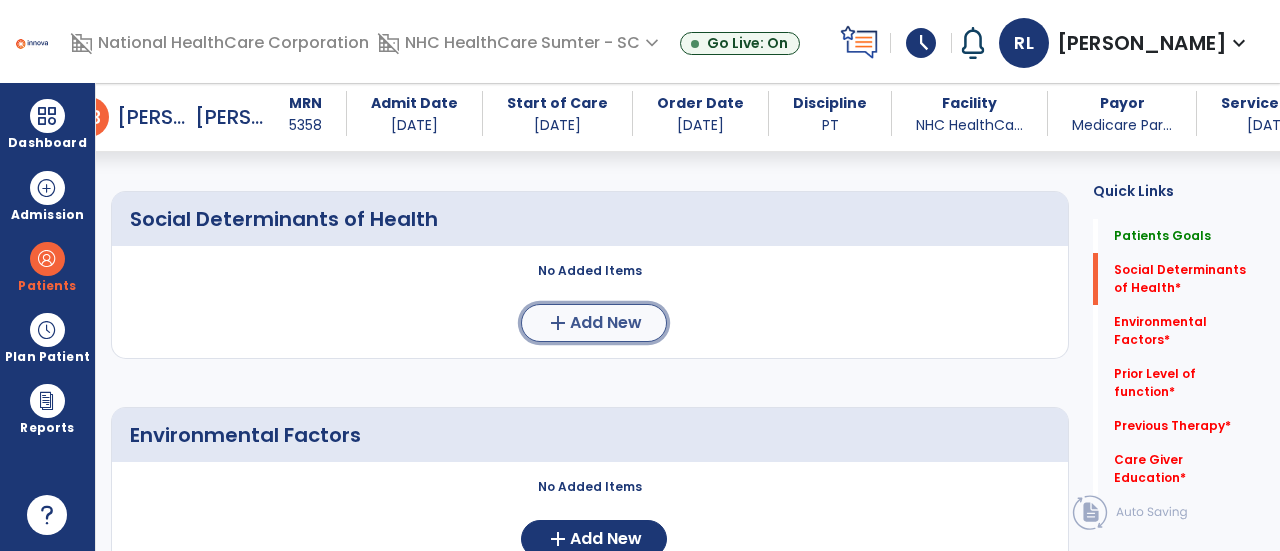 click on "Add New" 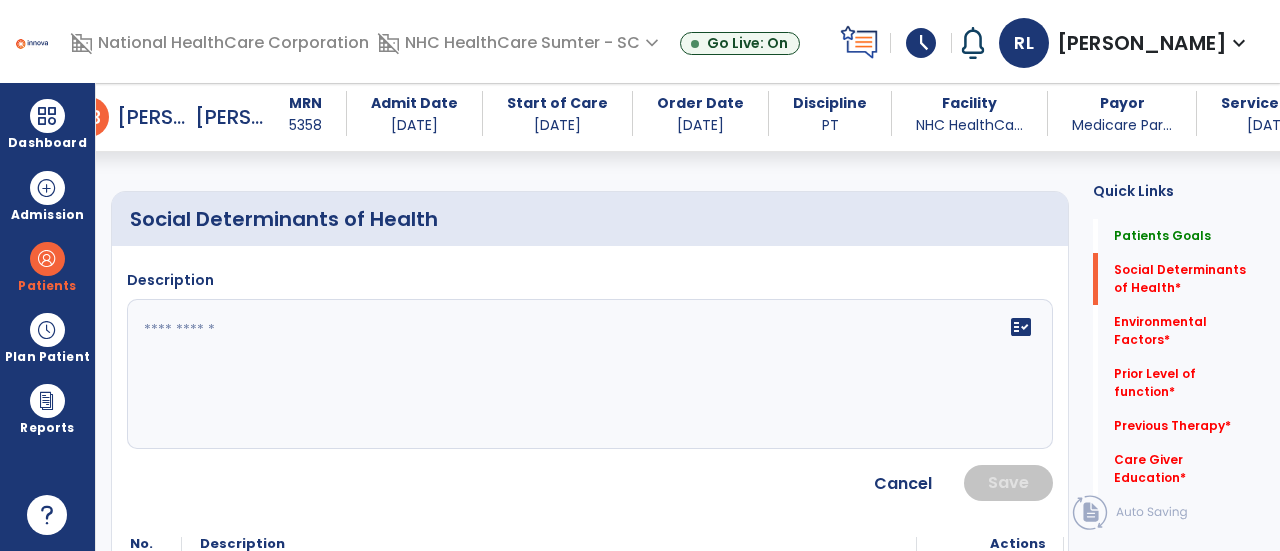 click 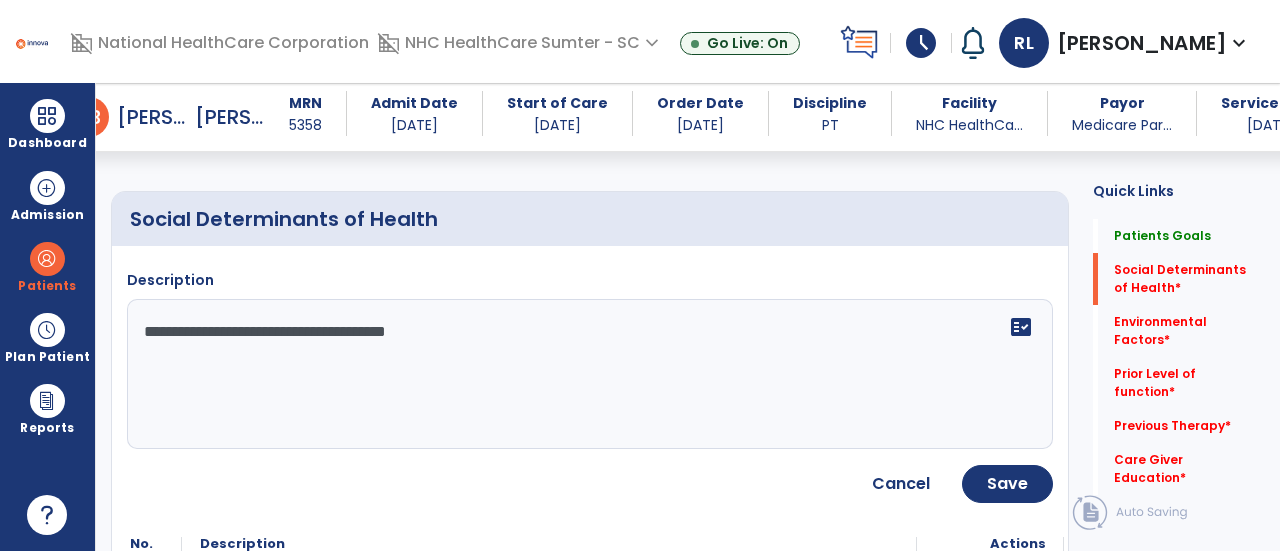 type on "**********" 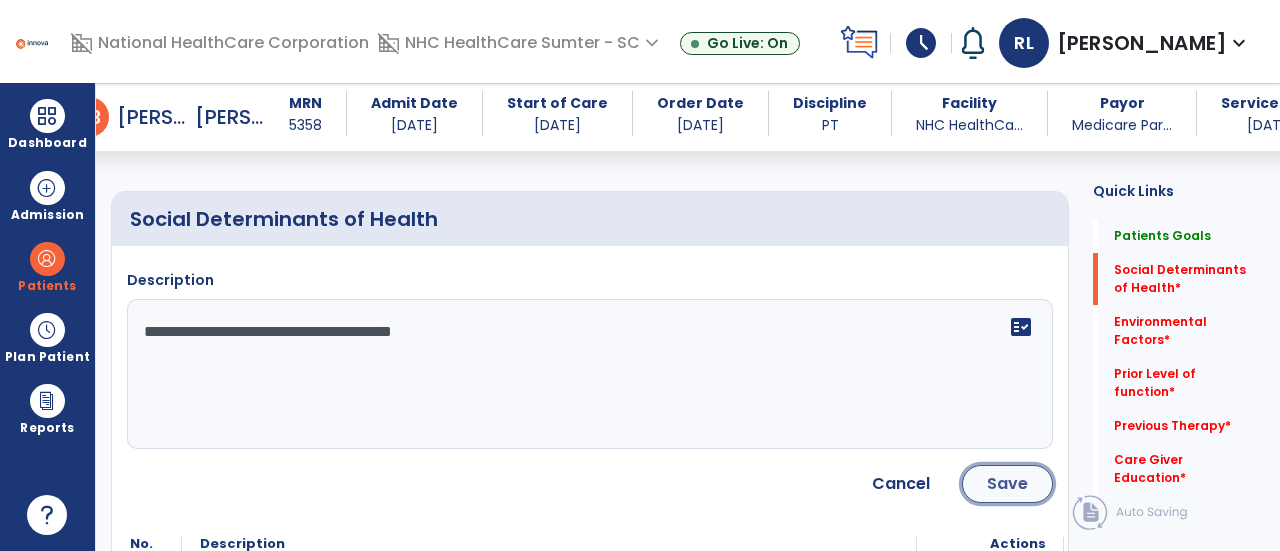 click on "Save" 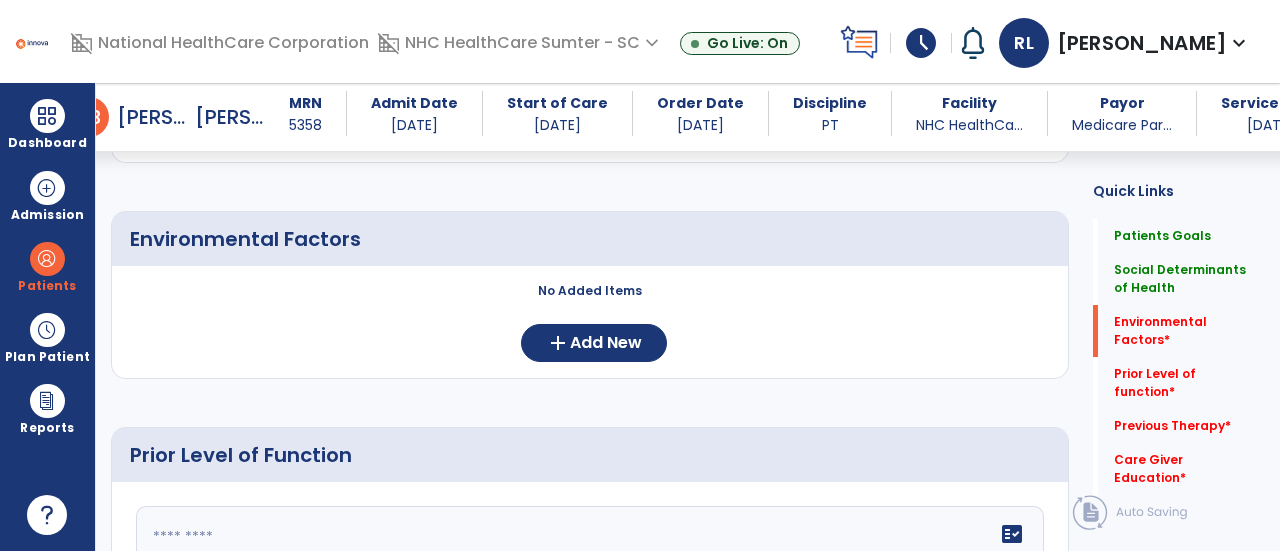 scroll, scrollTop: 766, scrollLeft: 0, axis: vertical 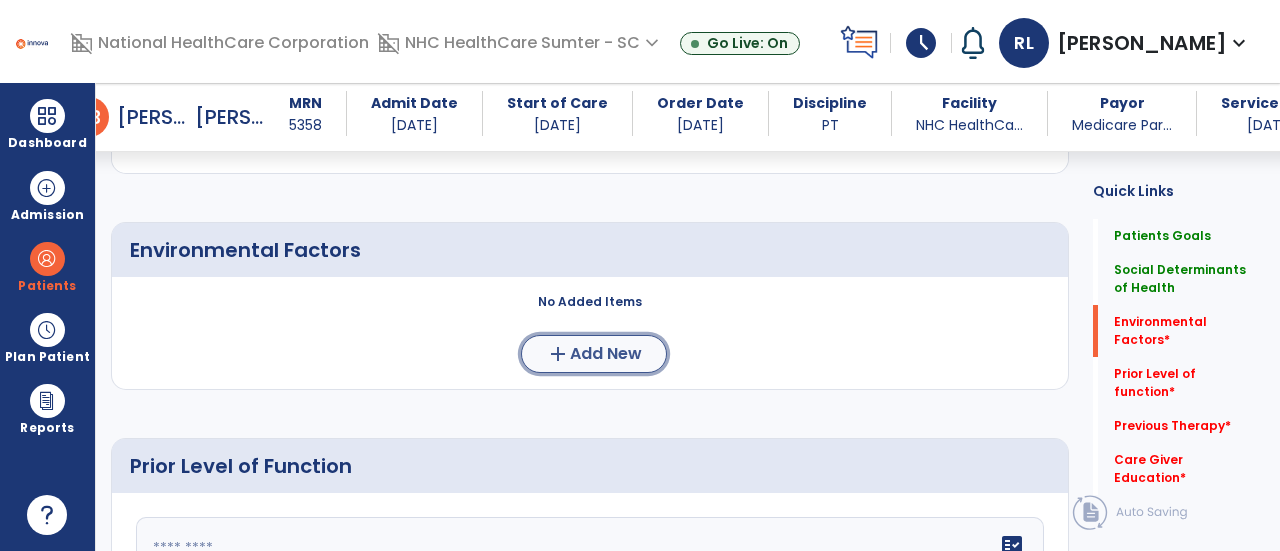 click on "Add New" 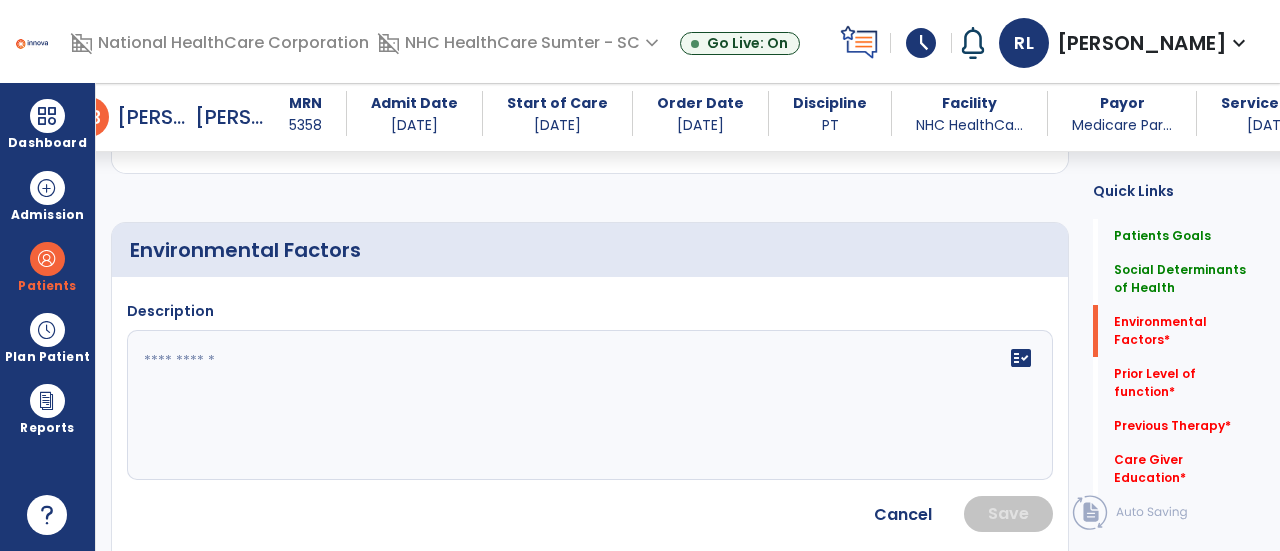 click on "fact_check" 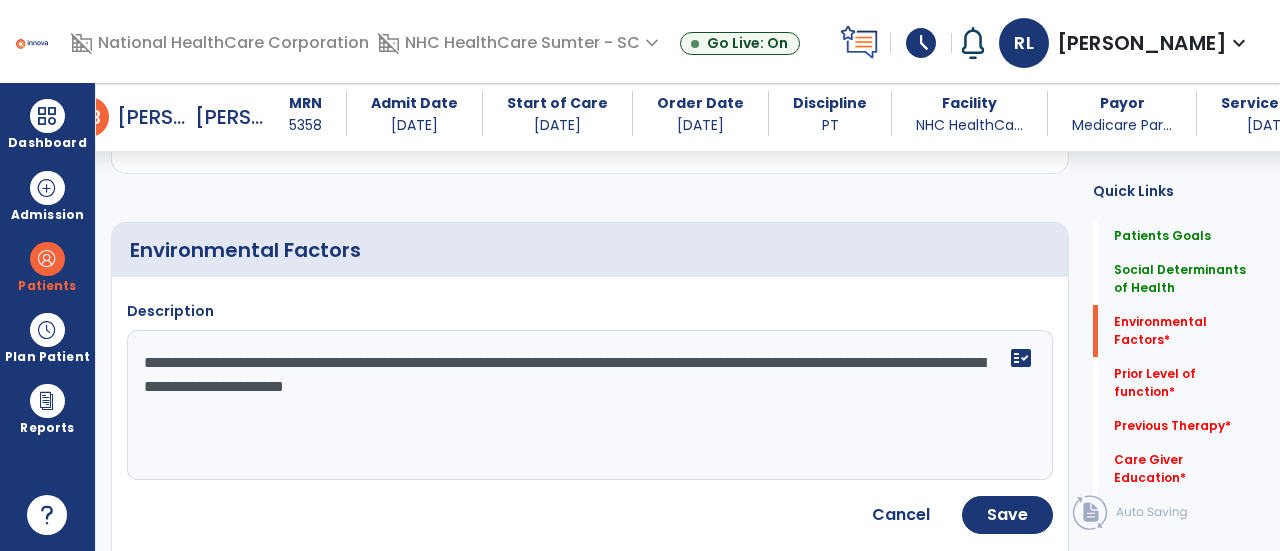 type on "**********" 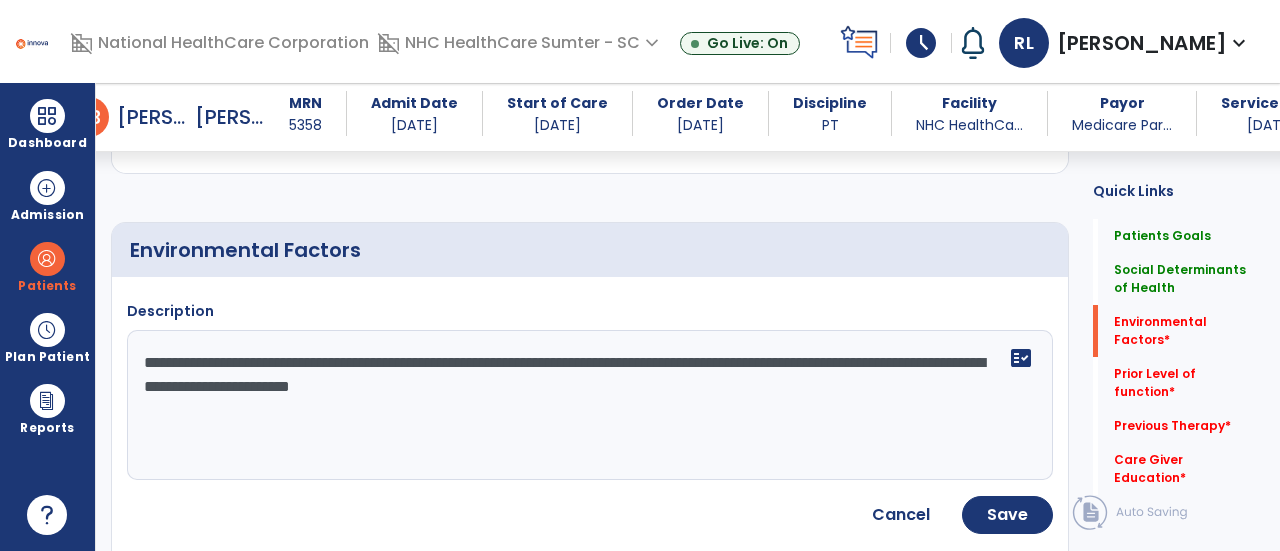 drag, startPoint x: 641, startPoint y: 369, endPoint x: 134, endPoint y: 345, distance: 507.56772 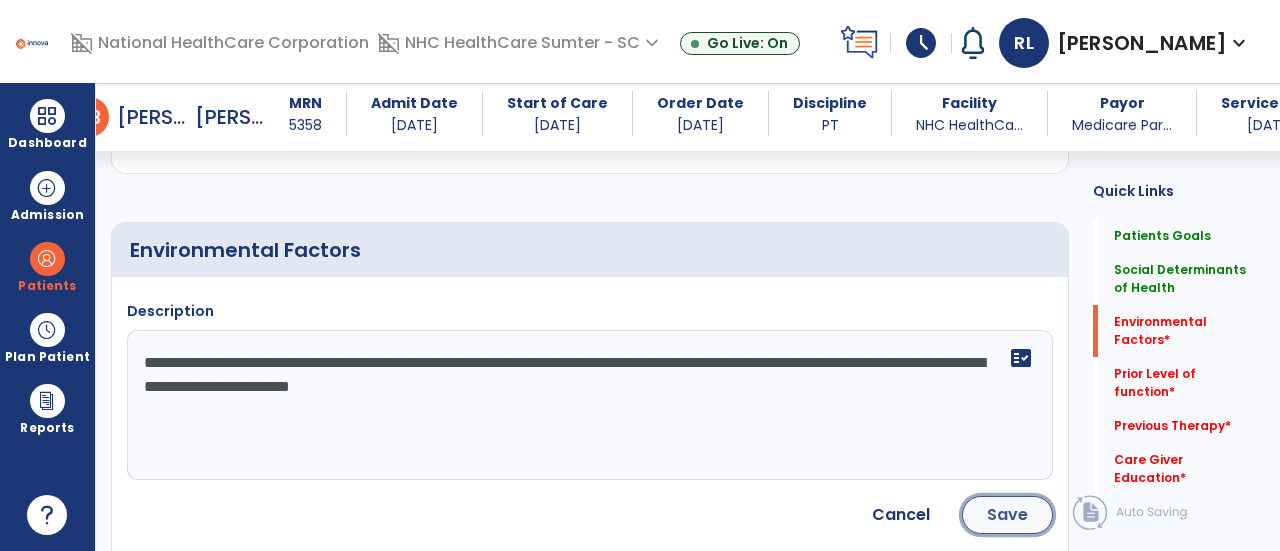 click on "Save" 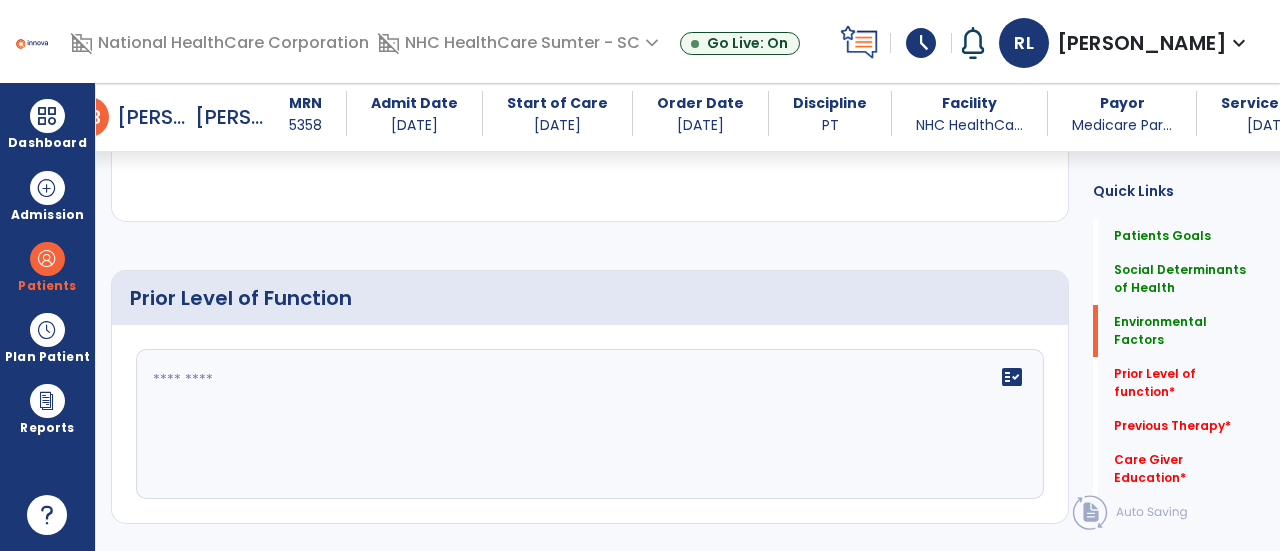 scroll, scrollTop: 1059, scrollLeft: 0, axis: vertical 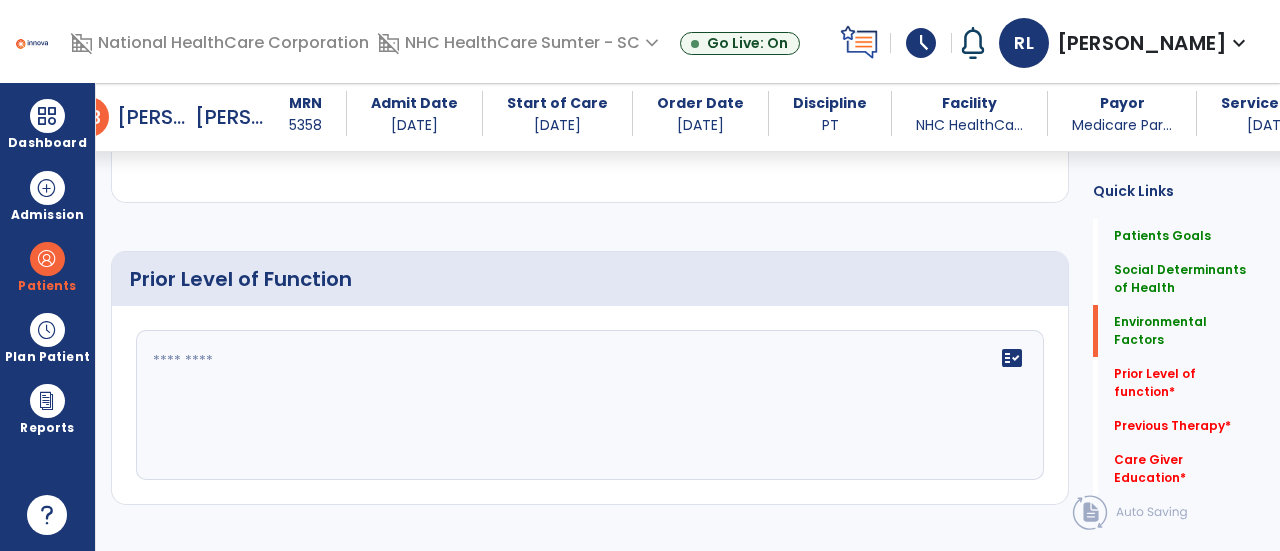 click 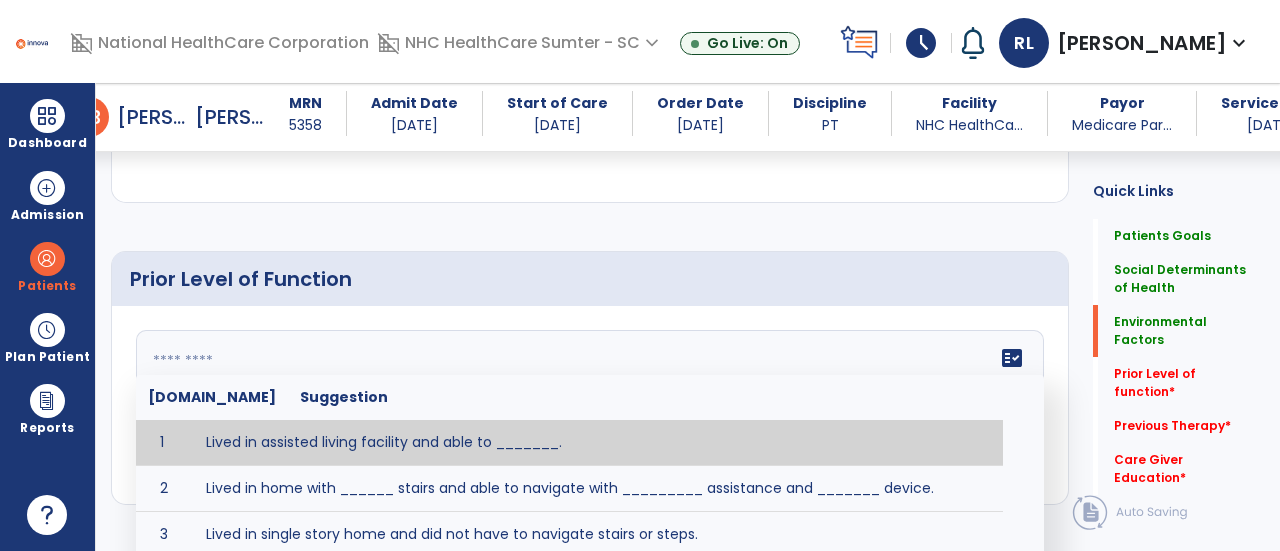 paste on "**********" 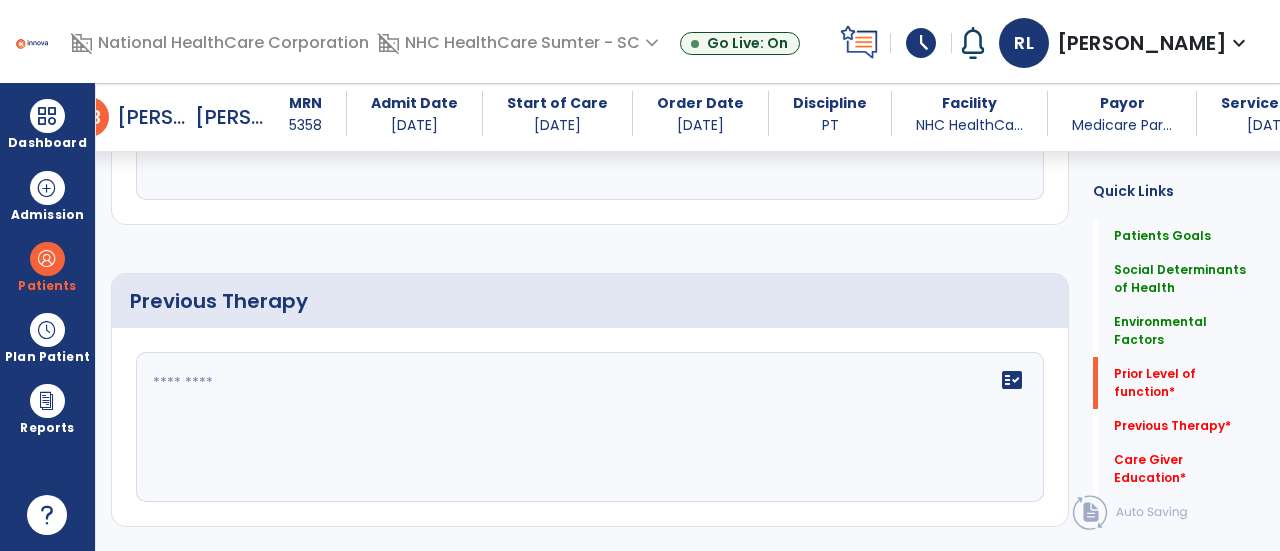 scroll, scrollTop: 1340, scrollLeft: 0, axis: vertical 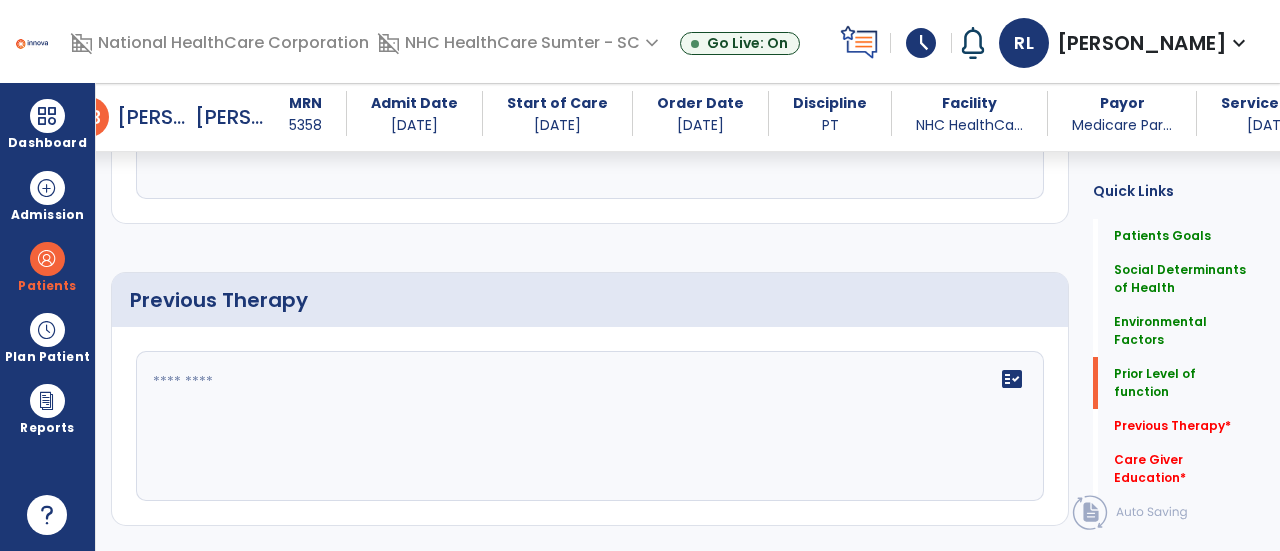 type on "**********" 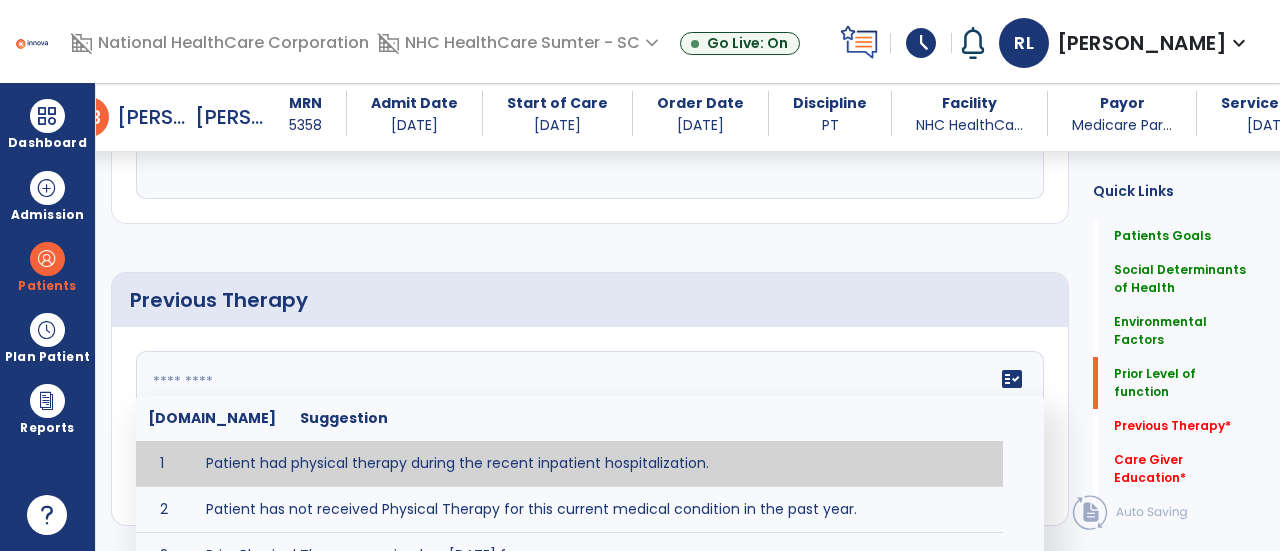 type on "**********" 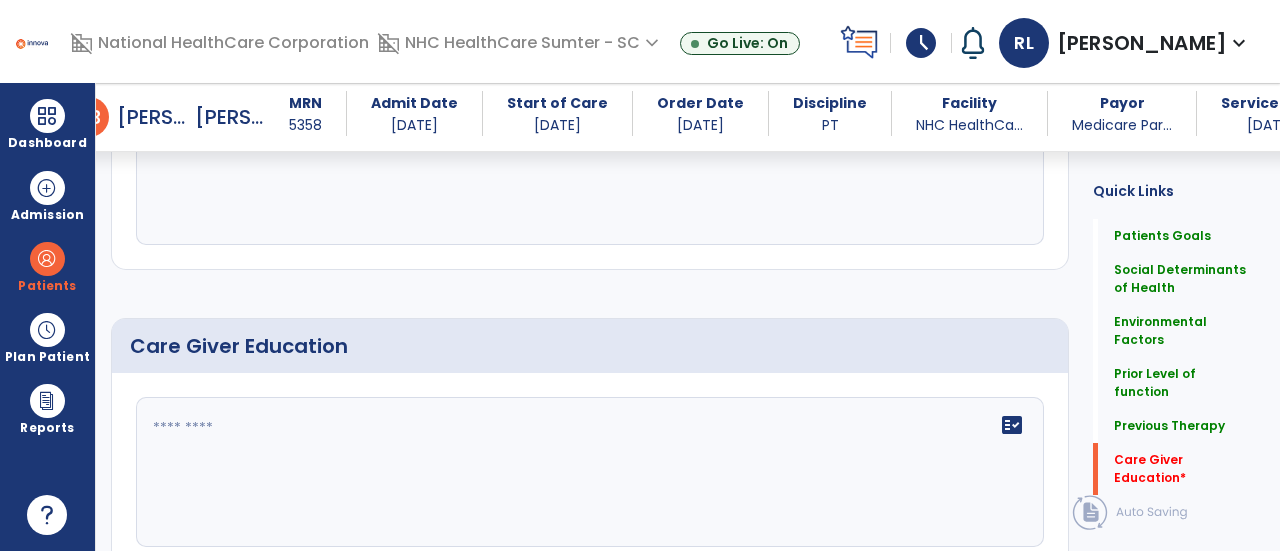 scroll, scrollTop: 1600, scrollLeft: 0, axis: vertical 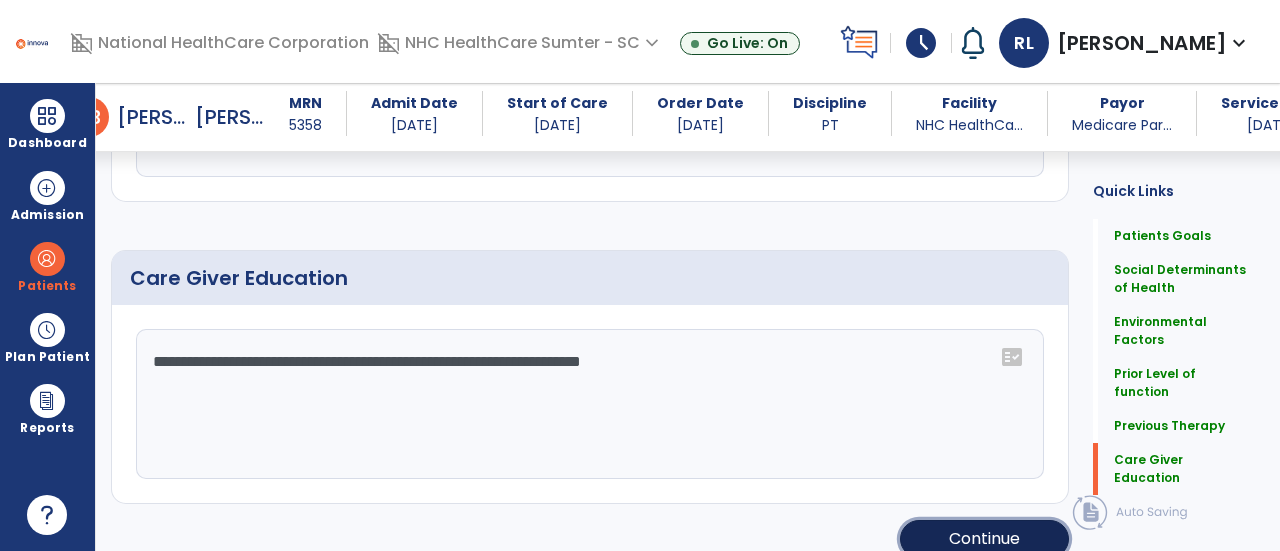 click on "Continue" 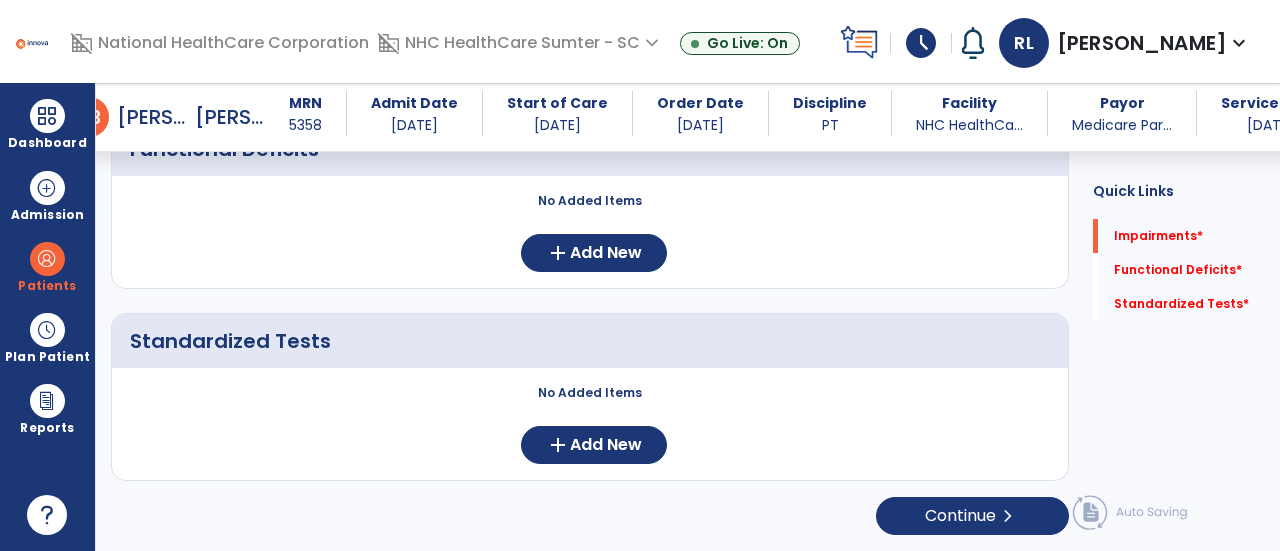 scroll, scrollTop: 394, scrollLeft: 0, axis: vertical 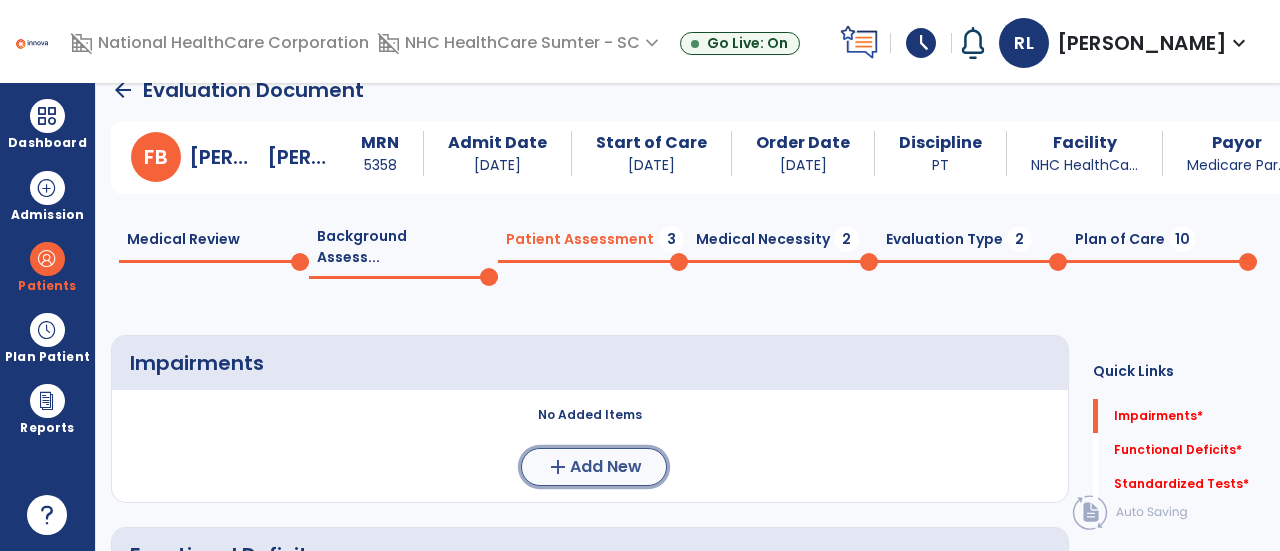 click on "Add New" 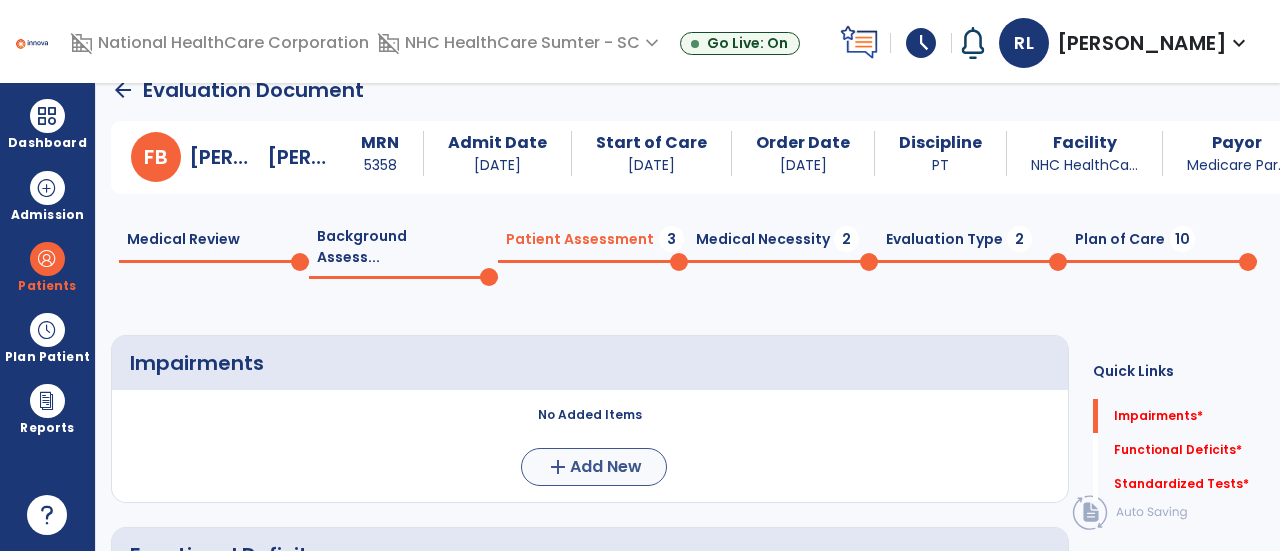 scroll, scrollTop: 16, scrollLeft: 0, axis: vertical 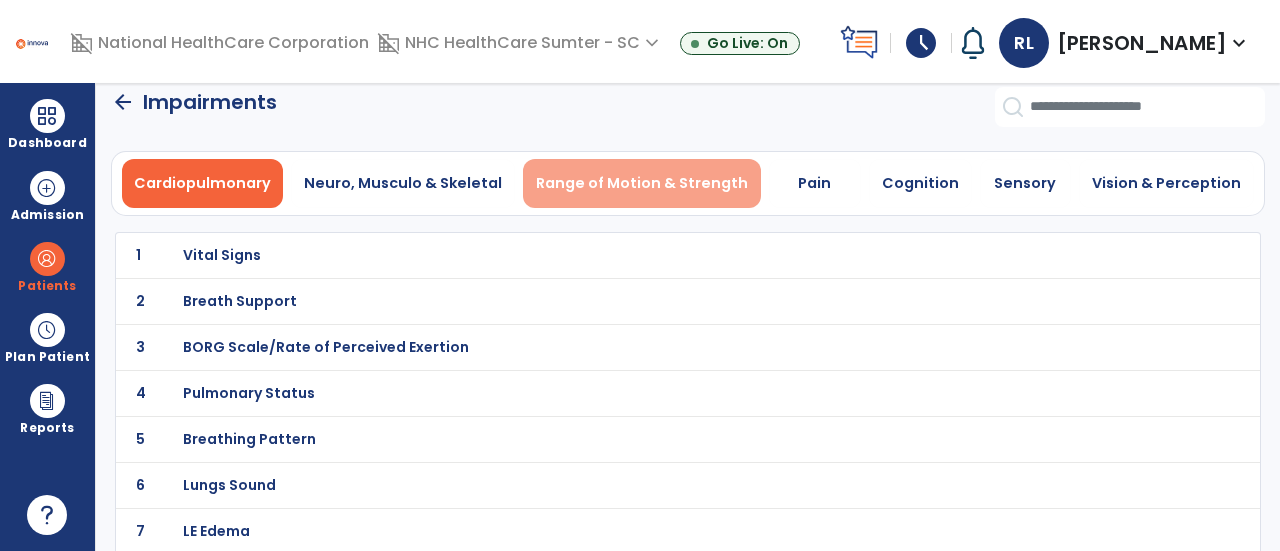 click on "Range of Motion & Strength" at bounding box center (642, 183) 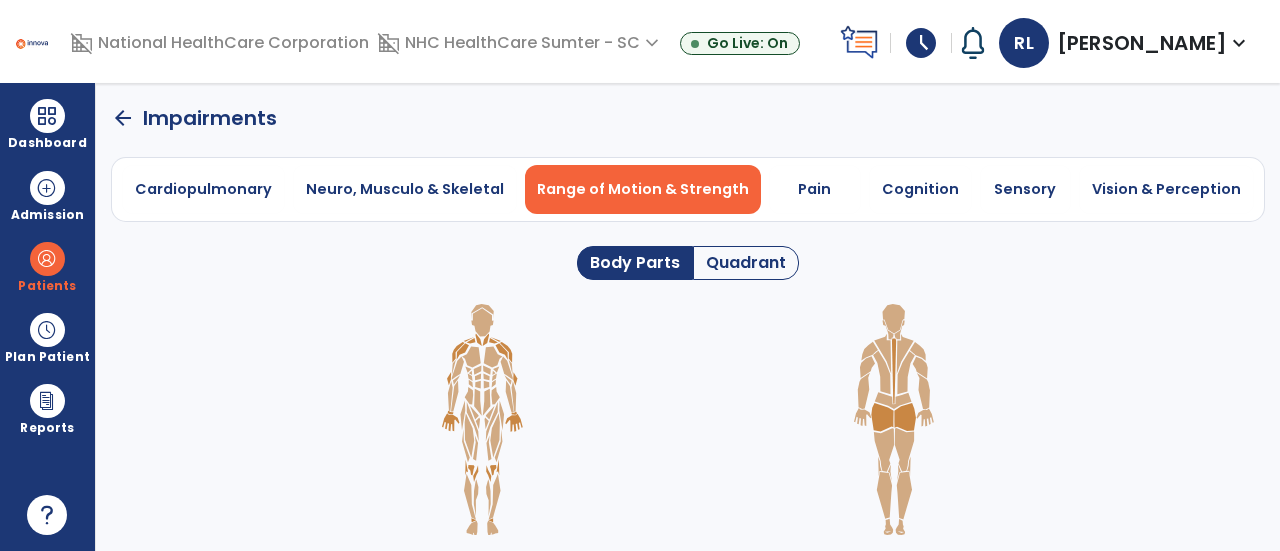 click on "Quadrant" 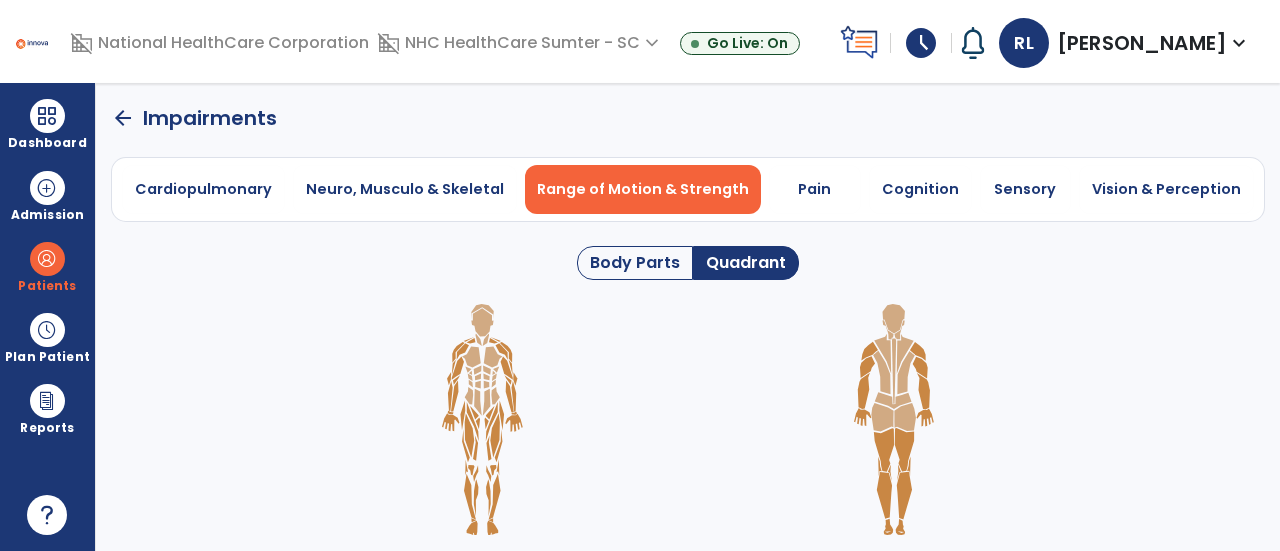 click 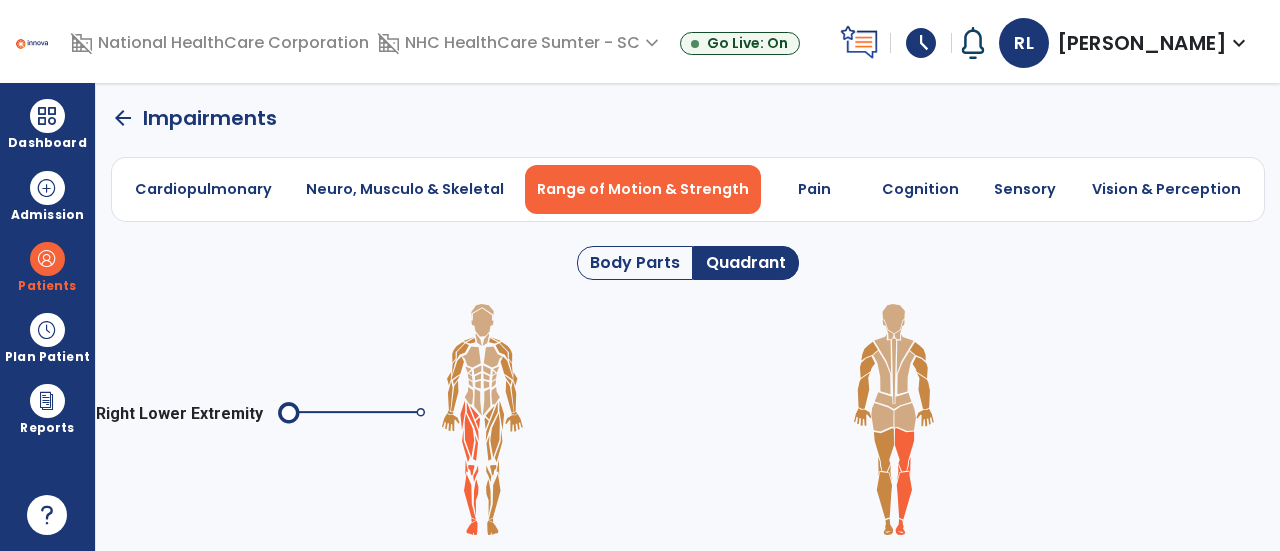 click 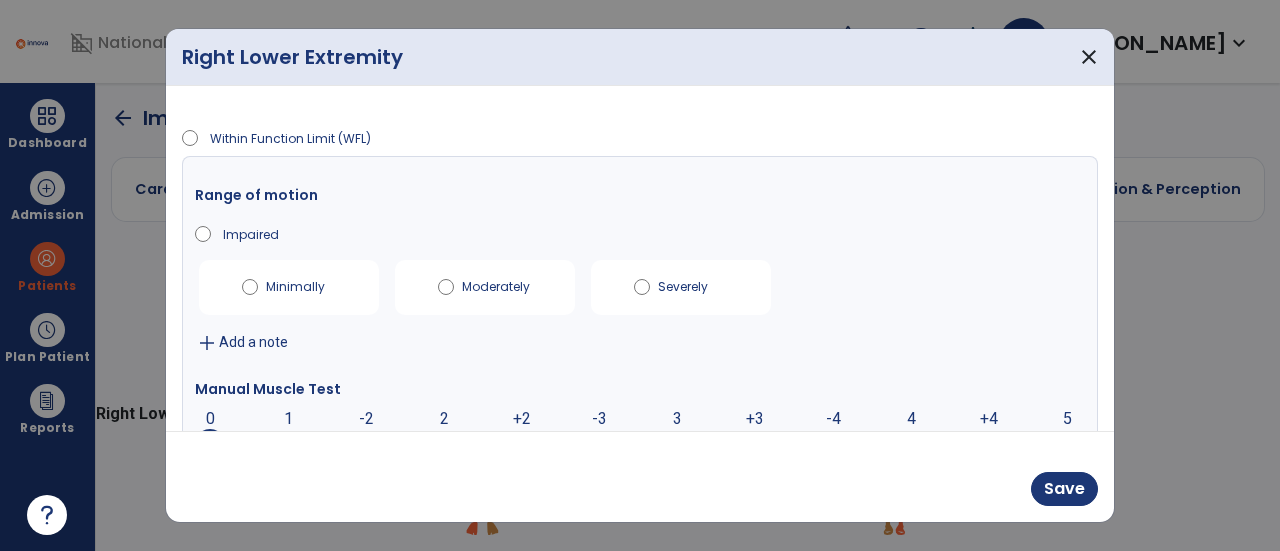 click on "3" at bounding box center (677, 445) 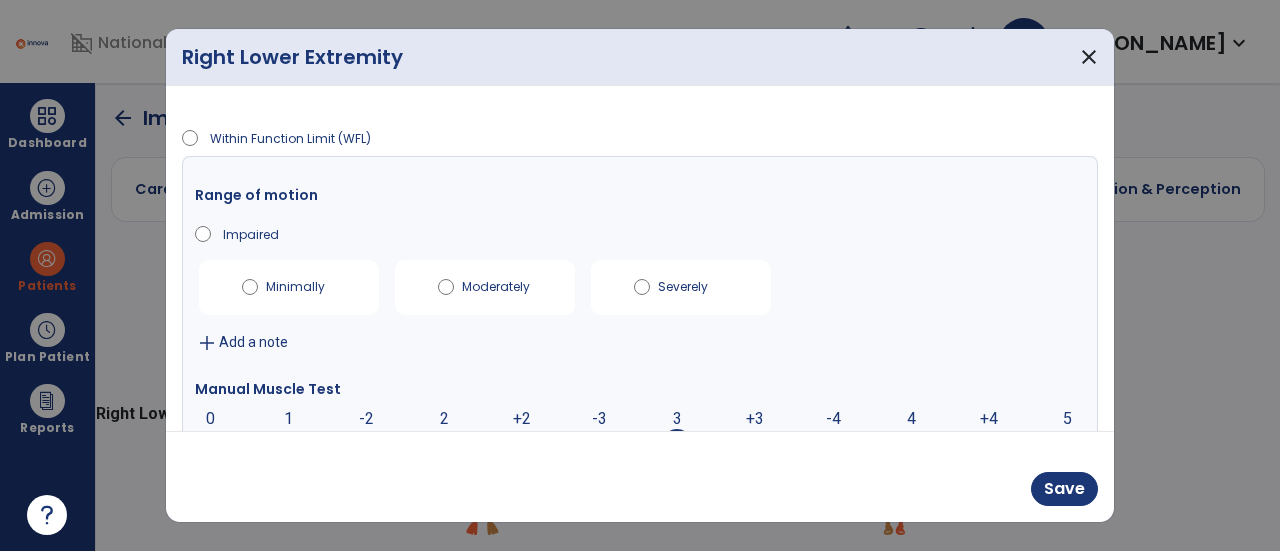 scroll, scrollTop: 24, scrollLeft: 0, axis: vertical 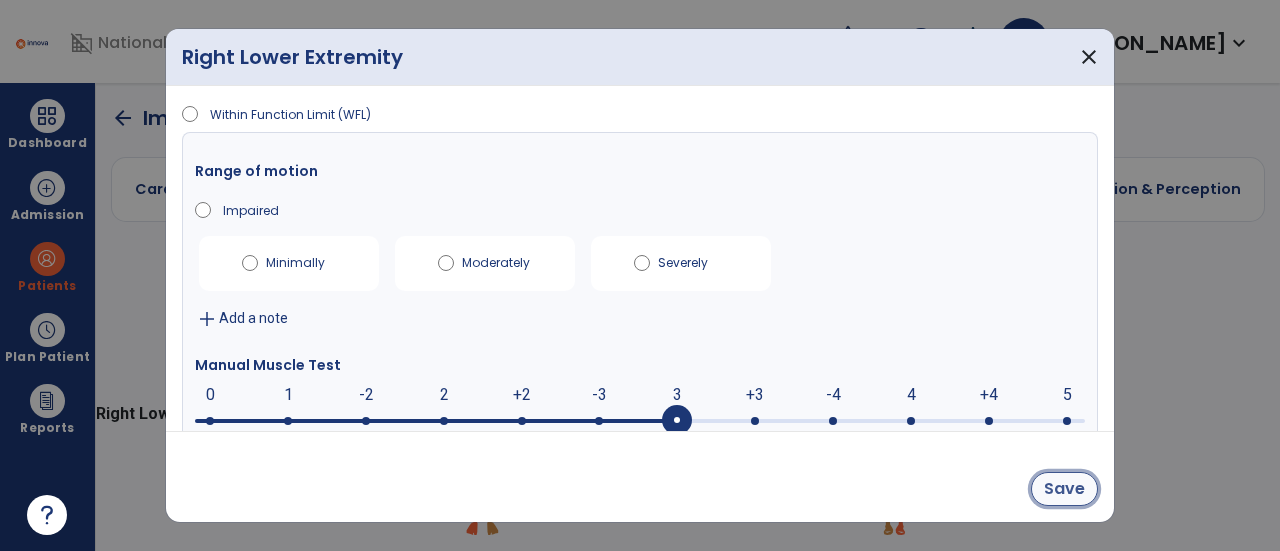 click on "Save" at bounding box center [1064, 489] 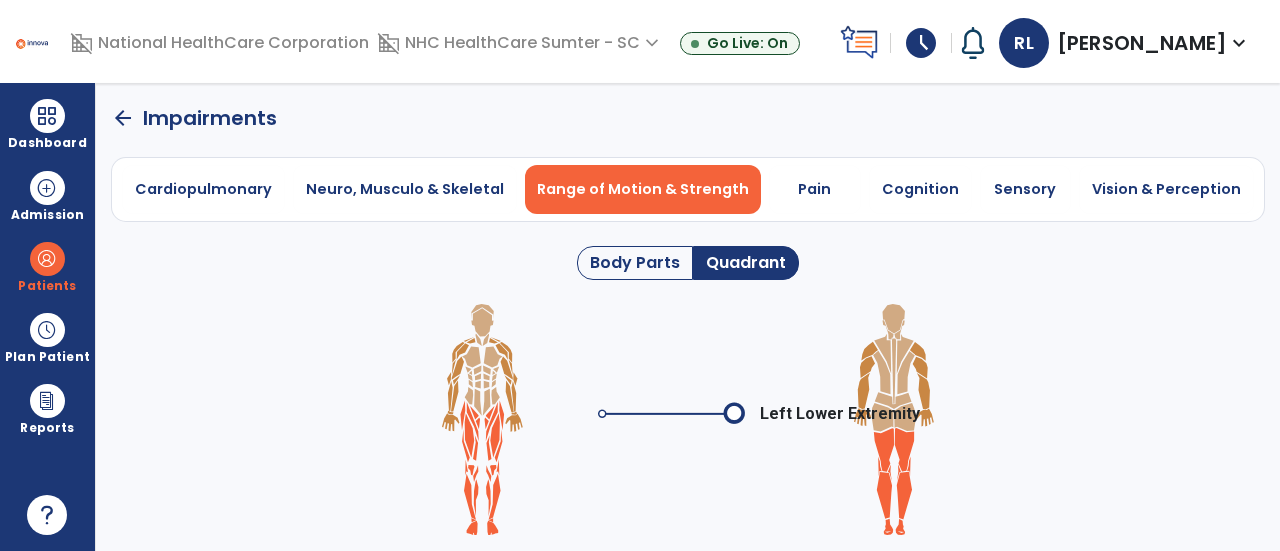click 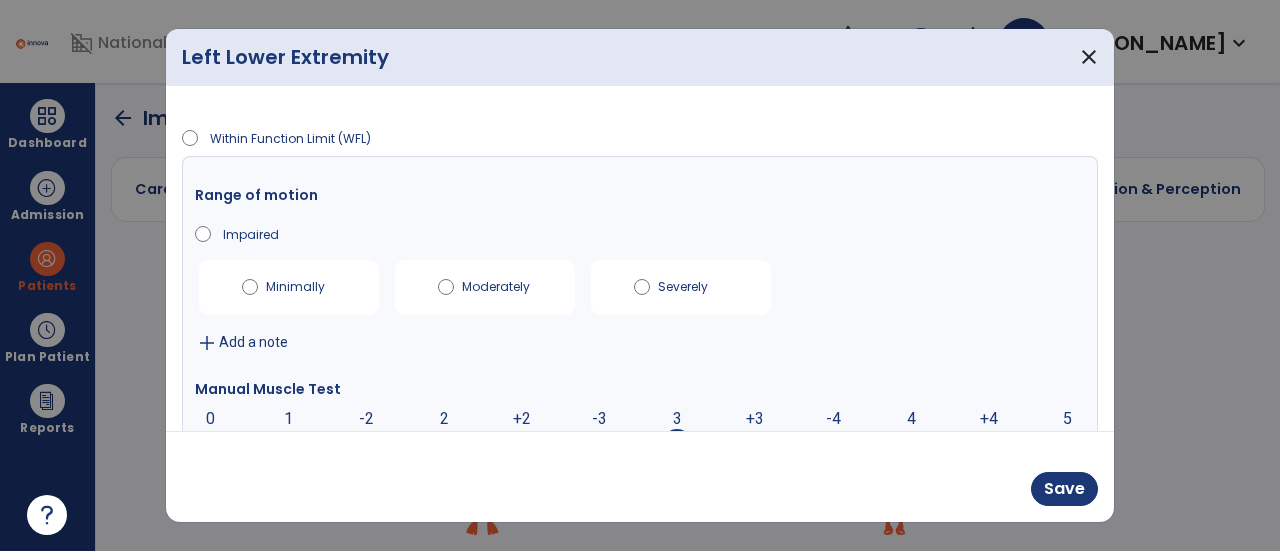click on "3     0      1      -2      2      +2      -3      3      +3      -4      4      +4      5" at bounding box center (640, 445) 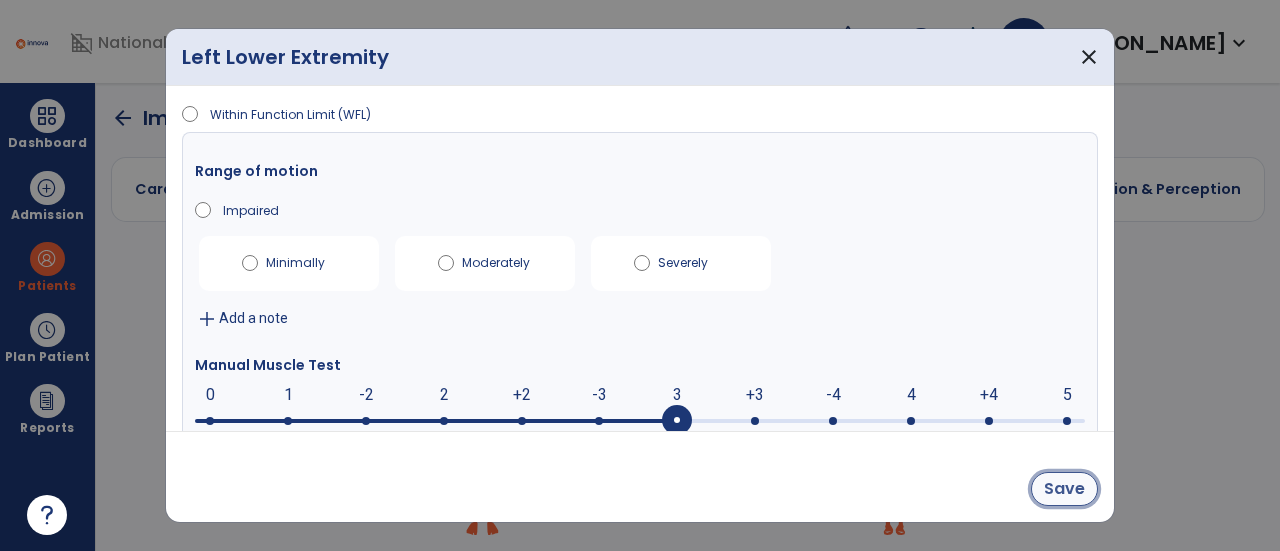 click on "Save" at bounding box center [1064, 489] 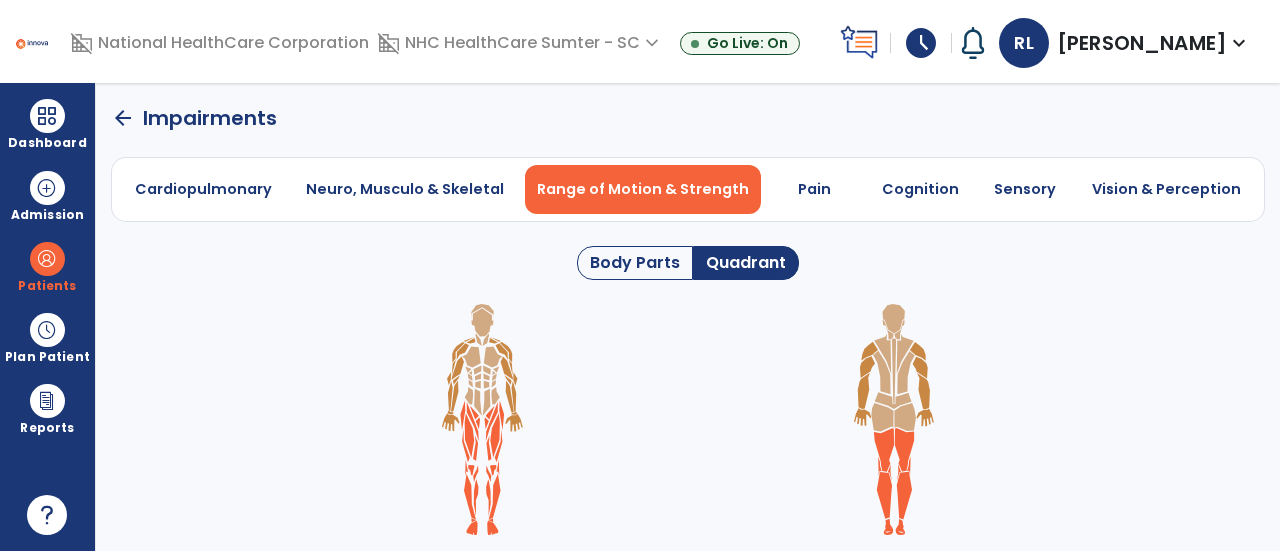 click on "arrow_back" 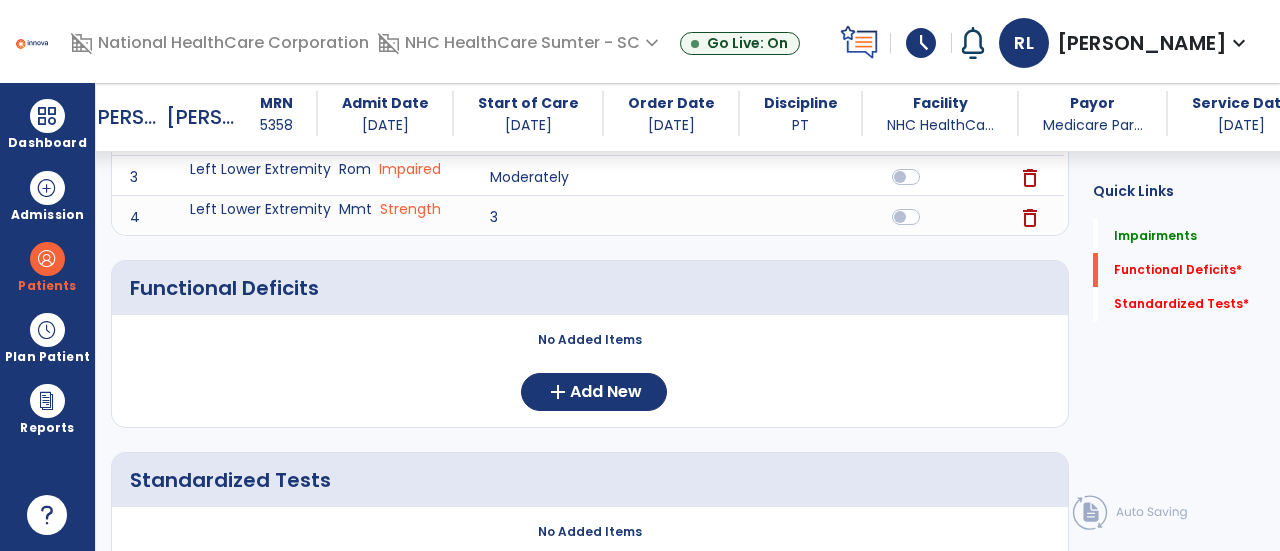 scroll, scrollTop: 390, scrollLeft: 0, axis: vertical 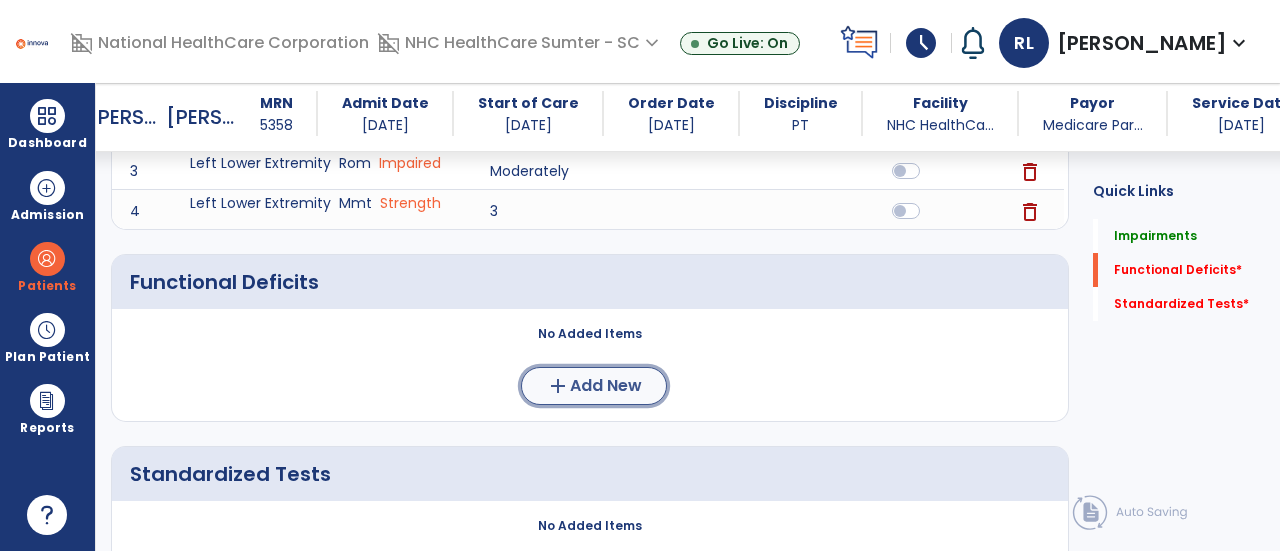click on "add" 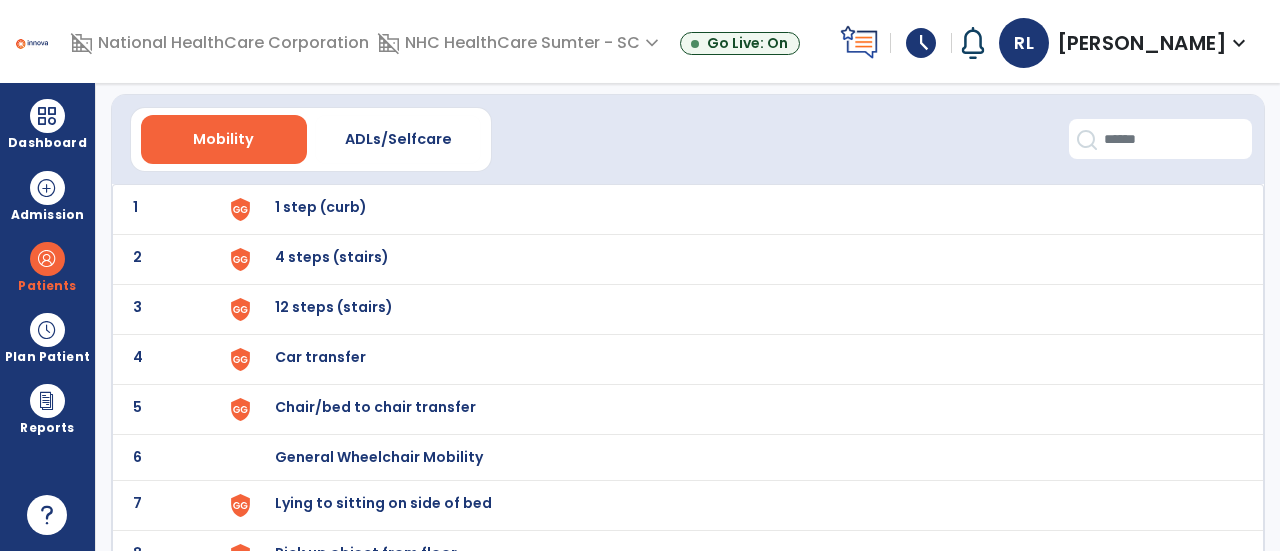 scroll, scrollTop: 56, scrollLeft: 0, axis: vertical 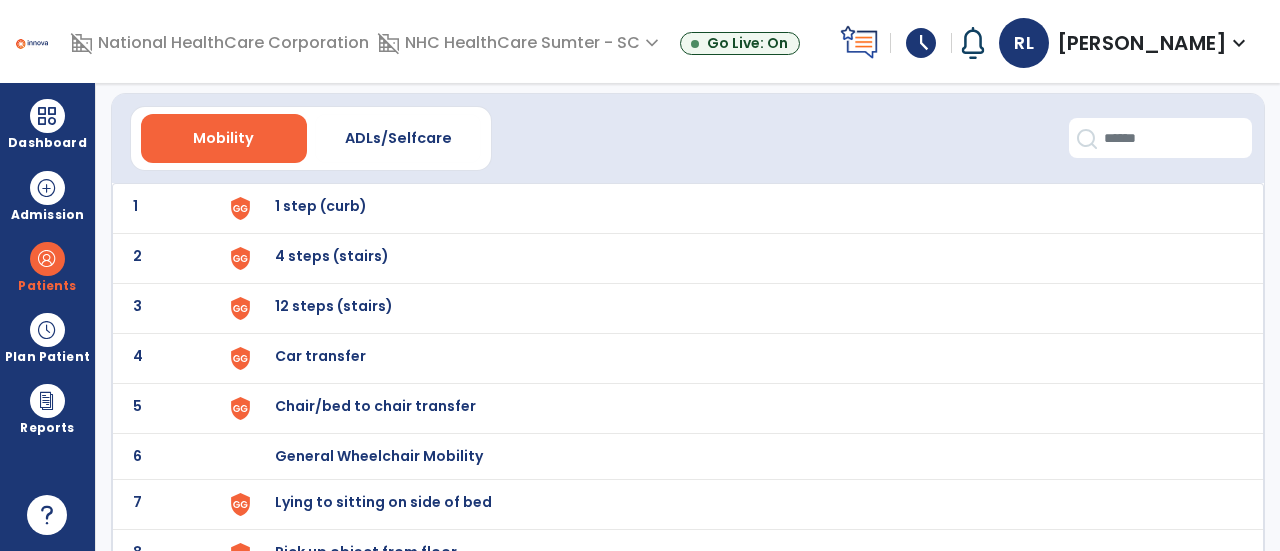 click on "4 steps (stairs)" at bounding box center (321, 206) 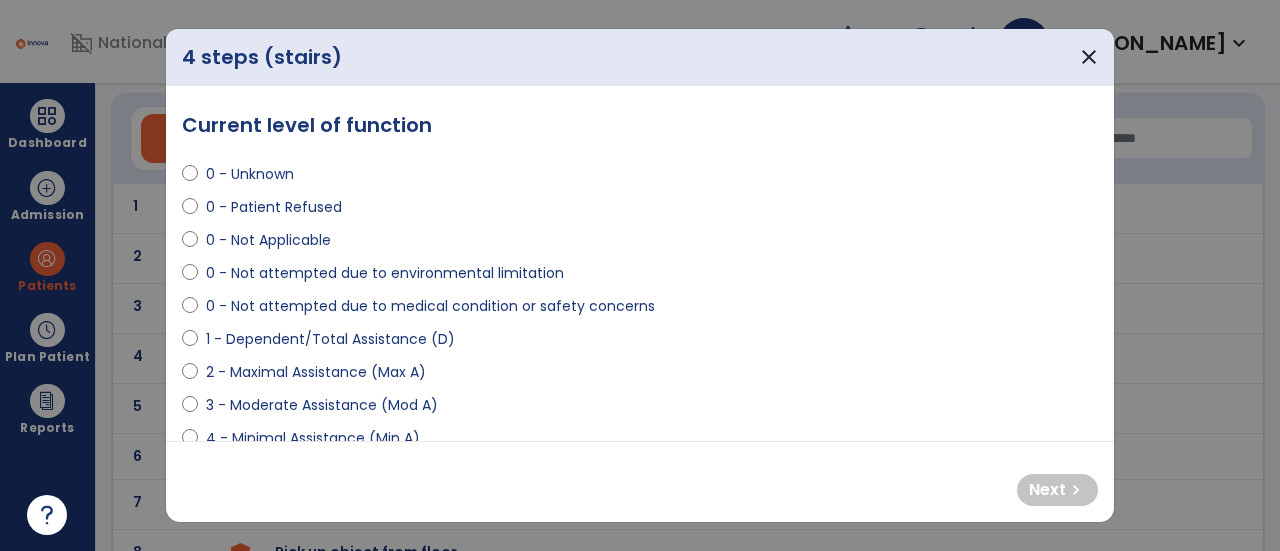 select on "**********" 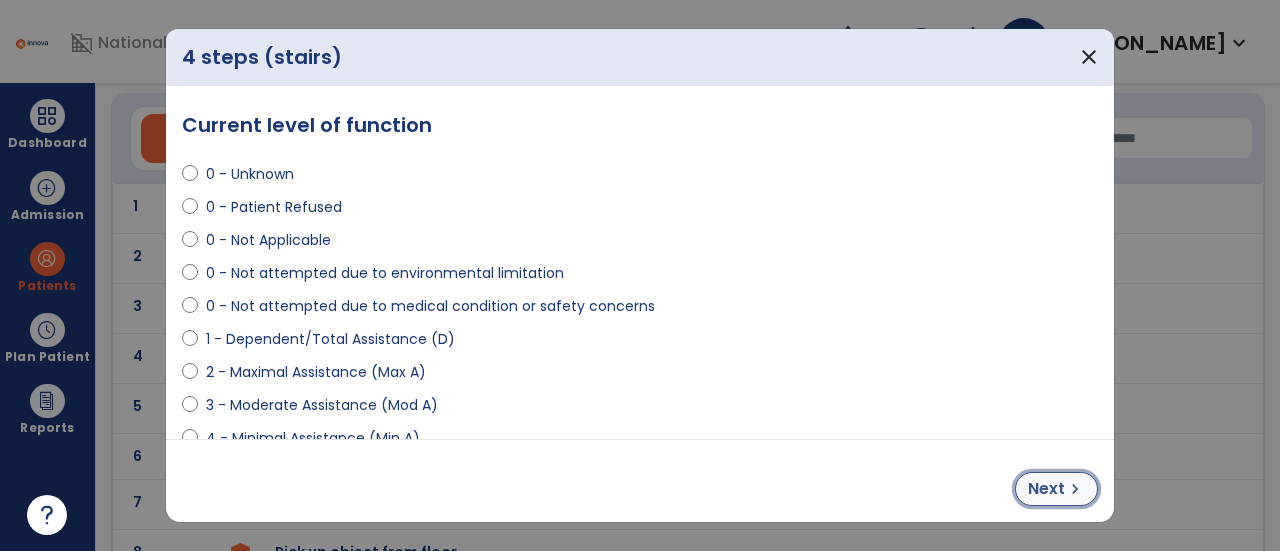 click on "Next" at bounding box center [1046, 489] 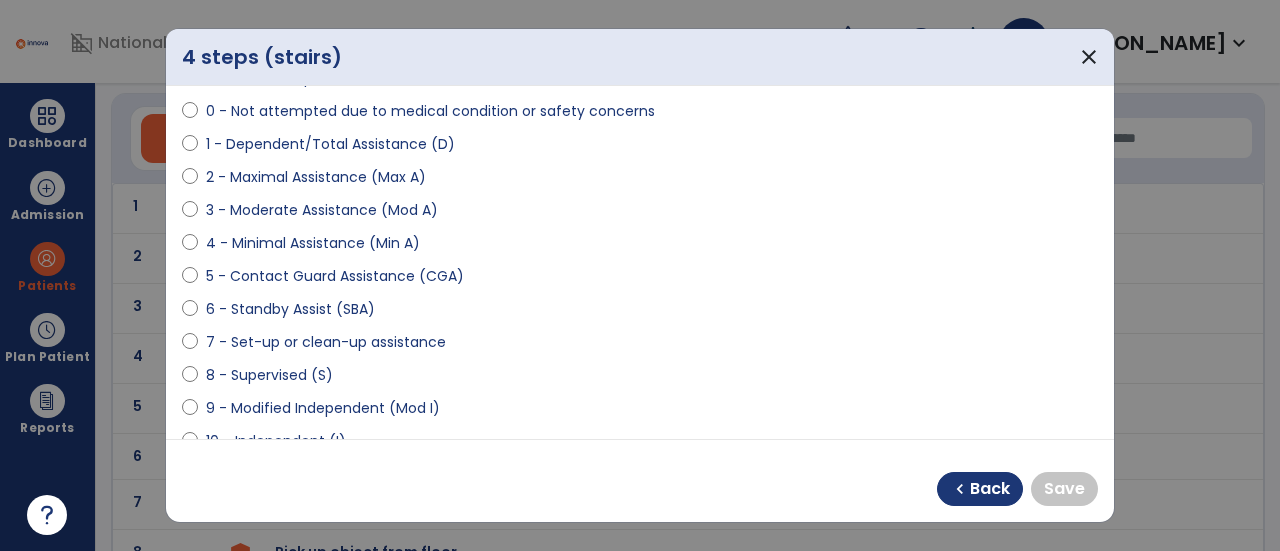 scroll, scrollTop: 196, scrollLeft: 0, axis: vertical 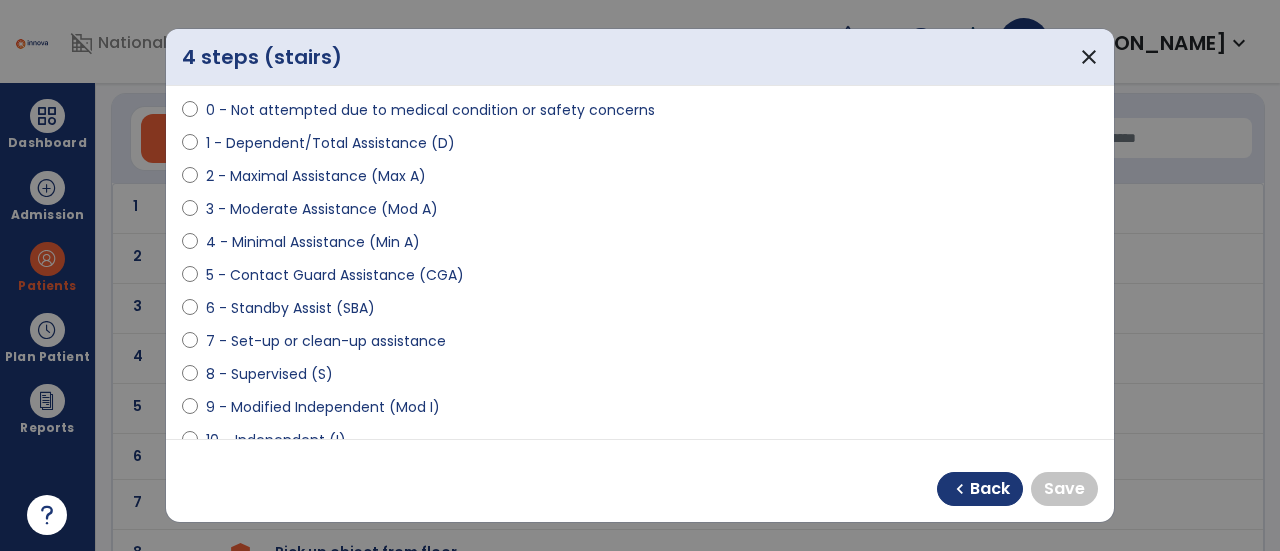select on "**********" 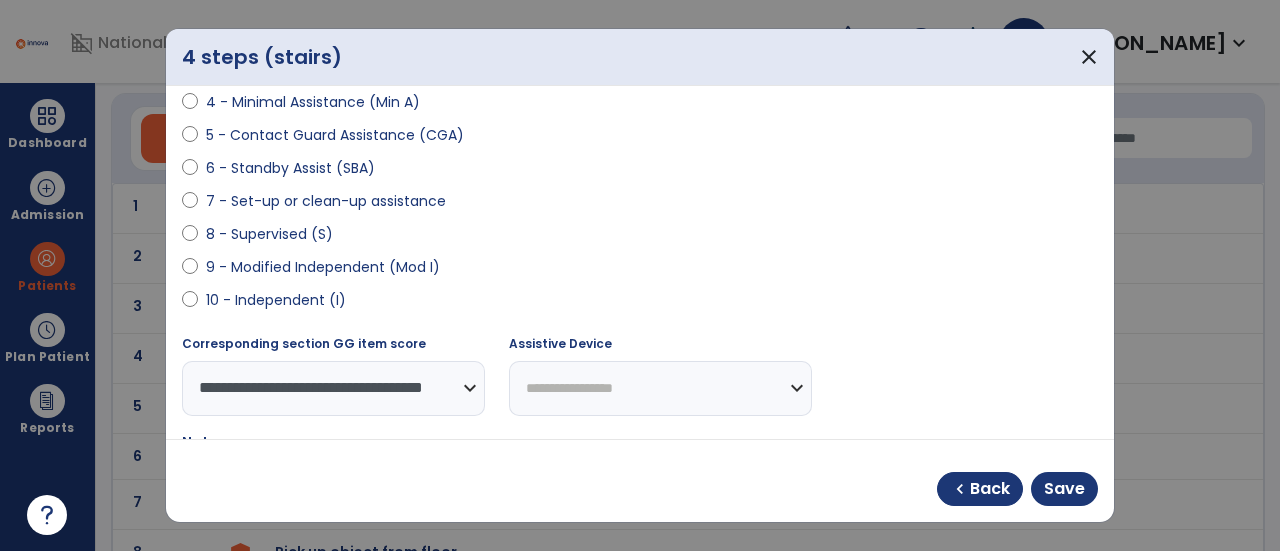scroll, scrollTop: 337, scrollLeft: 0, axis: vertical 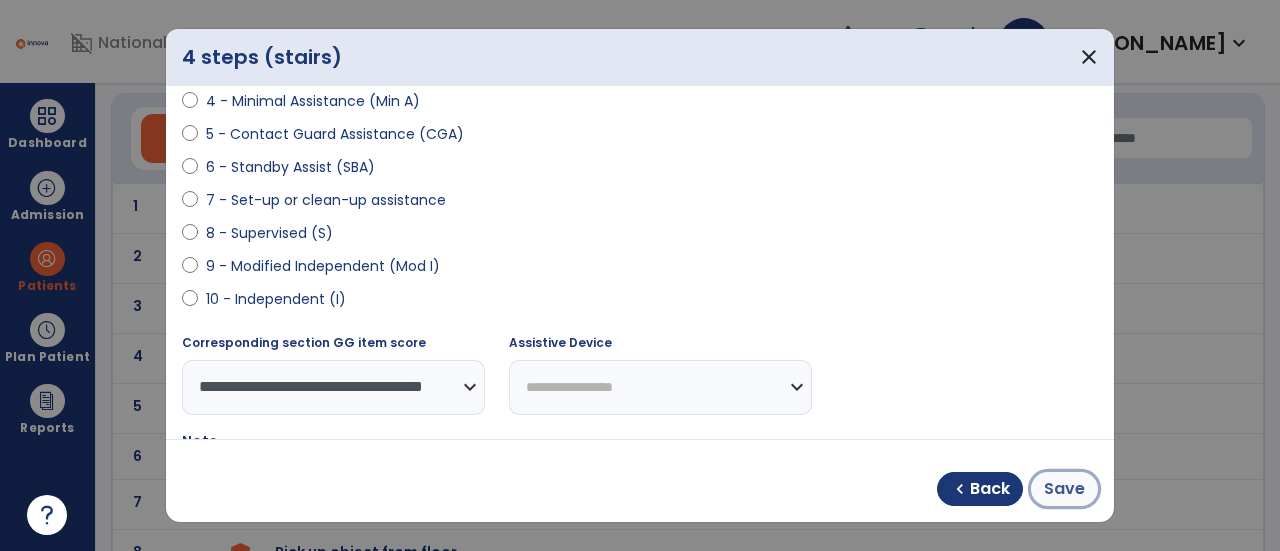 click on "Save" at bounding box center [1064, 489] 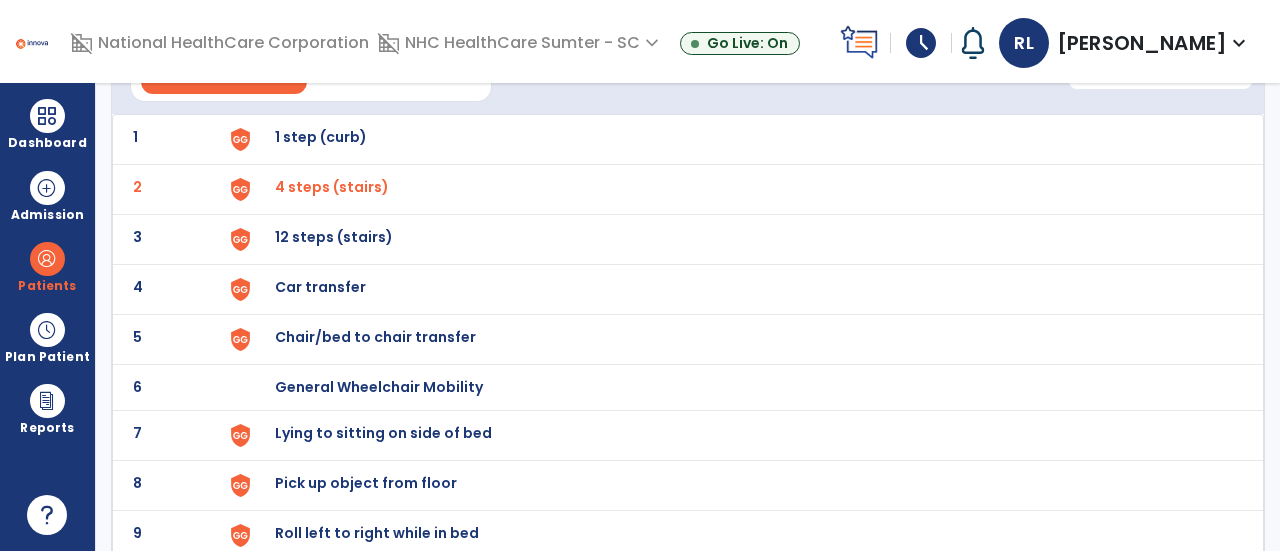 scroll, scrollTop: 129, scrollLeft: 0, axis: vertical 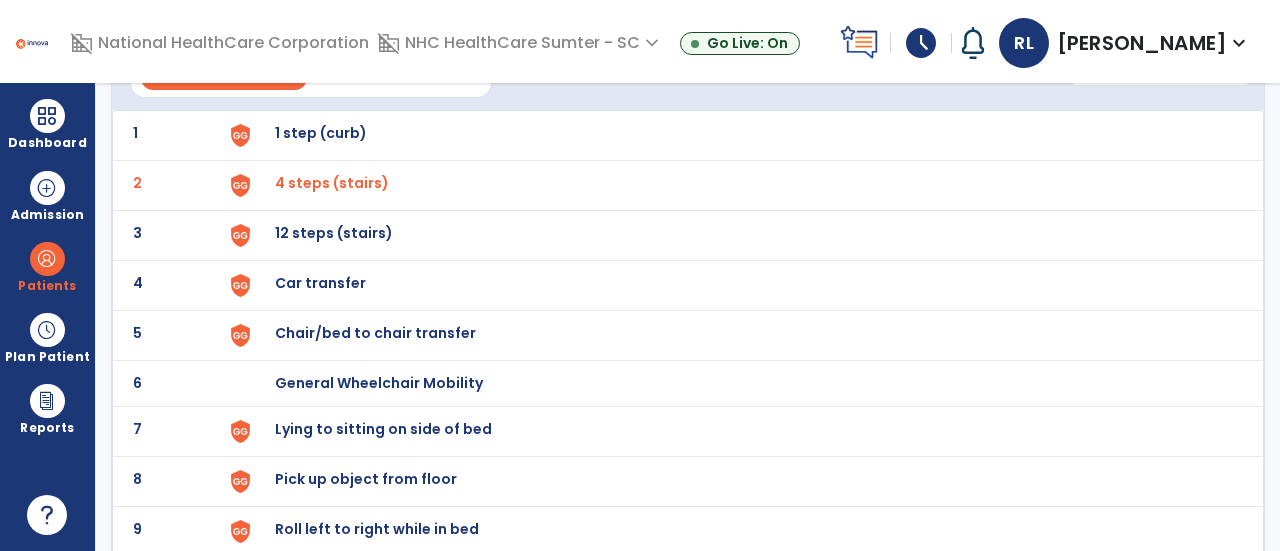 click on "Chair/bed to chair transfer" at bounding box center (321, 133) 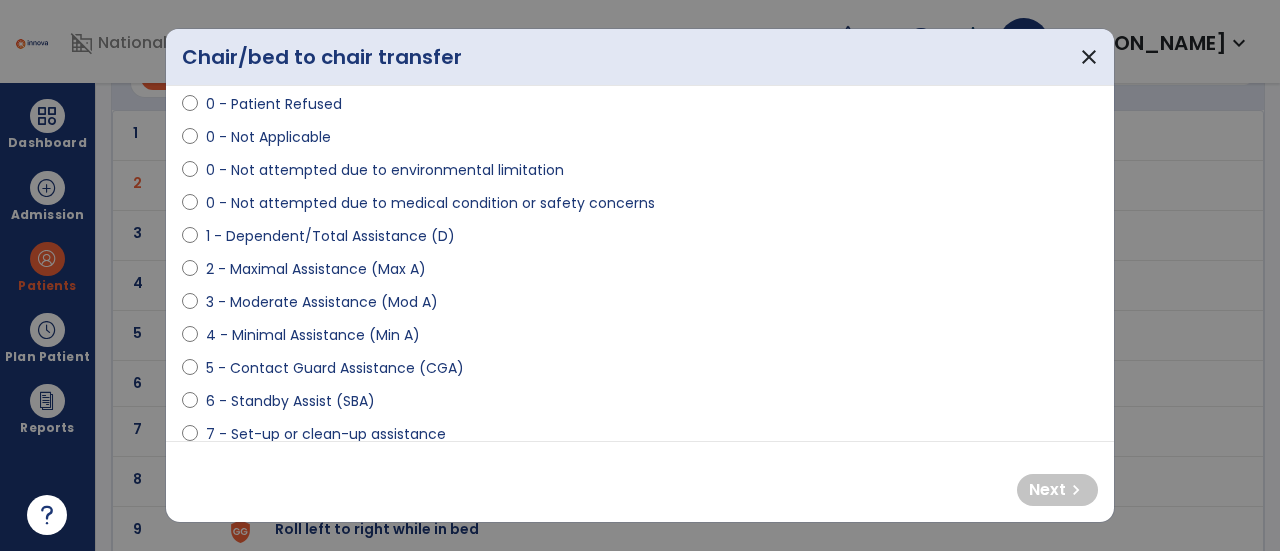 scroll, scrollTop: 104, scrollLeft: 0, axis: vertical 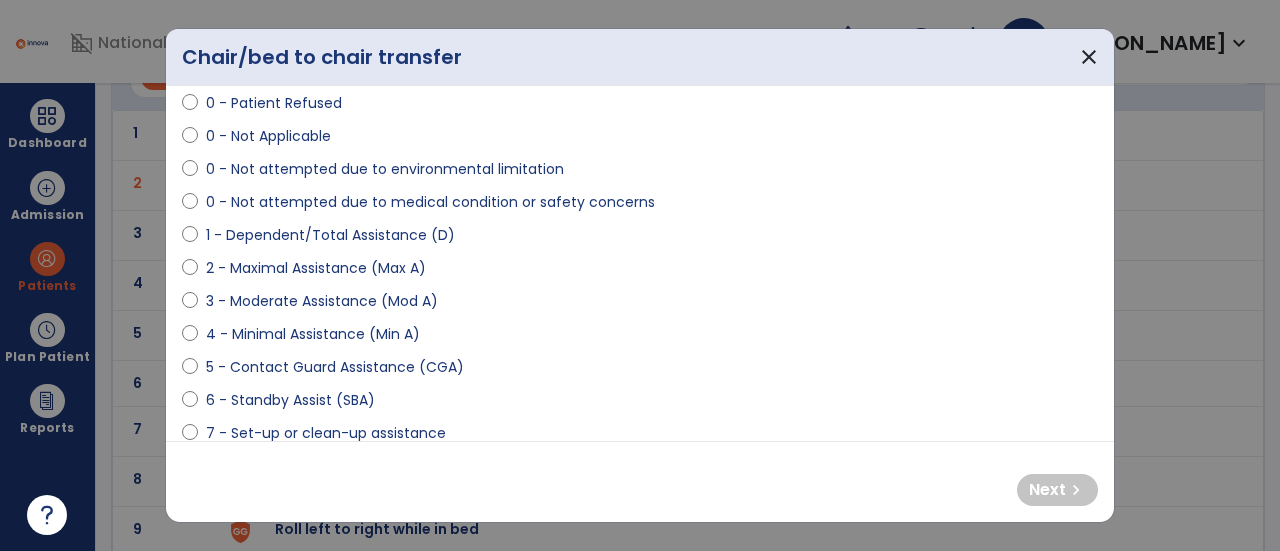 select on "**********" 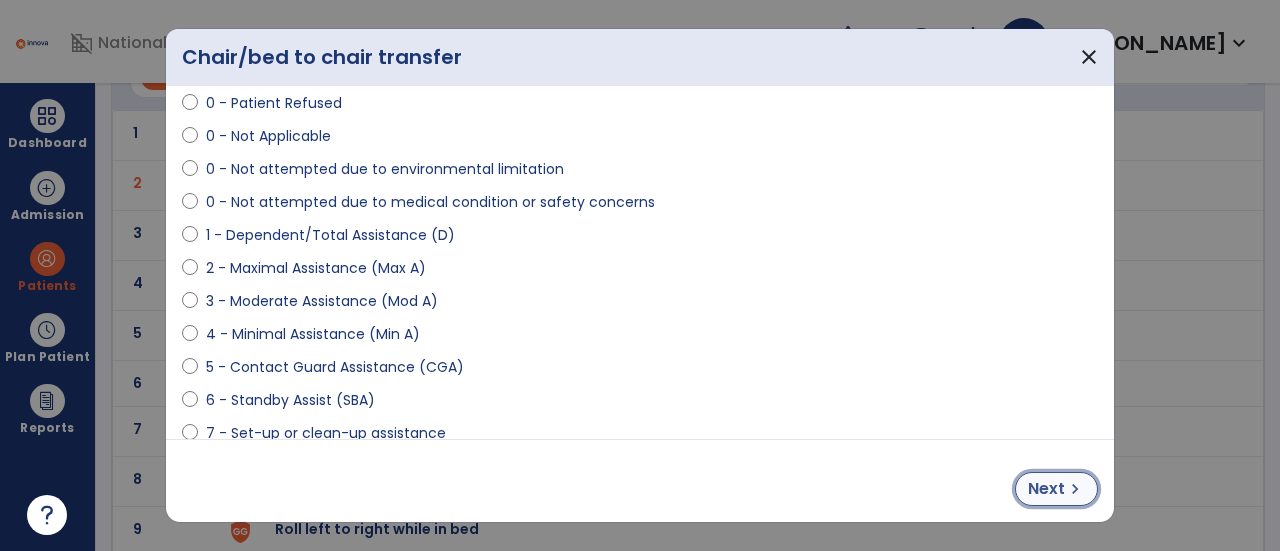click on "chevron_right" at bounding box center [1075, 489] 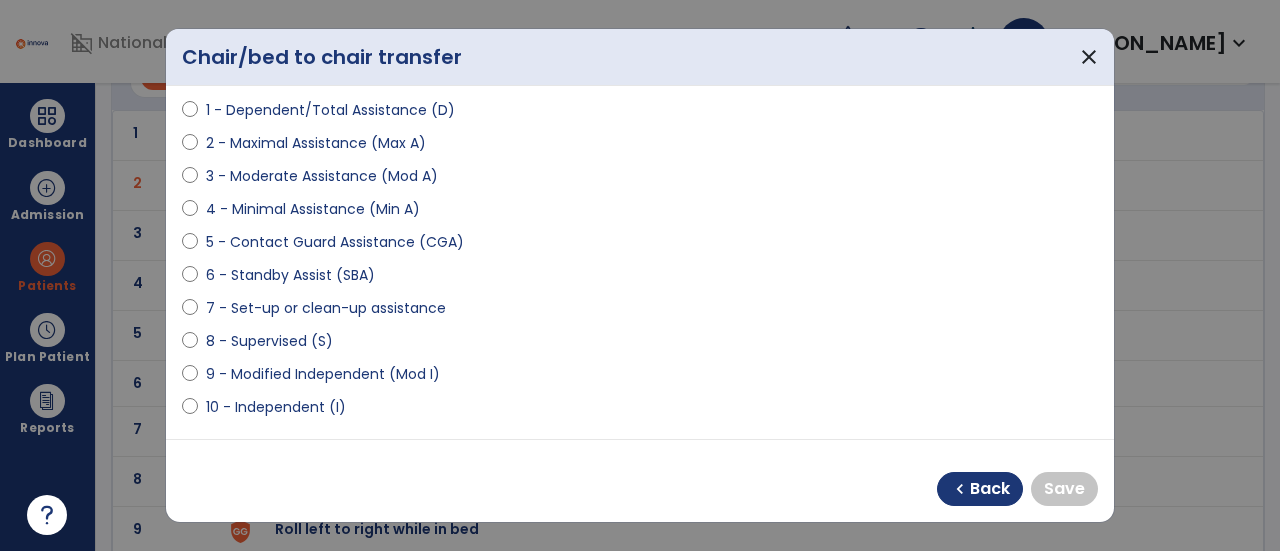 scroll, scrollTop: 230, scrollLeft: 0, axis: vertical 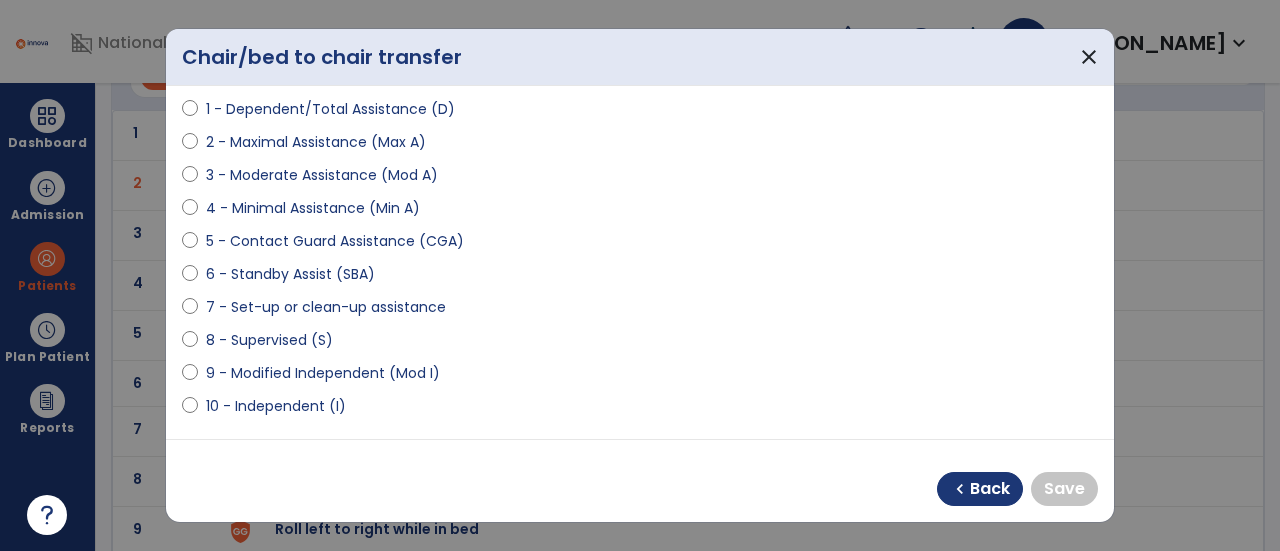 click on "**********" at bounding box center (640, 262) 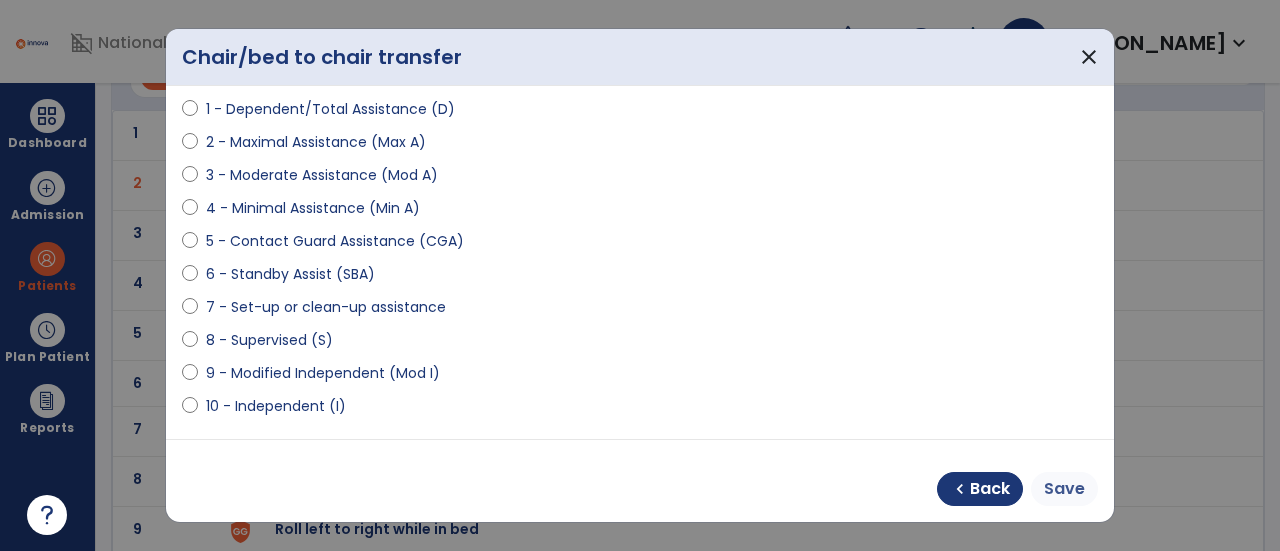 click on "Save" at bounding box center [1064, 489] 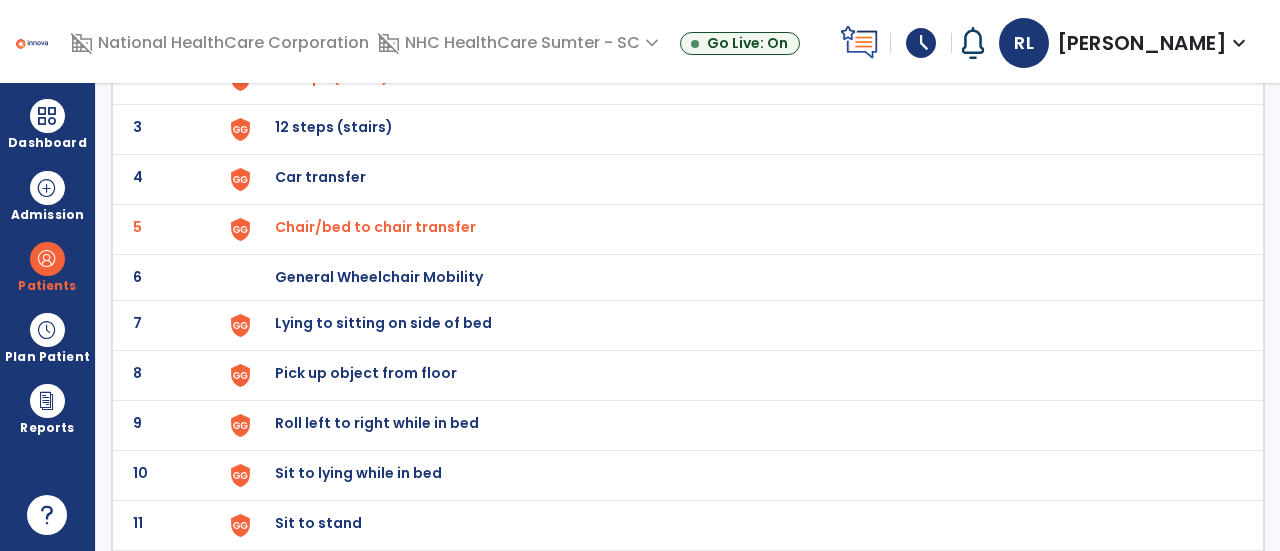 scroll, scrollTop: 283, scrollLeft: 0, axis: vertical 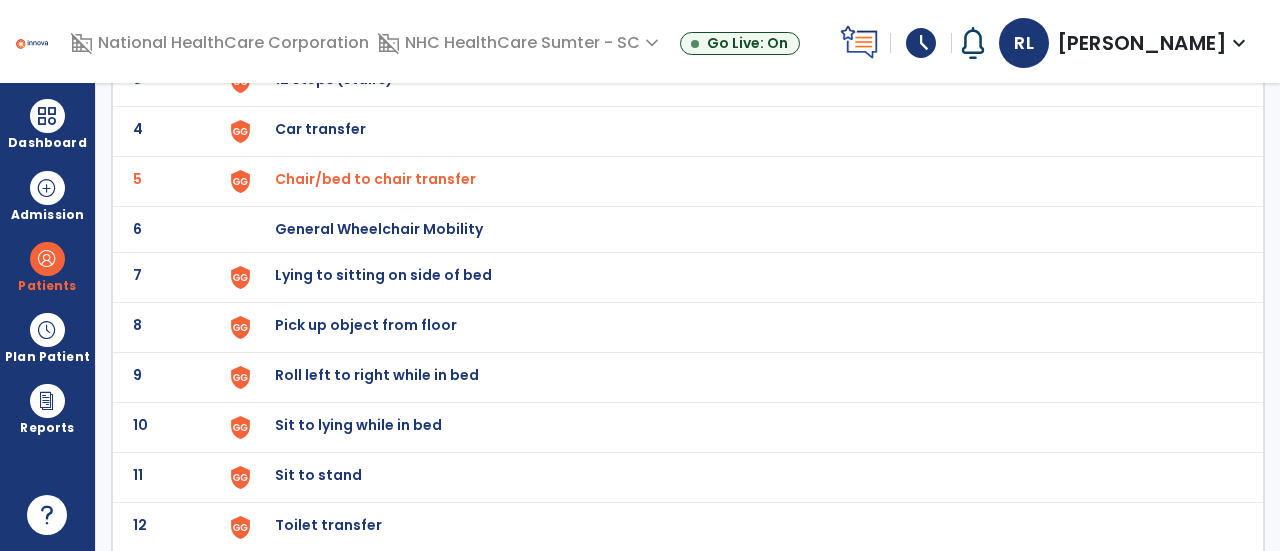 click on "Lying to sitting on side of bed" at bounding box center (321, -21) 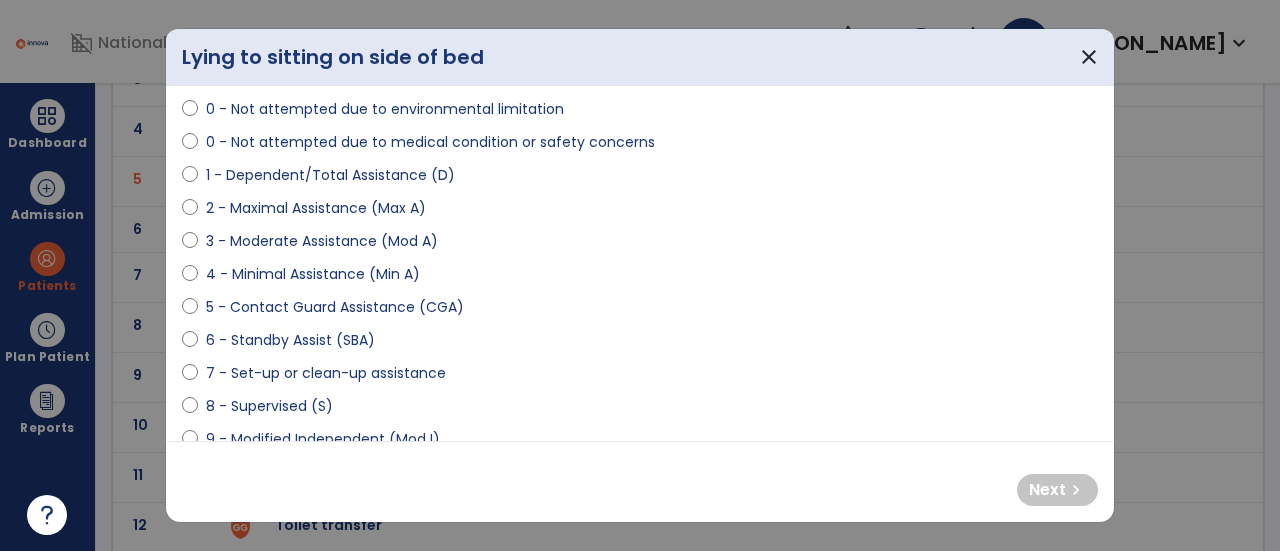 scroll, scrollTop: 166, scrollLeft: 0, axis: vertical 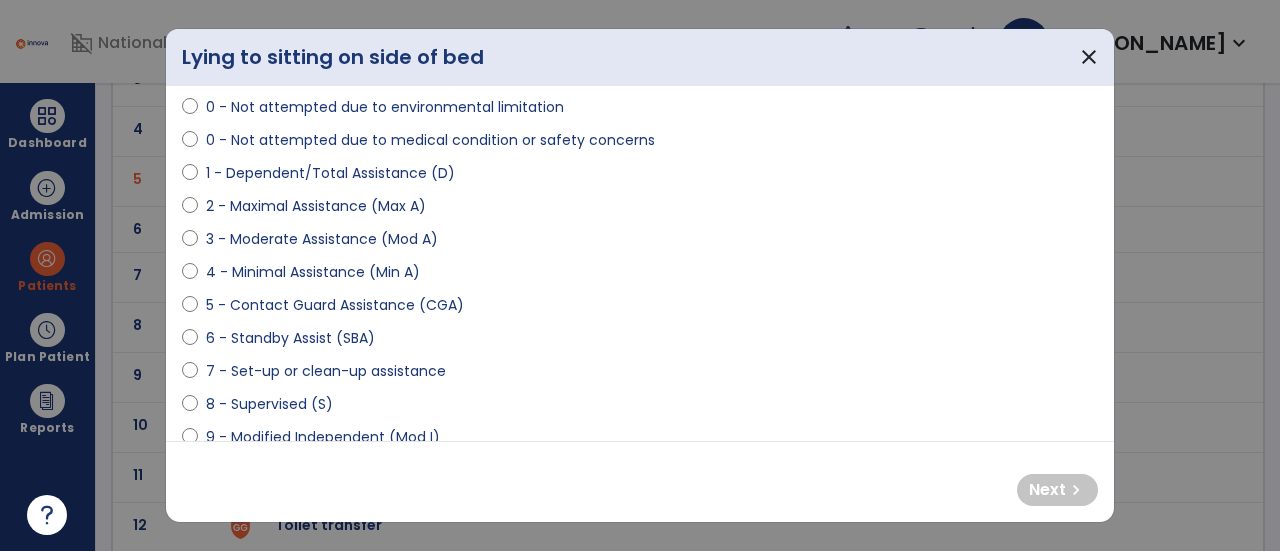 select on "**********" 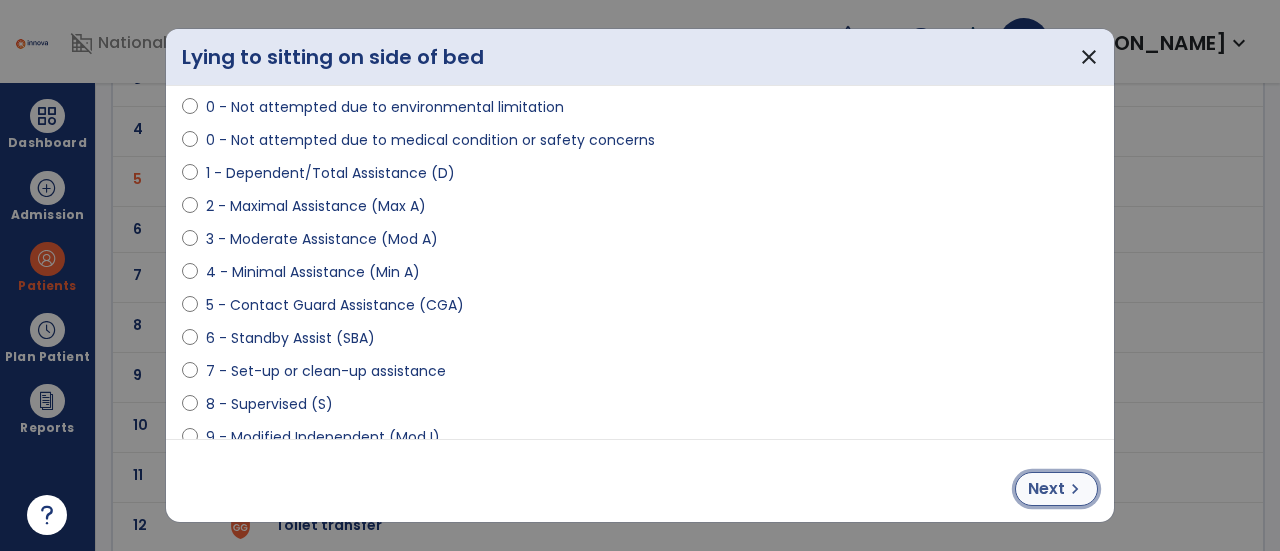 click on "Next" at bounding box center [1046, 489] 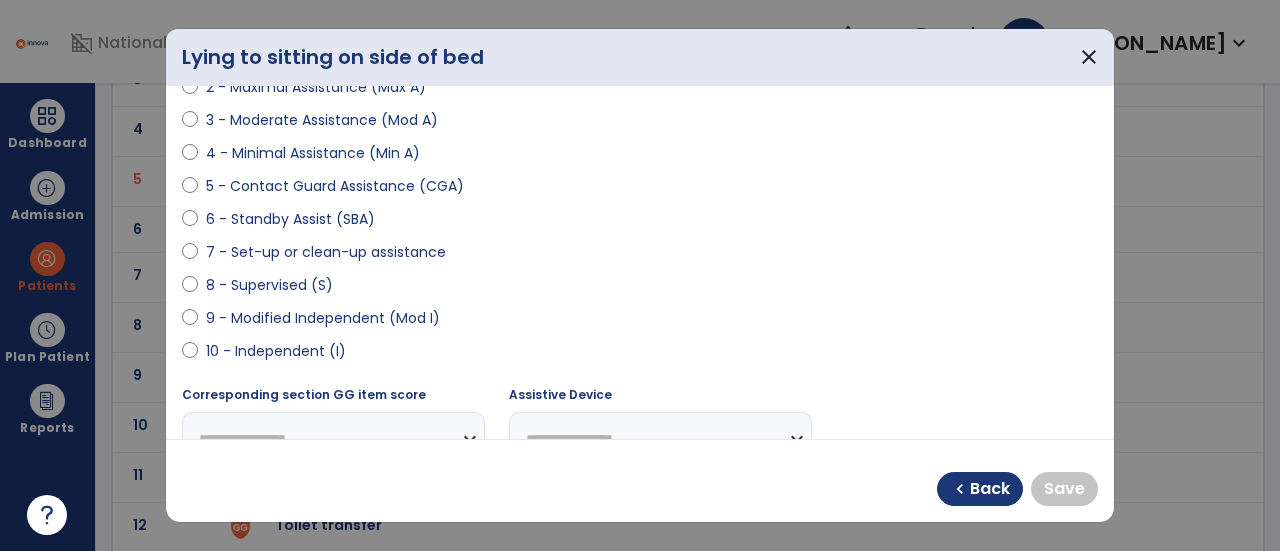 scroll, scrollTop: 288, scrollLeft: 0, axis: vertical 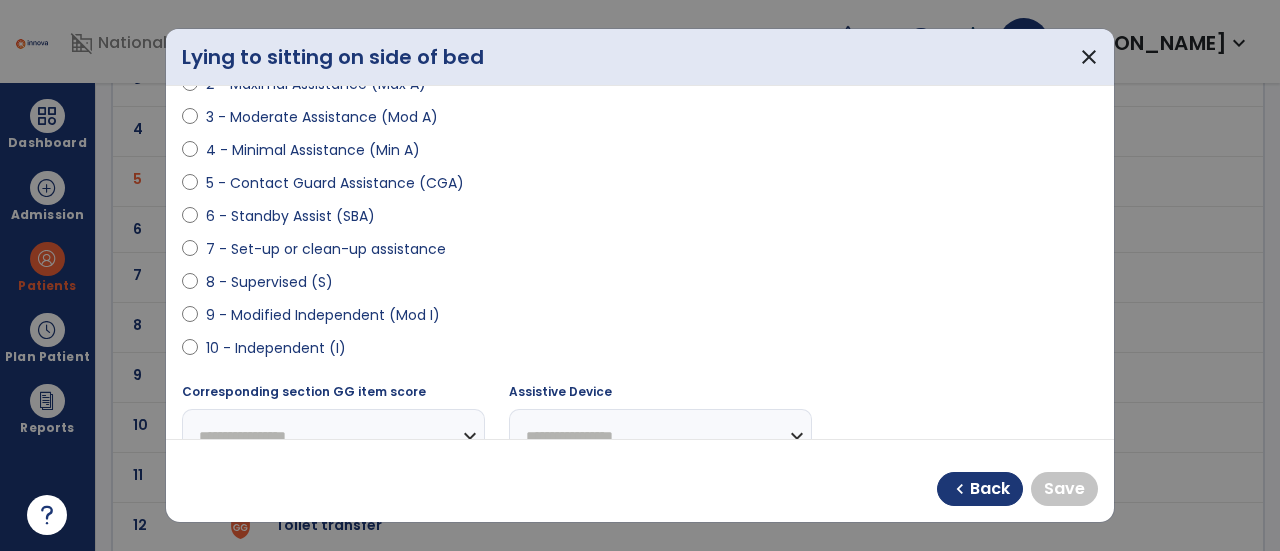 select on "**********" 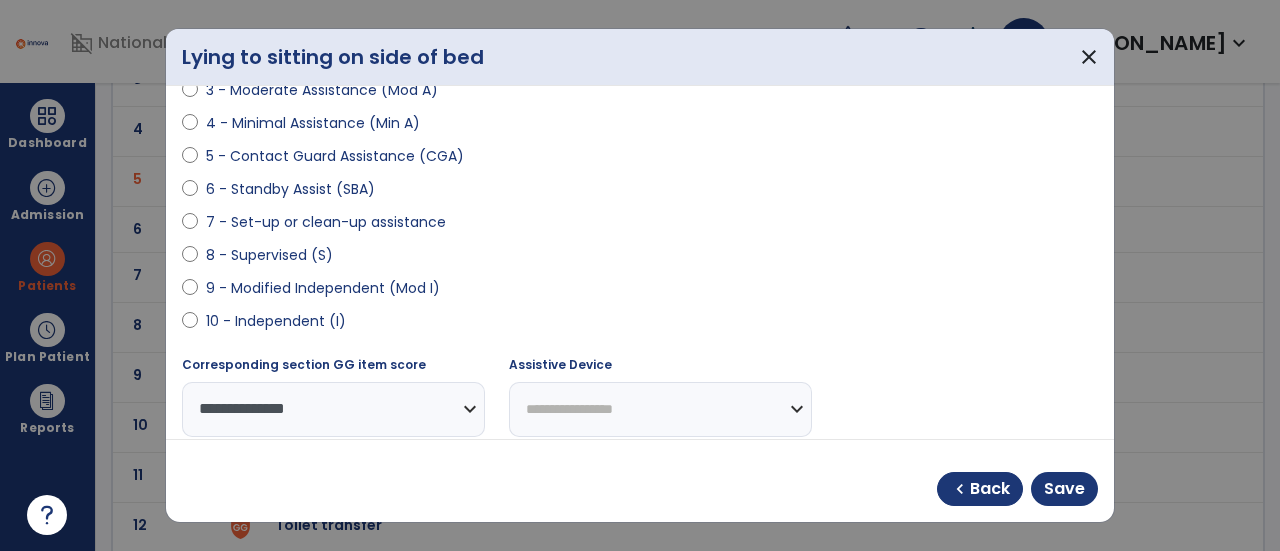 scroll, scrollTop: 326, scrollLeft: 0, axis: vertical 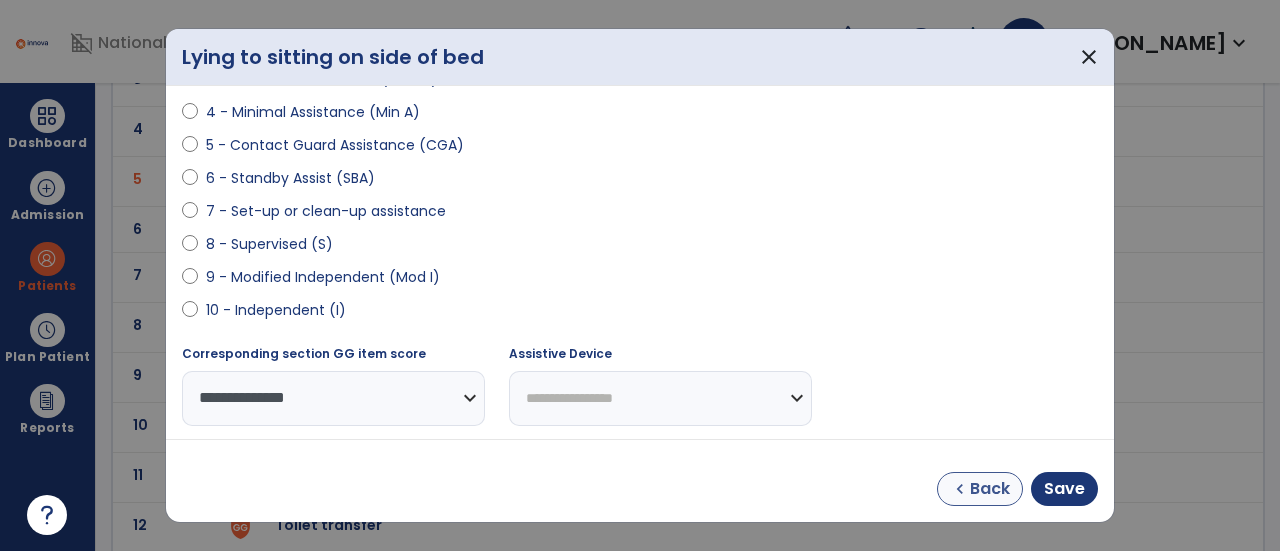 click on "chevron_left  Back" at bounding box center [980, 489] 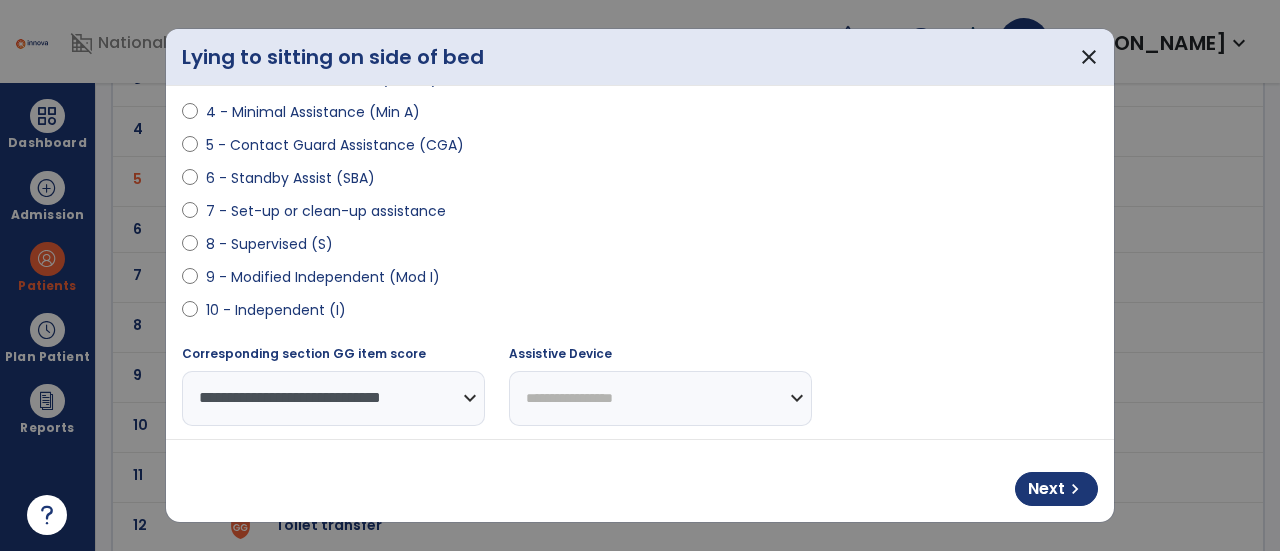 click on "**********" at bounding box center (660, 398) 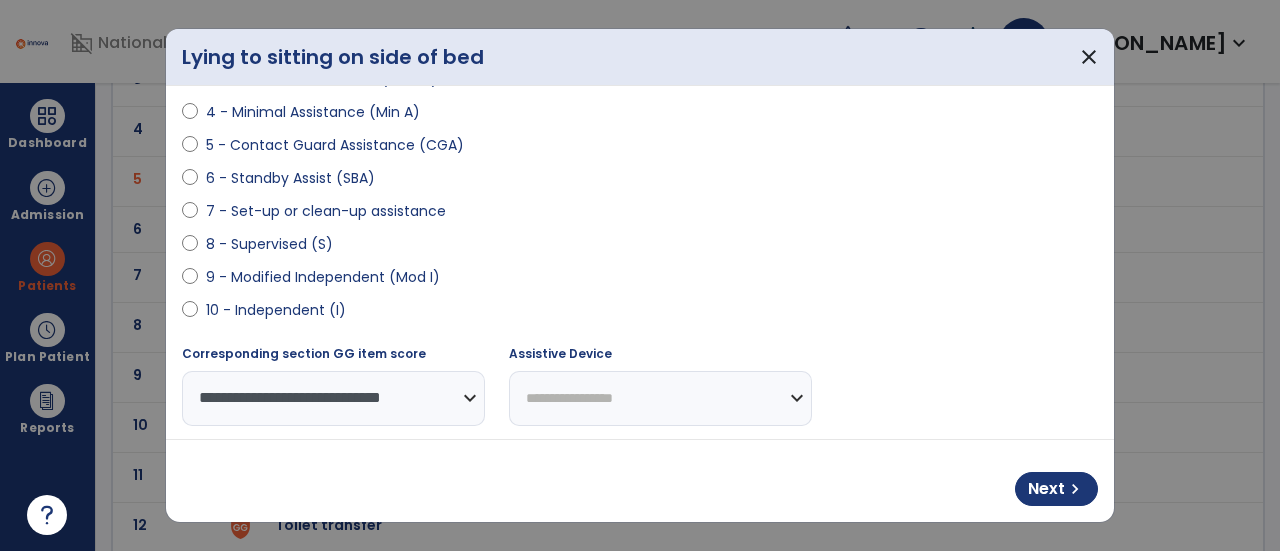 select on "*********" 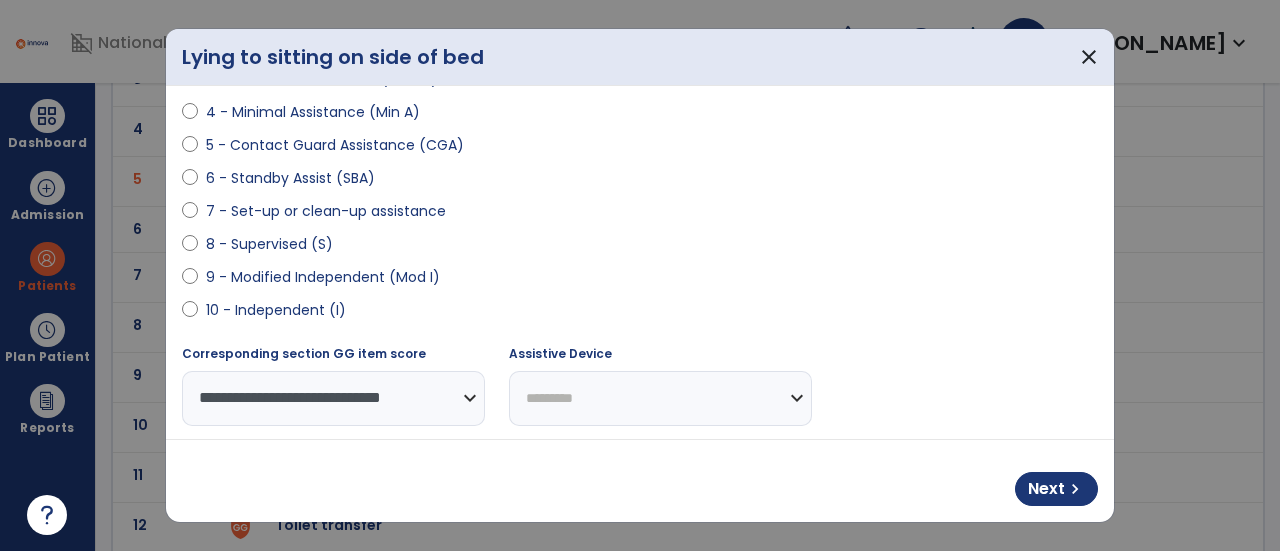 click on "**********" at bounding box center (660, 398) 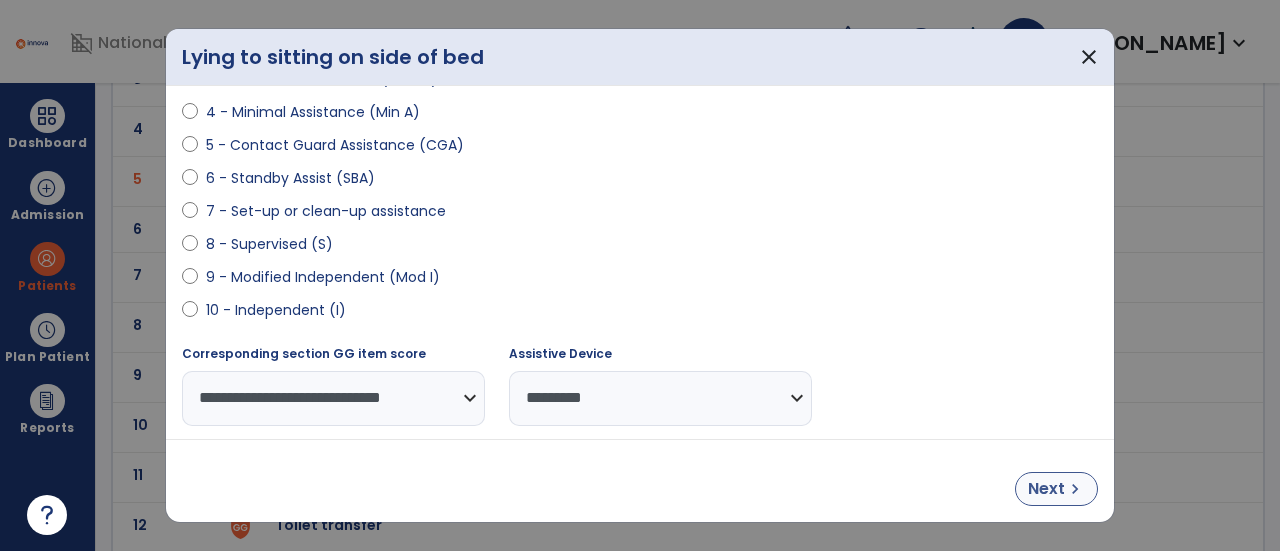 click on "Next" at bounding box center (1046, 489) 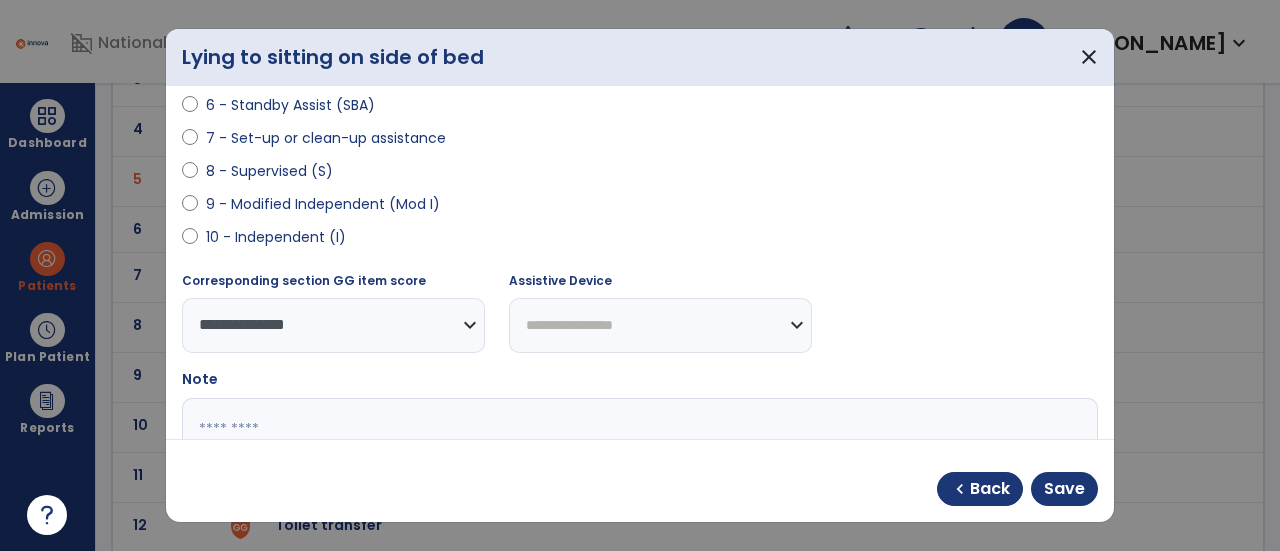 scroll, scrollTop: 400, scrollLeft: 0, axis: vertical 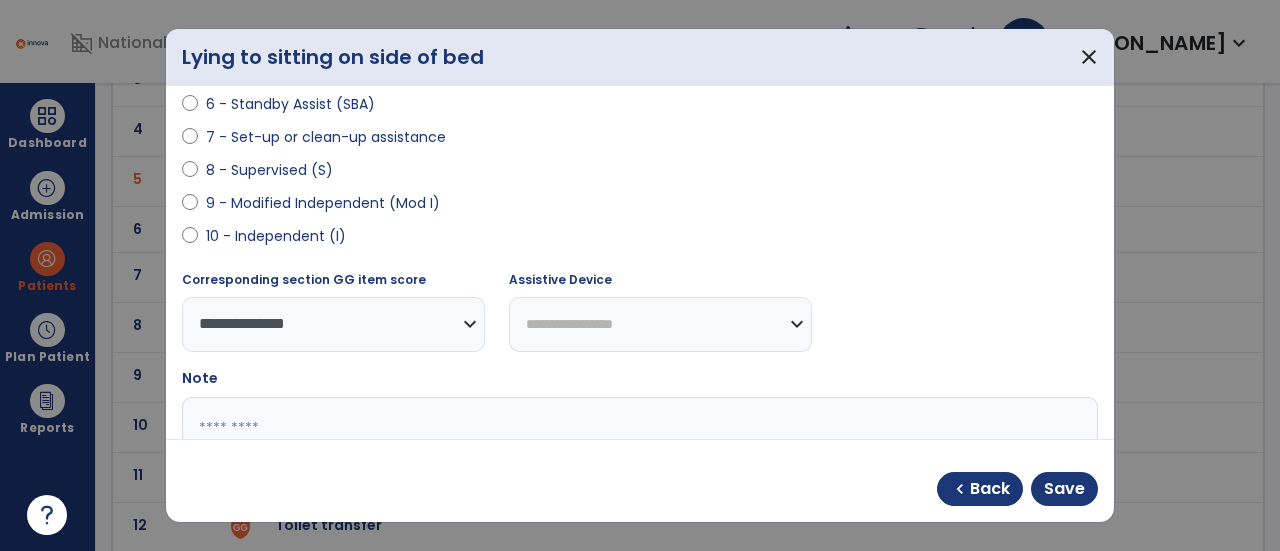 click on "**********" at bounding box center [660, 324] 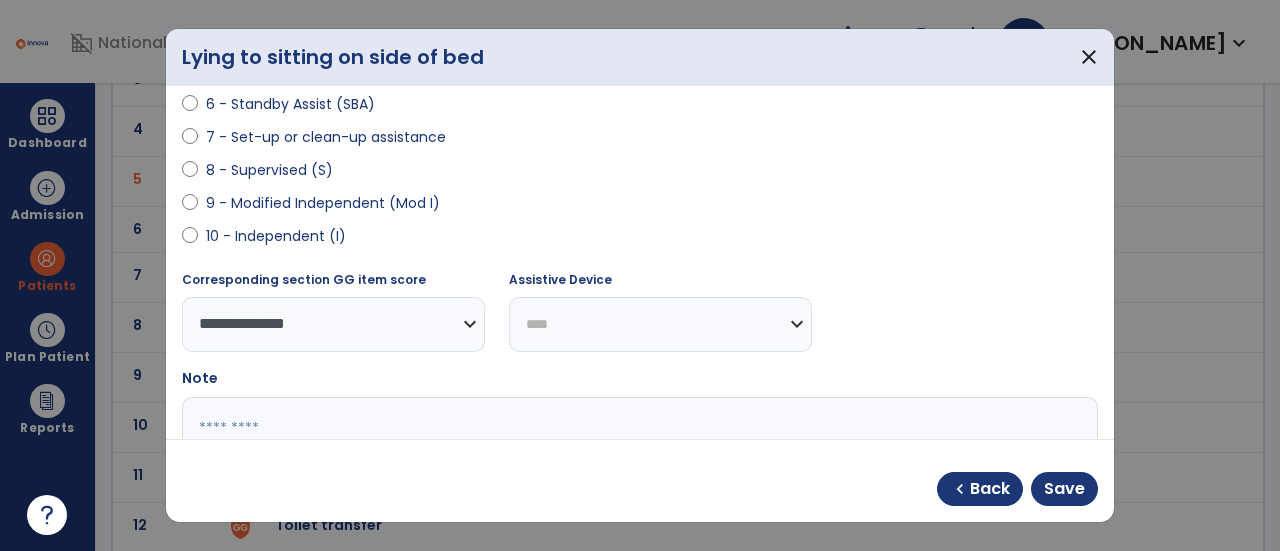click on "**********" at bounding box center [660, 324] 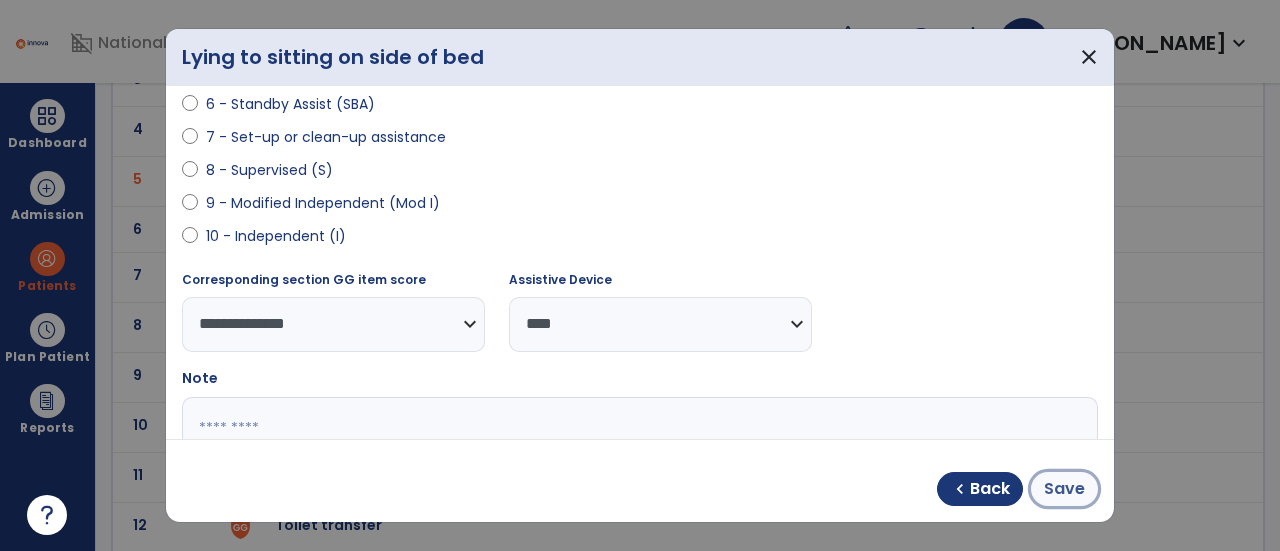 click on "Save" at bounding box center [1064, 489] 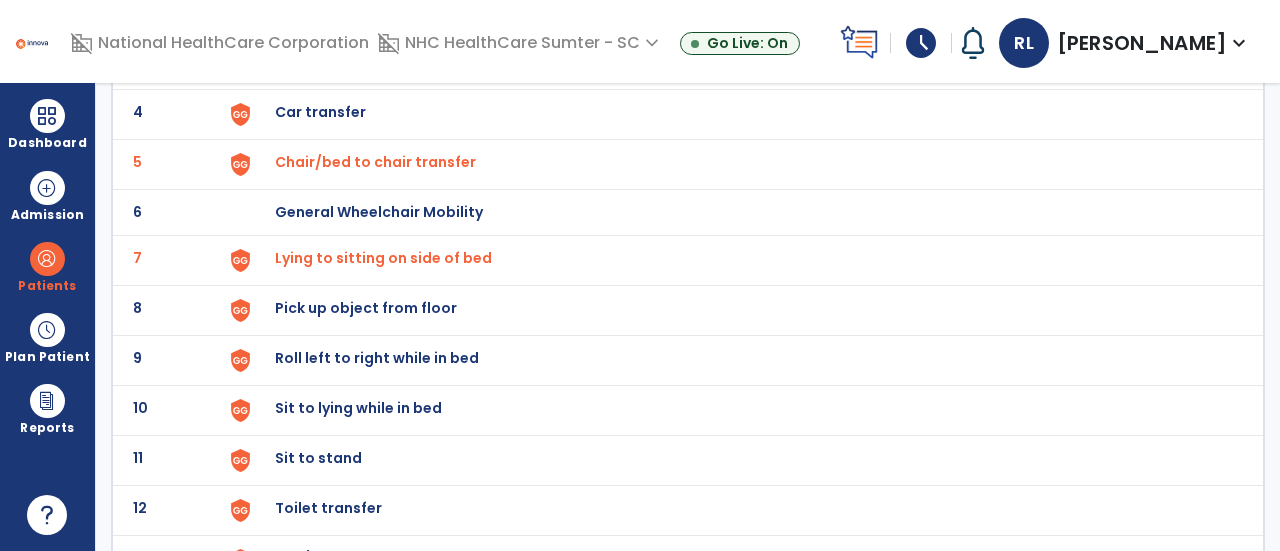 scroll, scrollTop: 301, scrollLeft: 0, axis: vertical 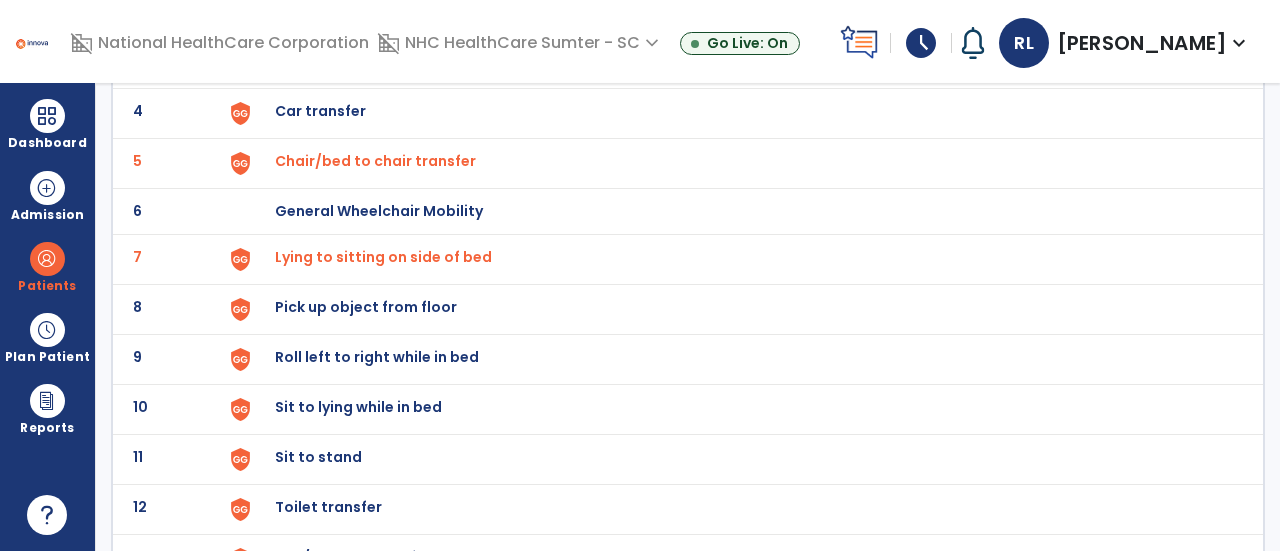 click on "Sit to lying while in bed" at bounding box center (321, -39) 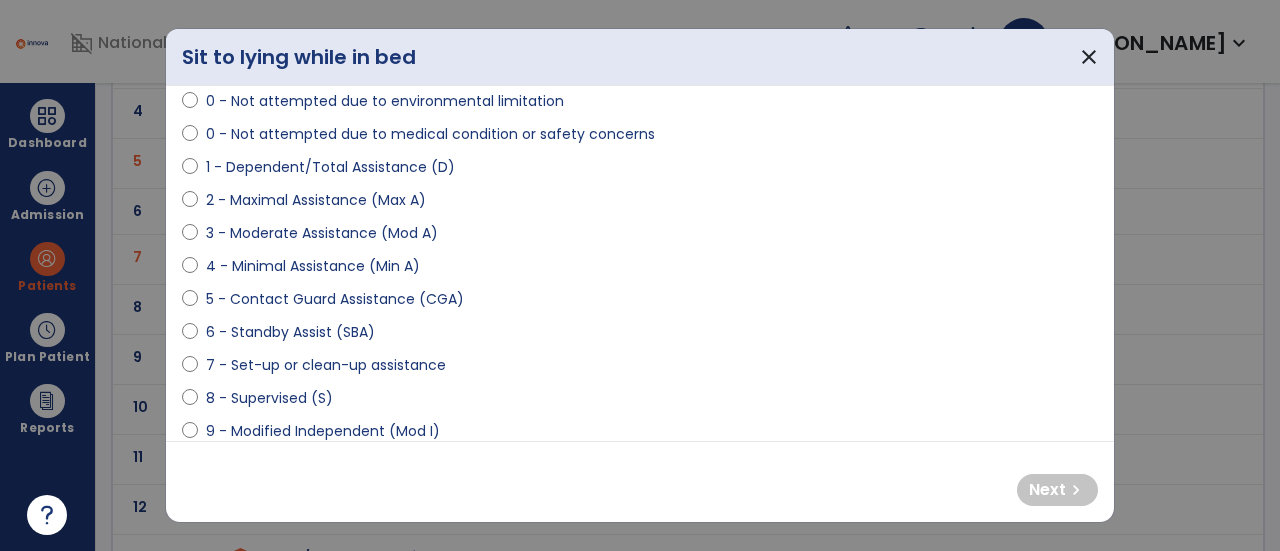 scroll, scrollTop: 180, scrollLeft: 0, axis: vertical 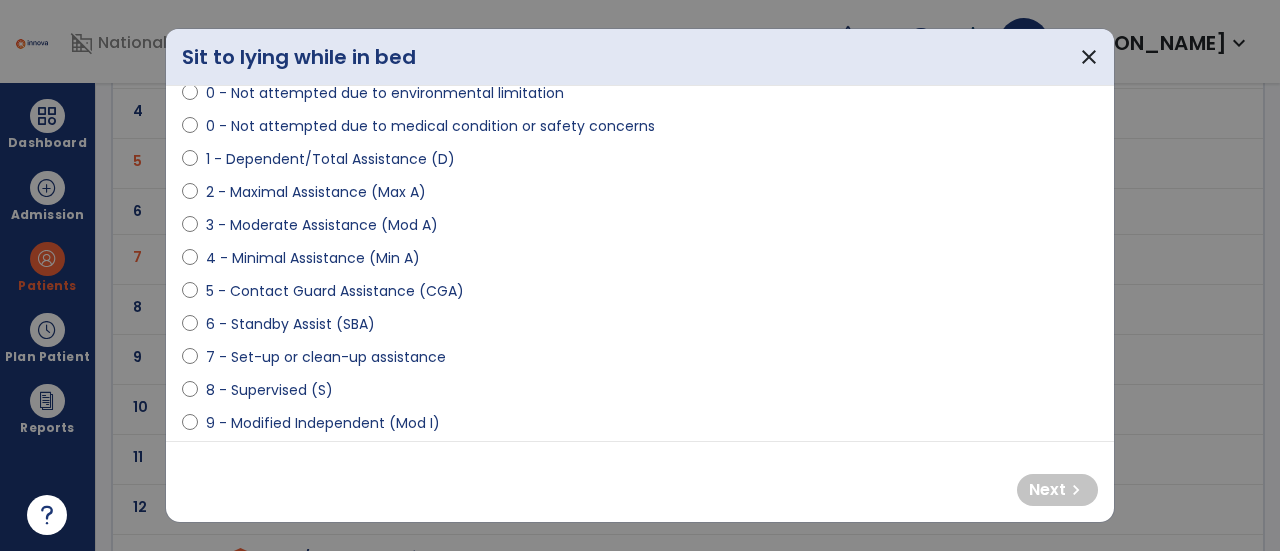 click on "0 - Unknown 0 - Patient Refused 0 - Not Applicable 0 - Not attempted due to environmental limitation 0 - Not attempted due to medical condition or safety concerns 1 - Dependent/Total Assistance (D) 2 - Maximal Assistance (Max A) 3 - Moderate Assistance (Mod A) 4 - Minimal Assistance (Min A) 5 - Contact Guard Assistance (CGA) 6 - Standby Assist (SBA) 7 - Set-up or clean-up assistance 8 - Supervised (S) 9 - Modified Independent (Mod I) 10 - Independent (I)" at bounding box center [640, 217] 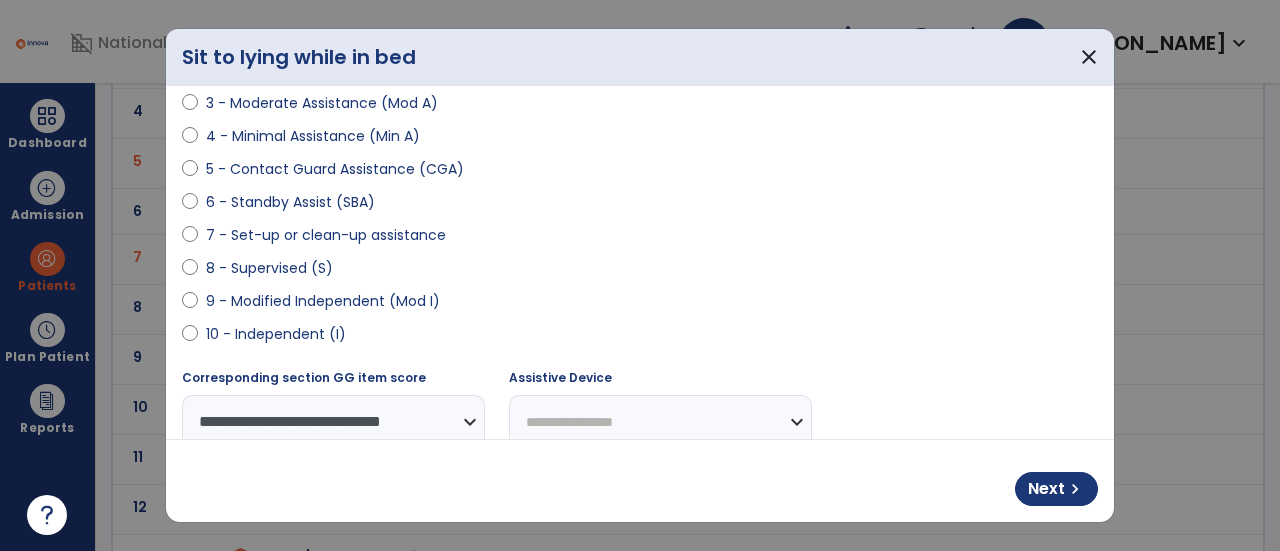 scroll, scrollTop: 356, scrollLeft: 0, axis: vertical 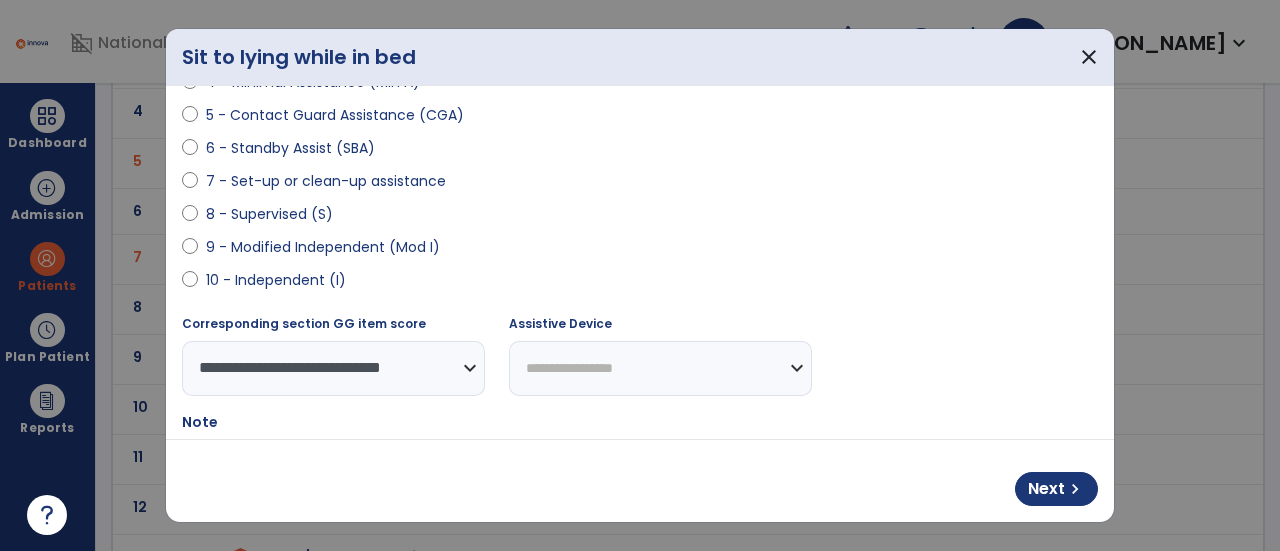click on "**********" at bounding box center (660, 368) 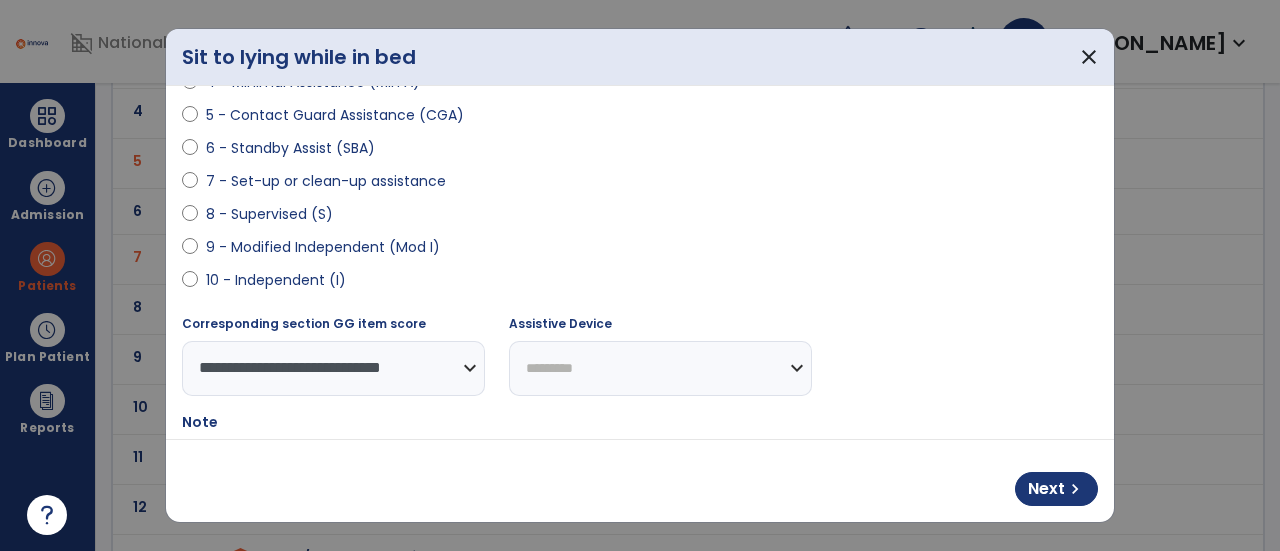 click on "**********" at bounding box center [660, 368] 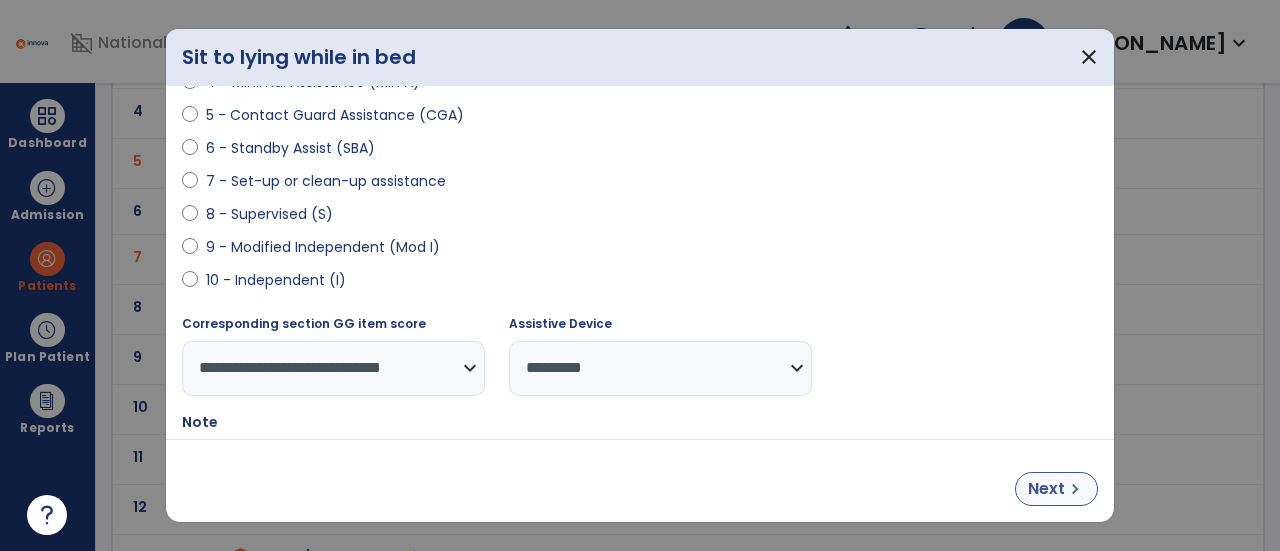 click on "Next" at bounding box center [1046, 489] 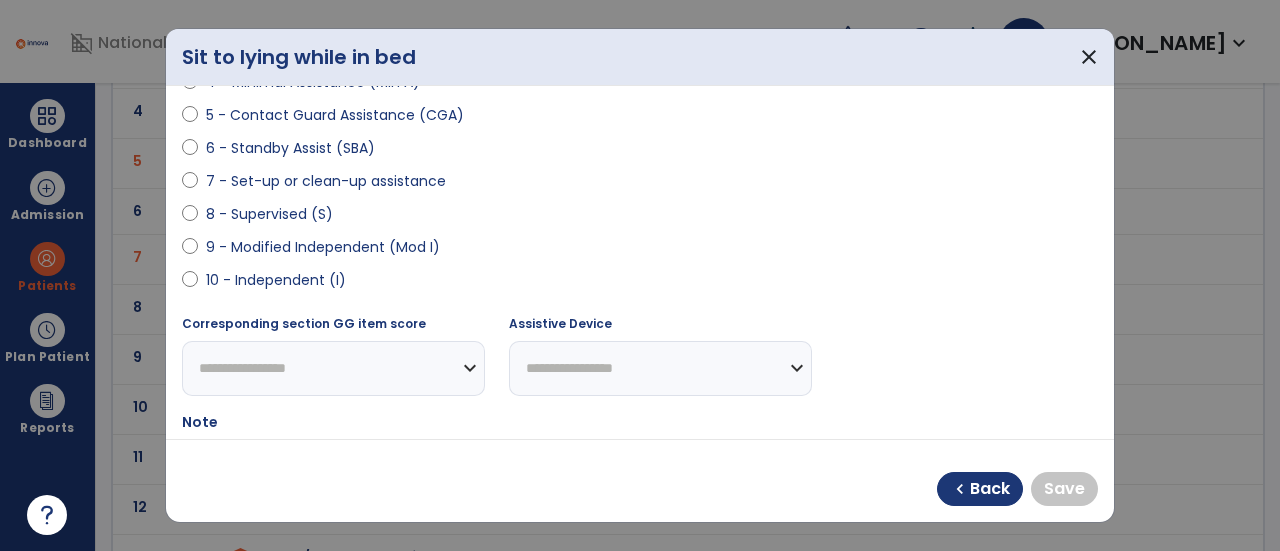 select on "**********" 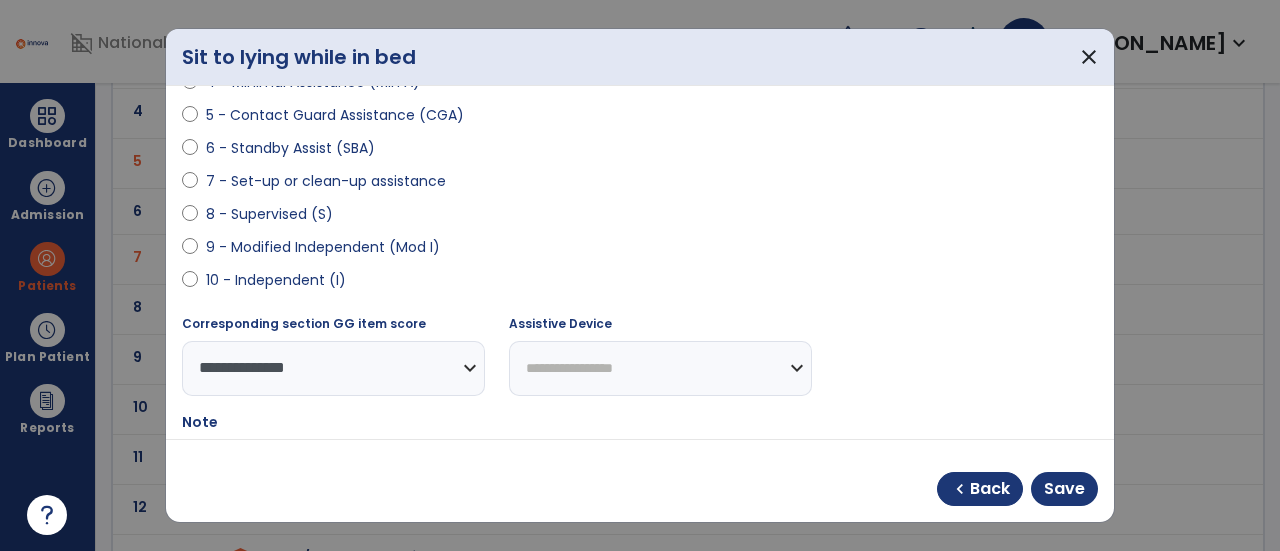 click on "**********" at bounding box center [660, 368] 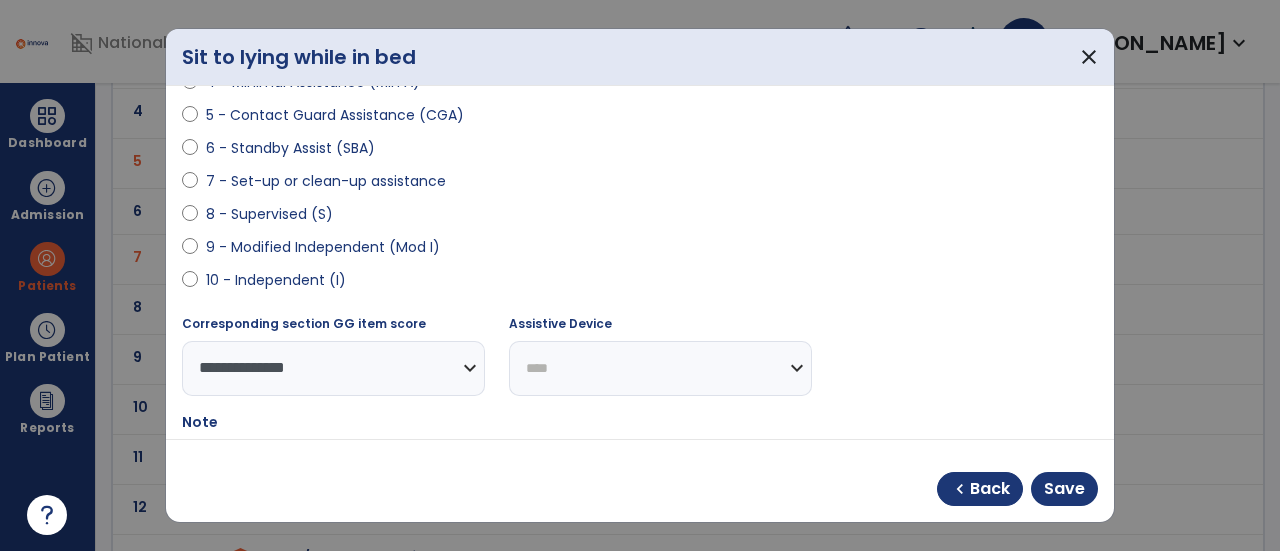 click on "**********" at bounding box center (660, 368) 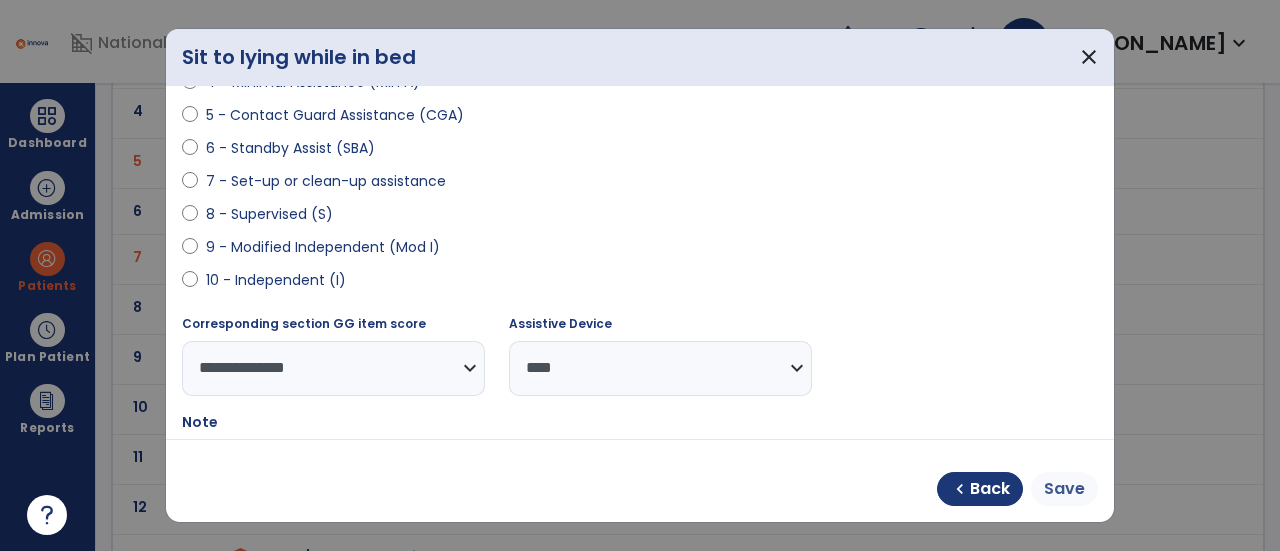 click on "Save" at bounding box center [1064, 489] 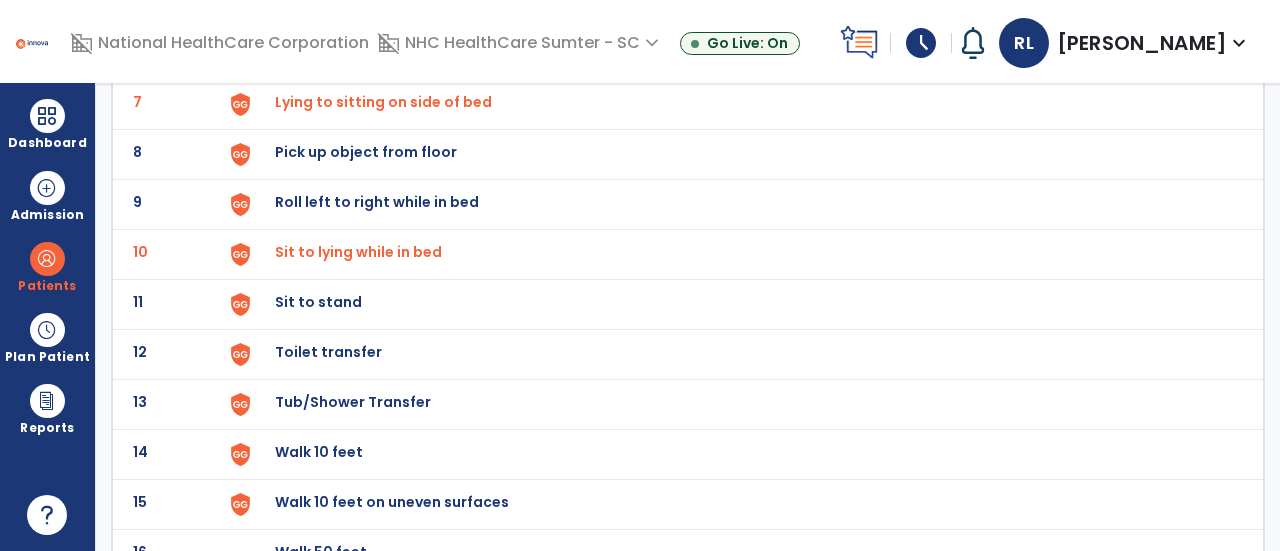 scroll, scrollTop: 457, scrollLeft: 0, axis: vertical 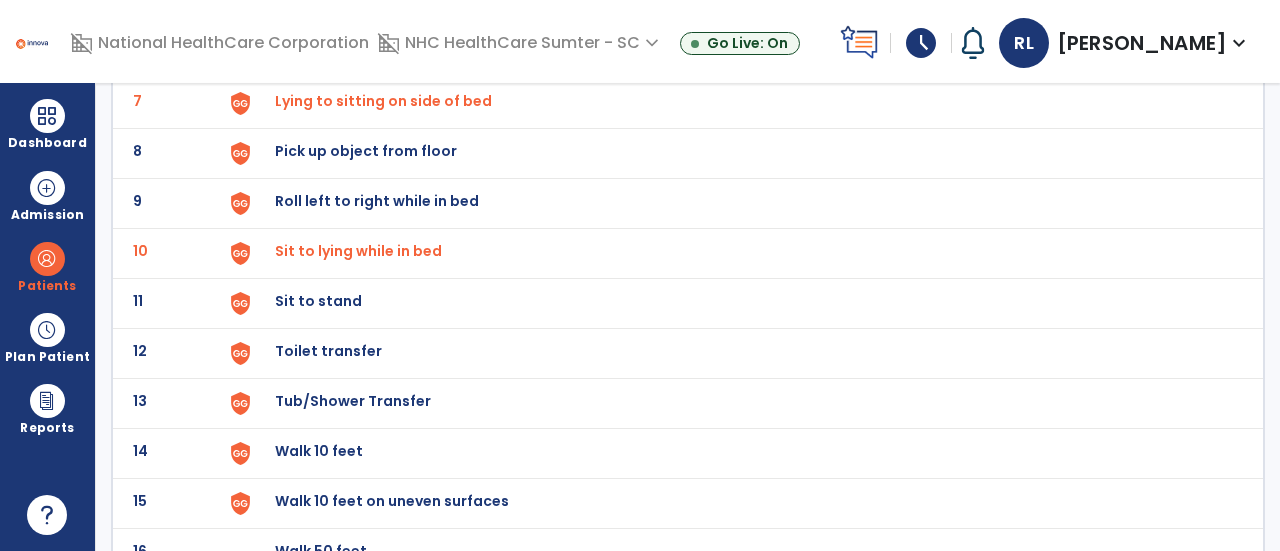 click on "Tub/Shower Transfer" at bounding box center (739, -193) 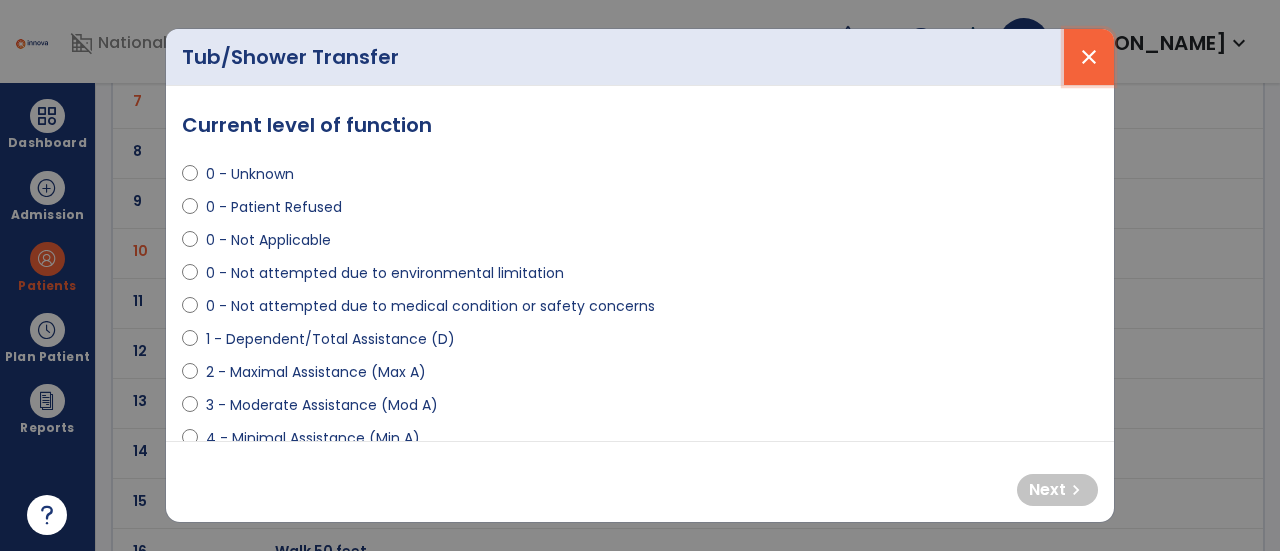 click on "close" at bounding box center [1089, 57] 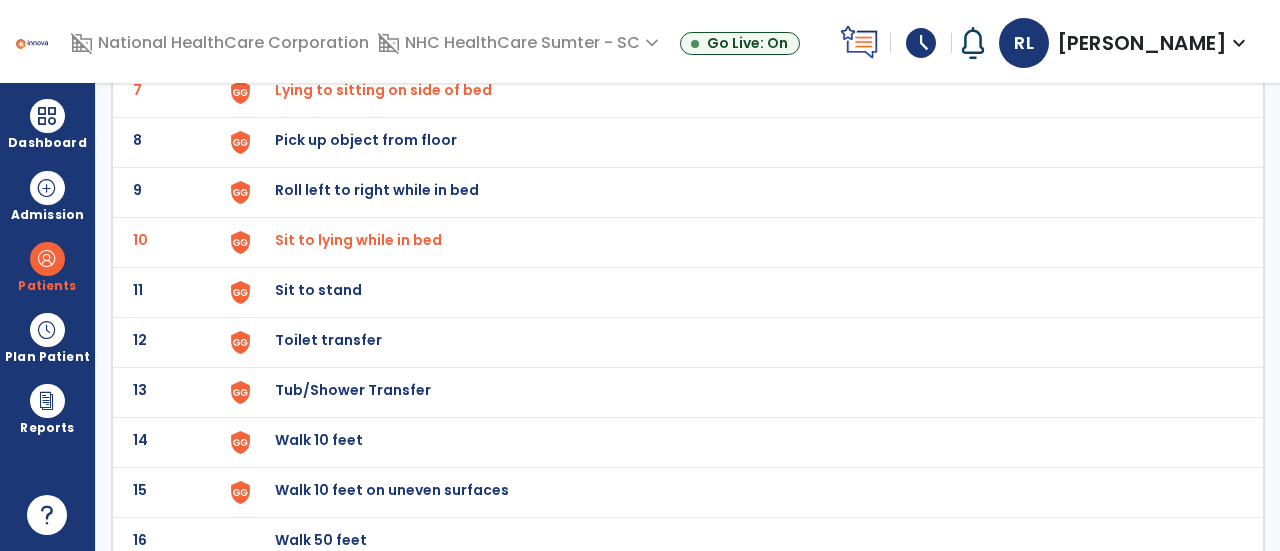 scroll, scrollTop: 526, scrollLeft: 0, axis: vertical 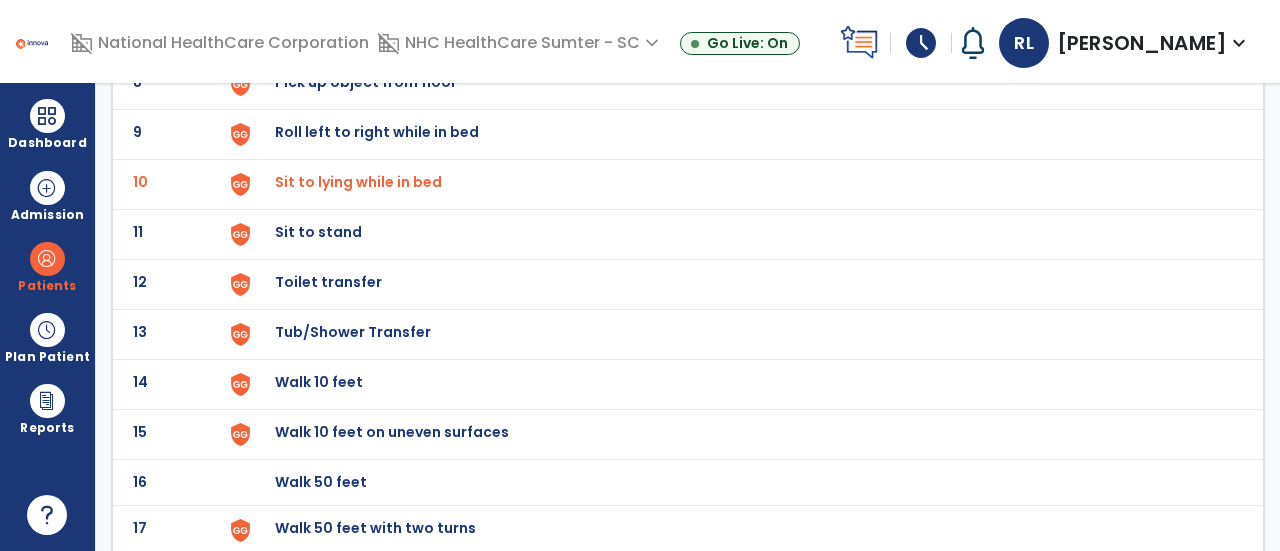 click on "Walk 10 feet" at bounding box center [739, -262] 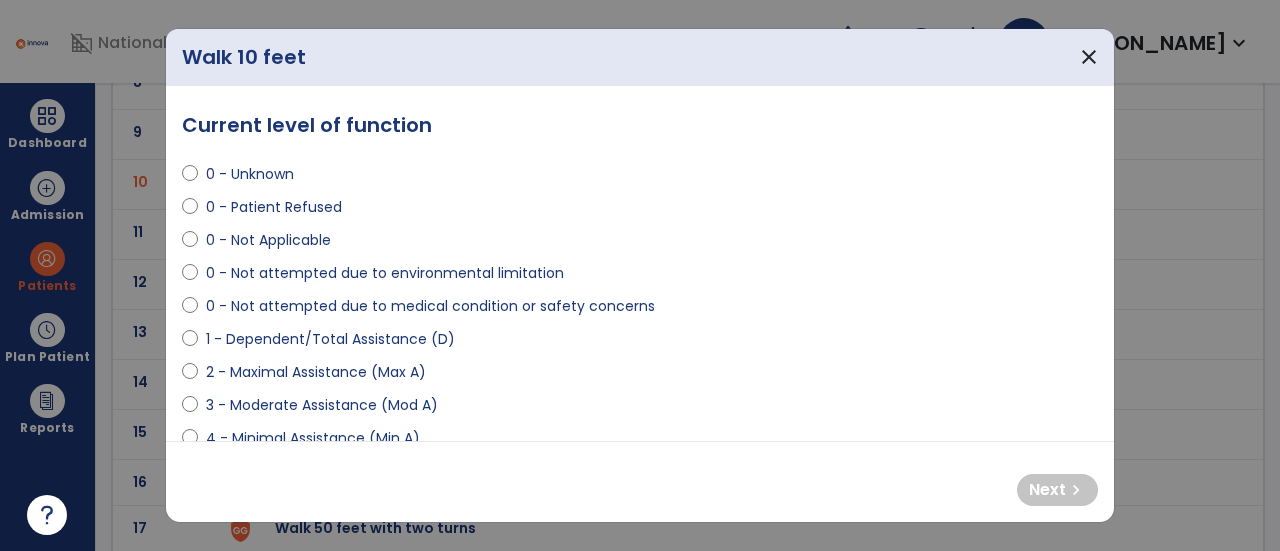 select on "**********" 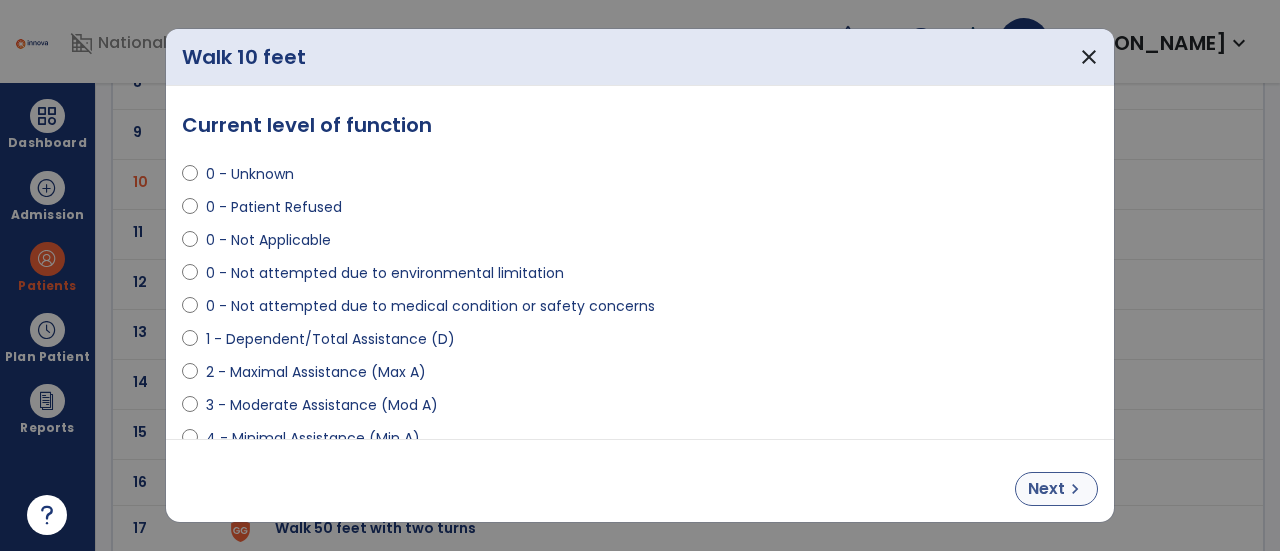 click on "Next" at bounding box center [1046, 489] 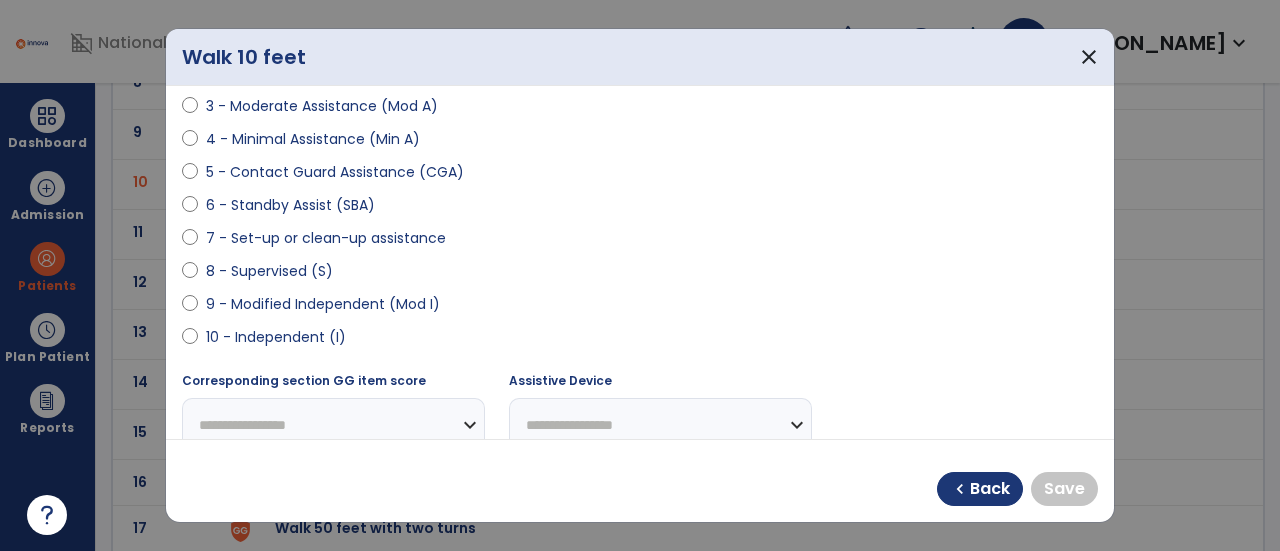 scroll, scrollTop: 298, scrollLeft: 0, axis: vertical 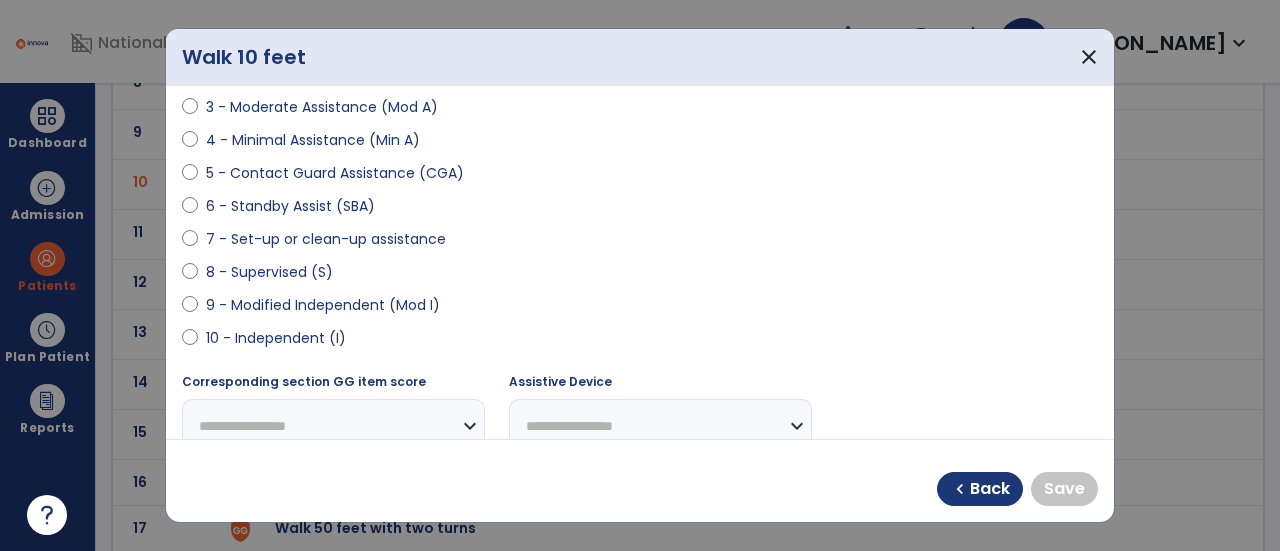 select on "**********" 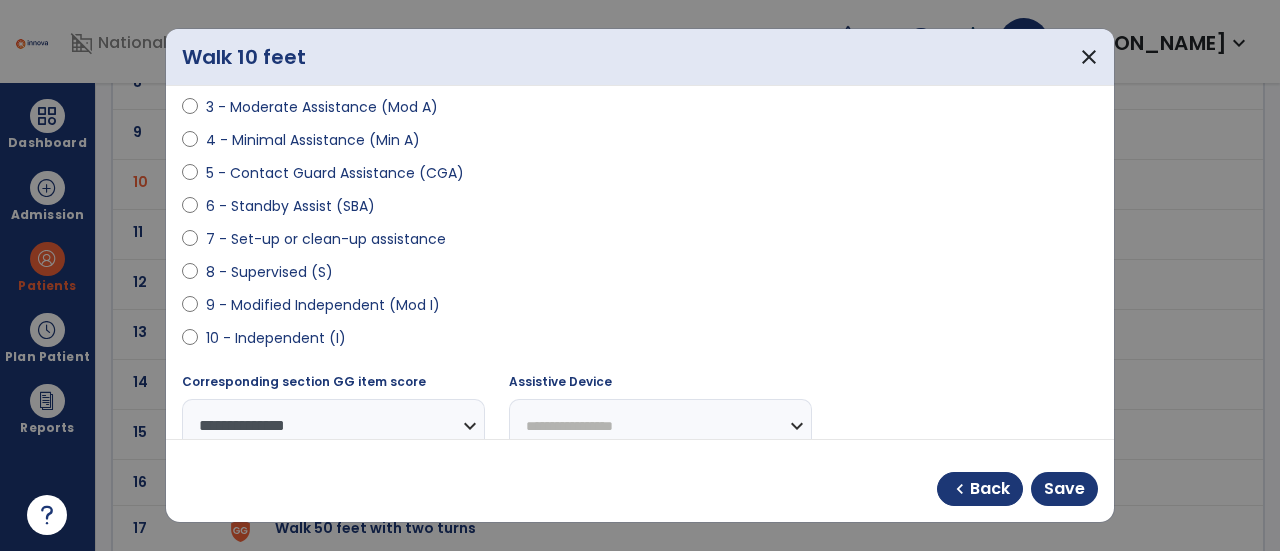 click on "**********" at bounding box center [660, 426] 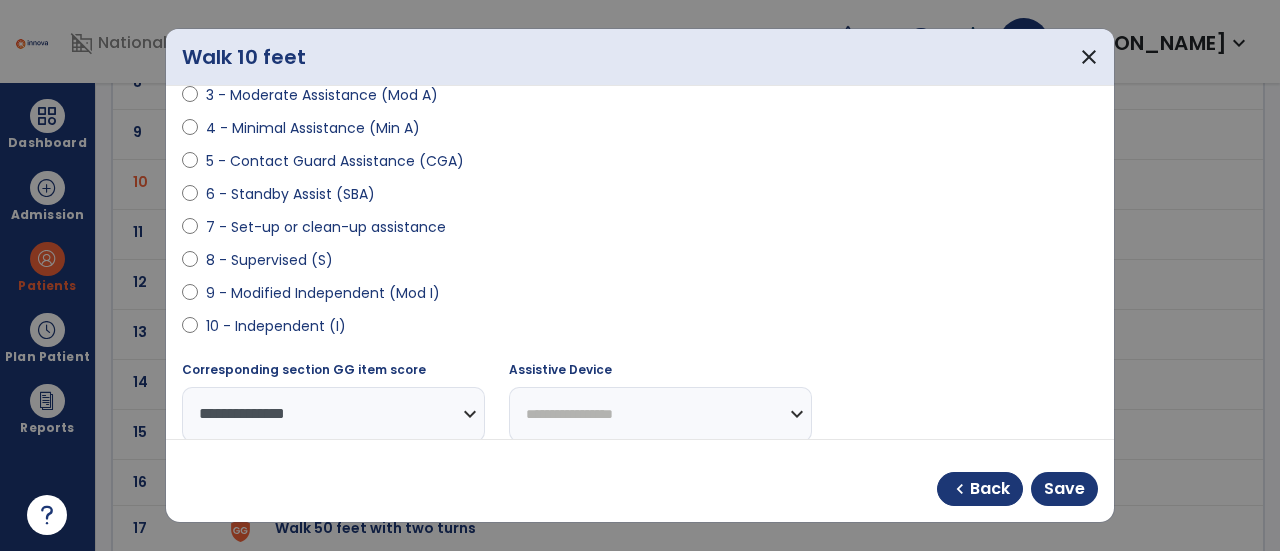 select on "********" 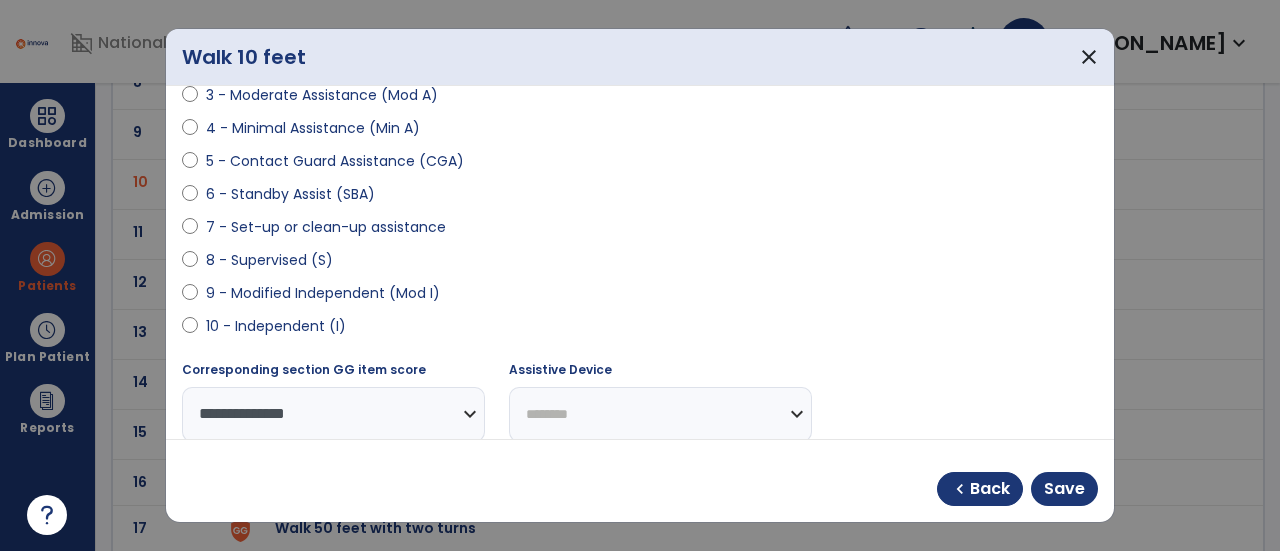 click on "**********" at bounding box center (660, 414) 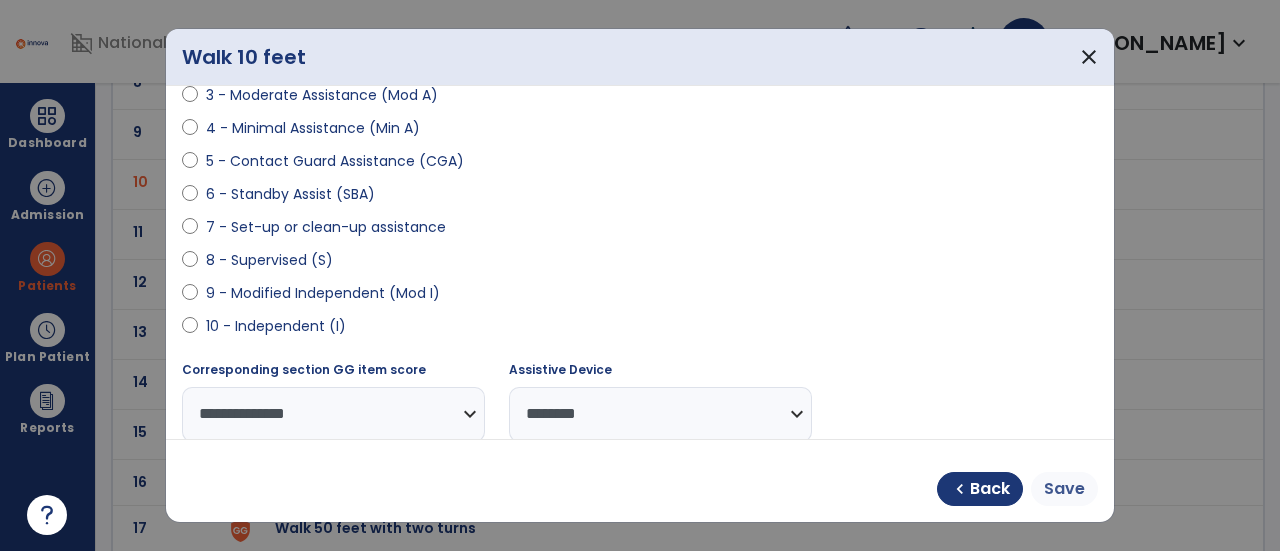 click on "Save" at bounding box center (1064, 489) 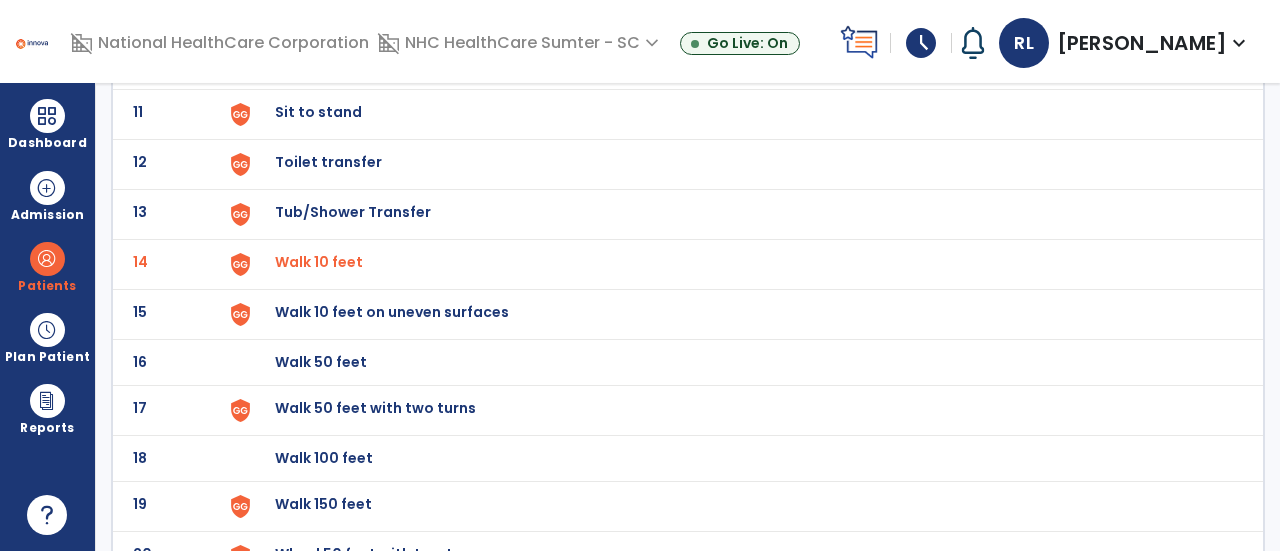 scroll, scrollTop: 664, scrollLeft: 0, axis: vertical 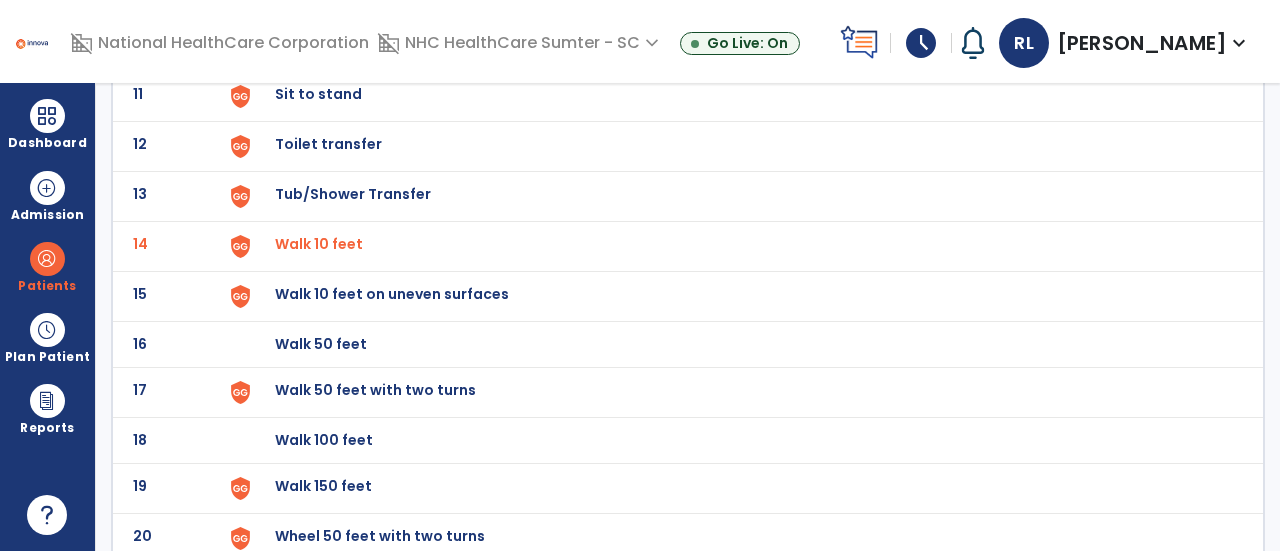 click on "Walk 50 feet with two turns" at bounding box center (321, -402) 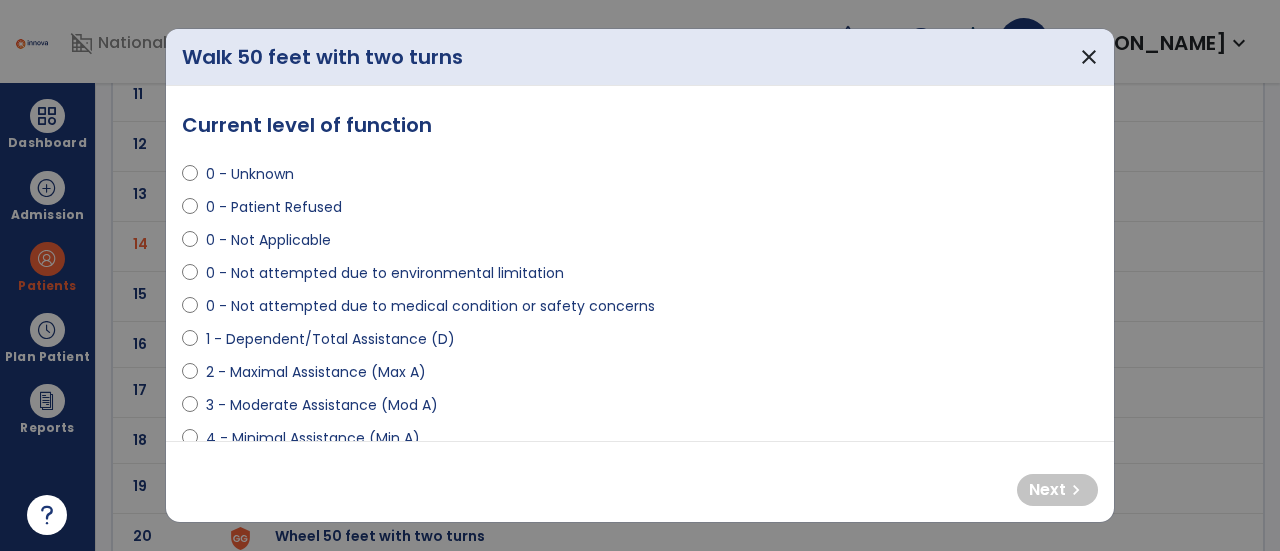 select on "**********" 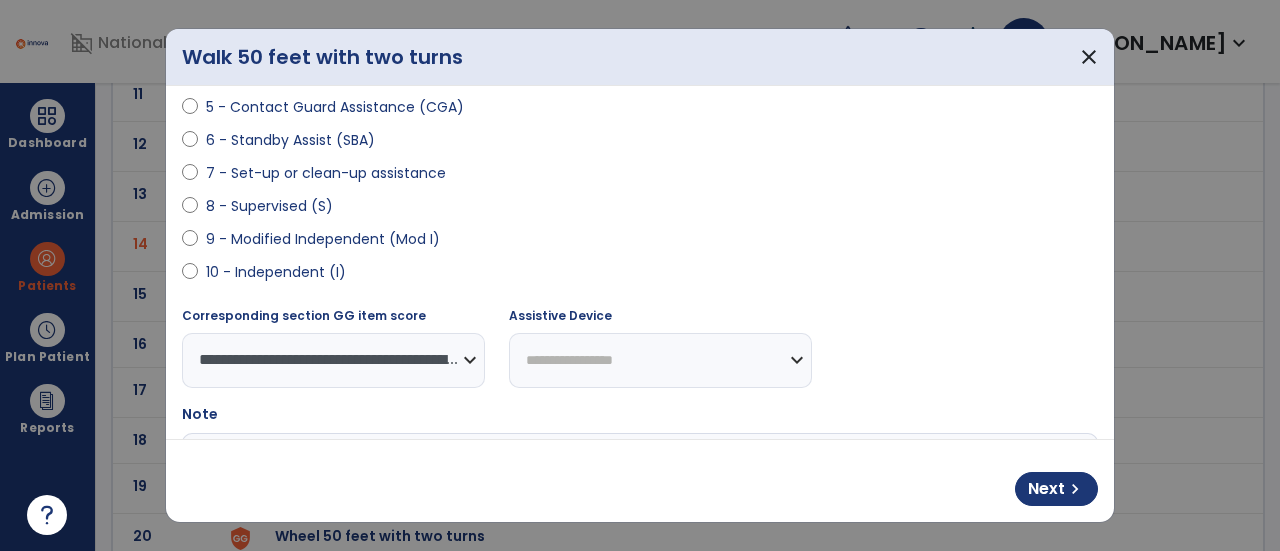 scroll, scrollTop: 365, scrollLeft: 0, axis: vertical 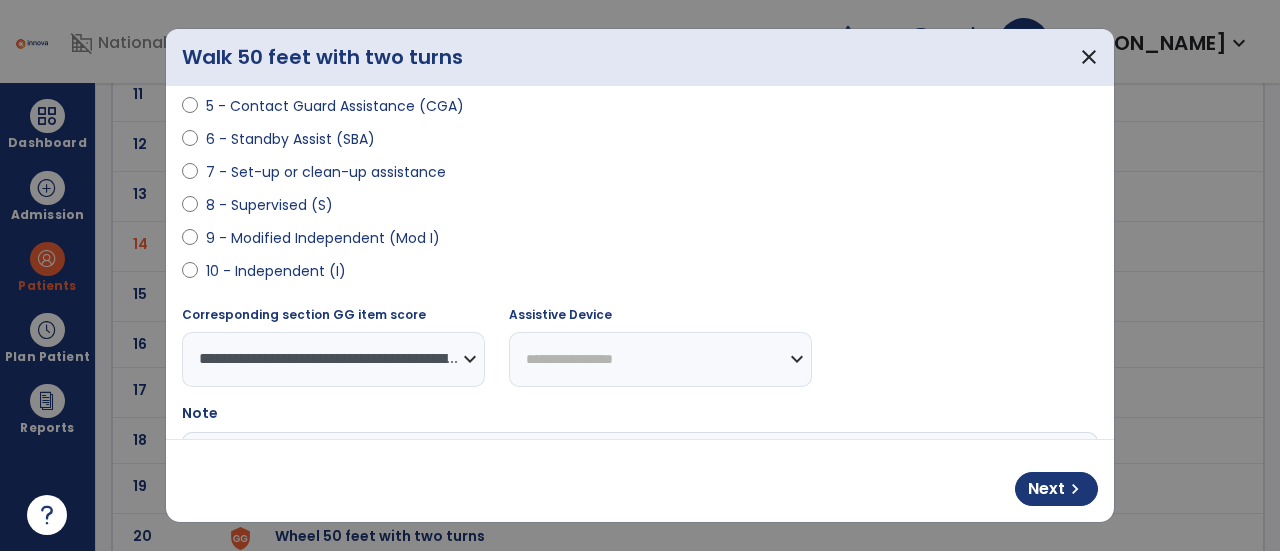 click on "**********" at bounding box center [660, 359] 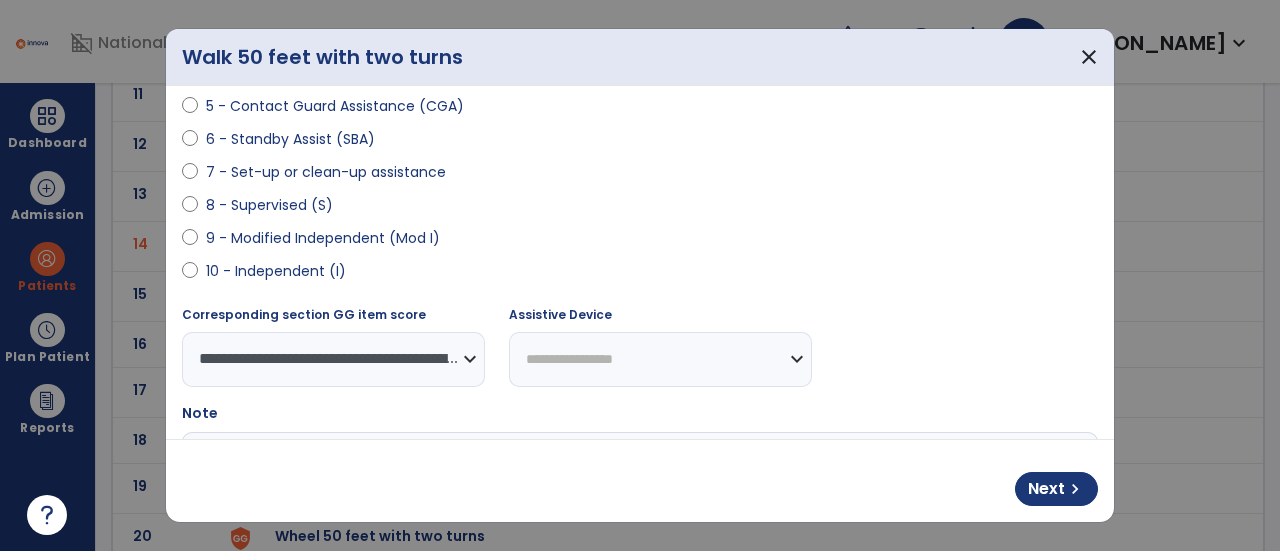 select on "**********" 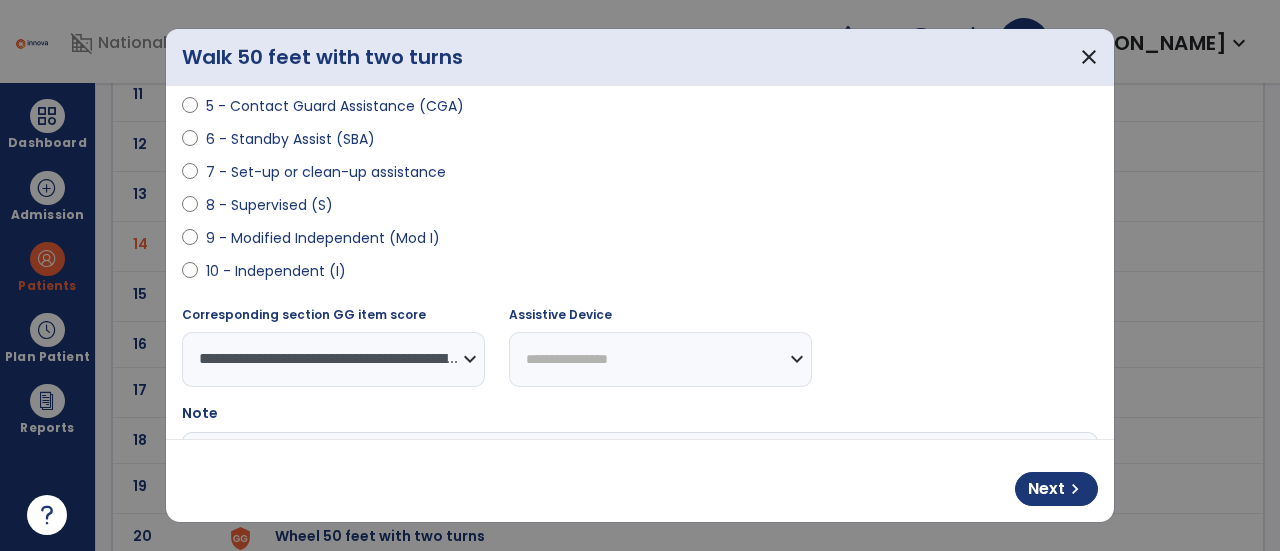 click on "**********" at bounding box center [660, 359] 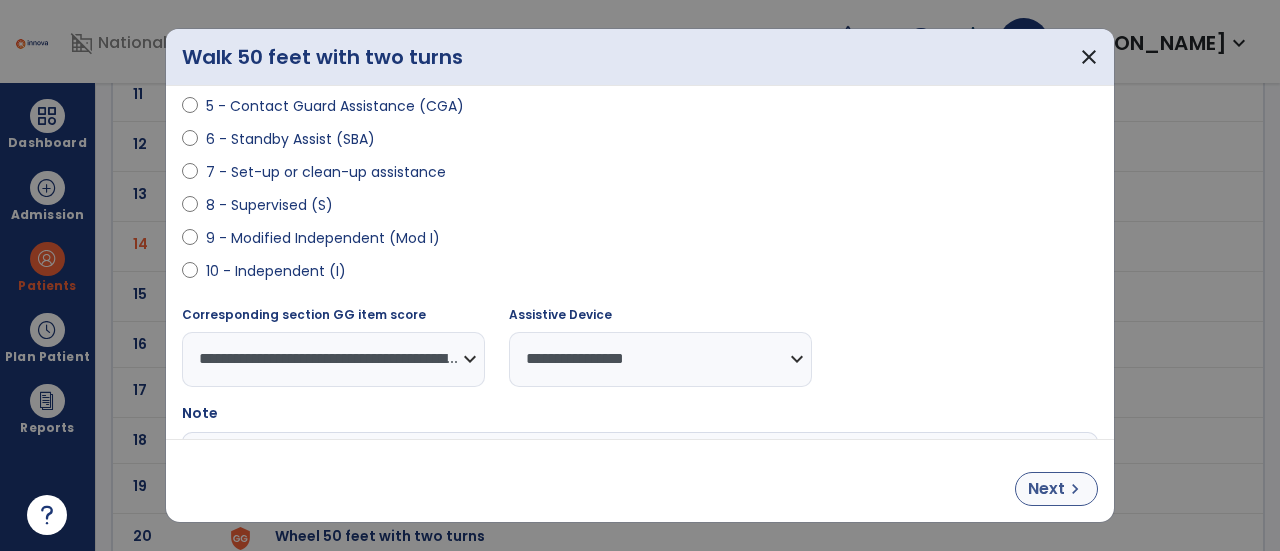 click on "Next" at bounding box center [1046, 489] 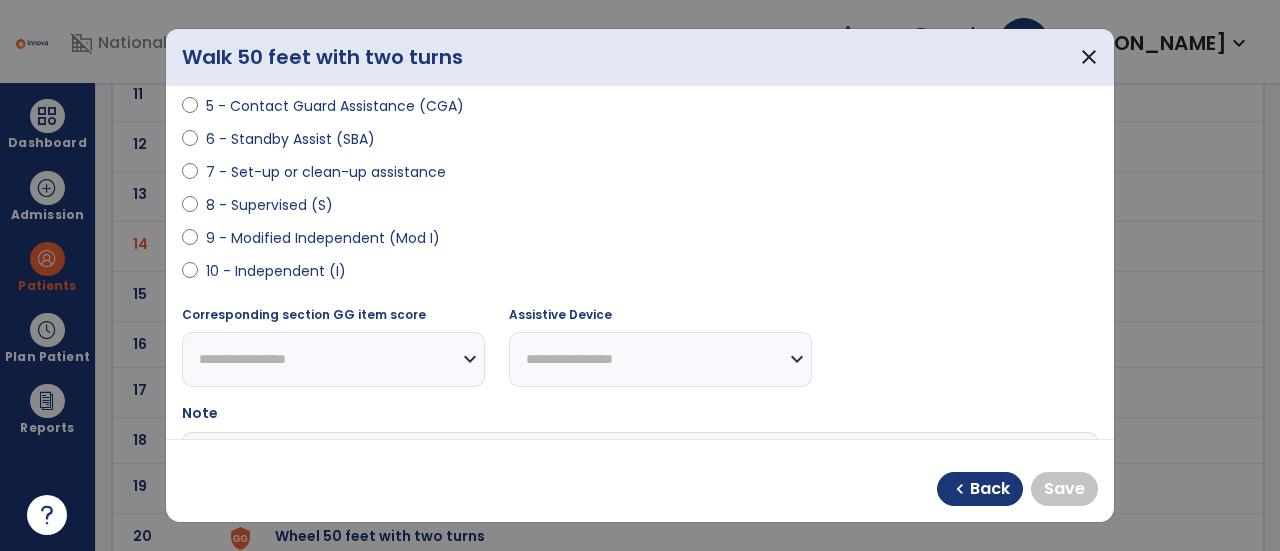 select on "**********" 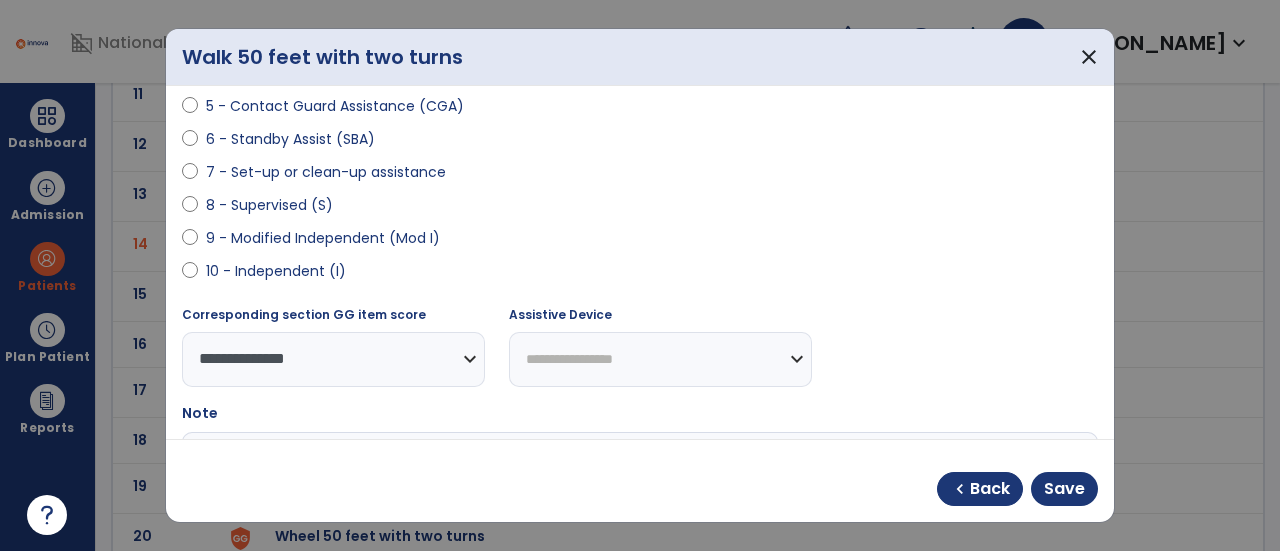 click on "**********" at bounding box center [660, 359] 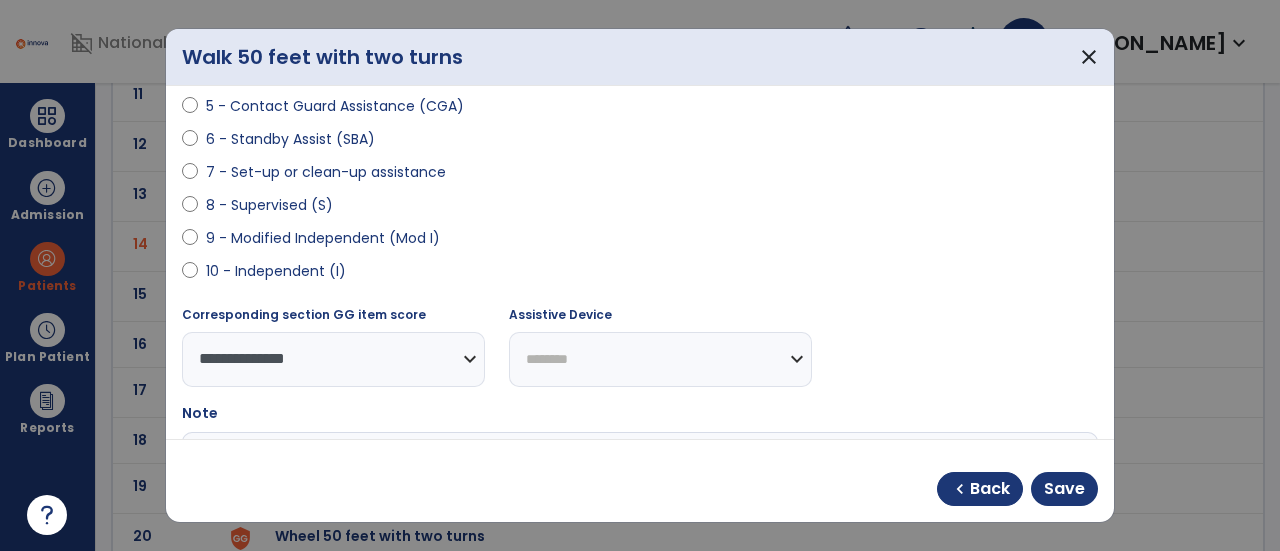 click on "**********" at bounding box center [660, 359] 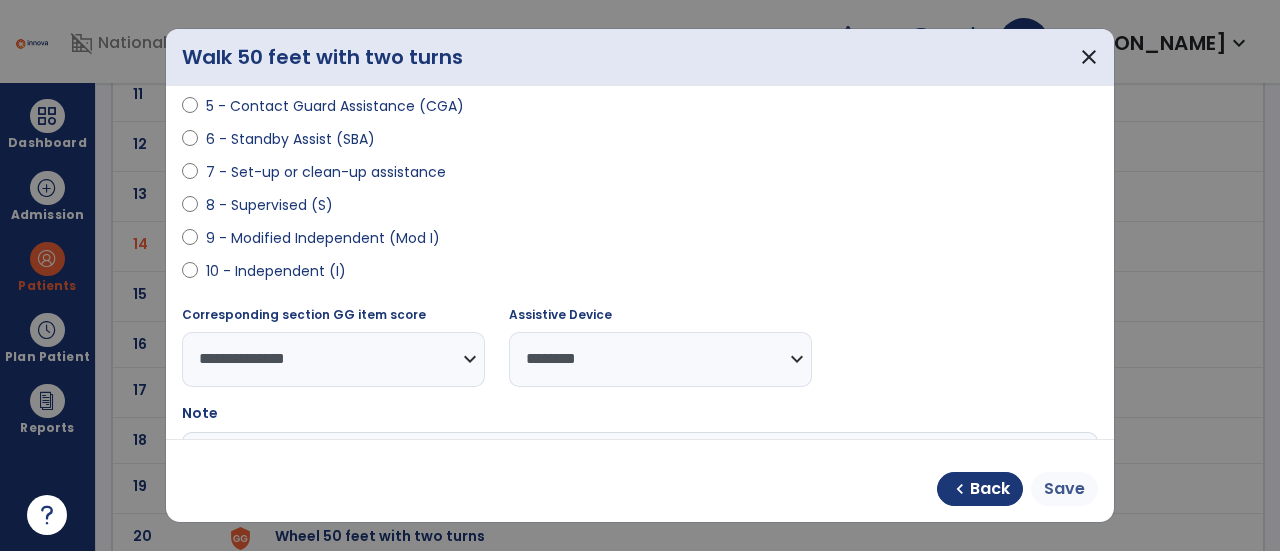 click on "Save" at bounding box center (1064, 489) 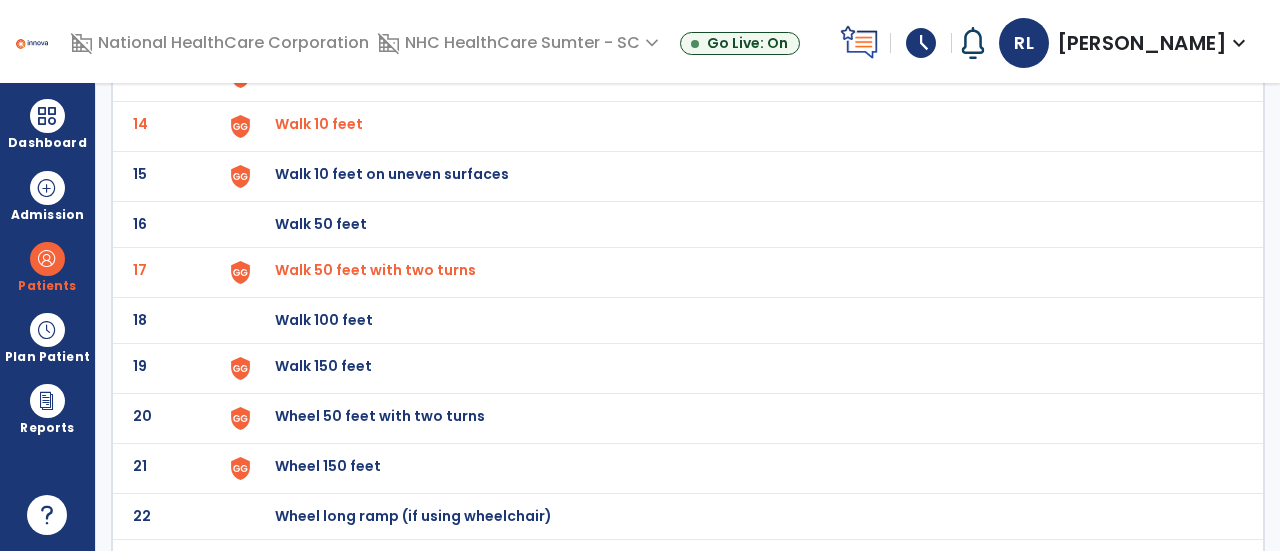 scroll, scrollTop: 810, scrollLeft: 0, axis: vertical 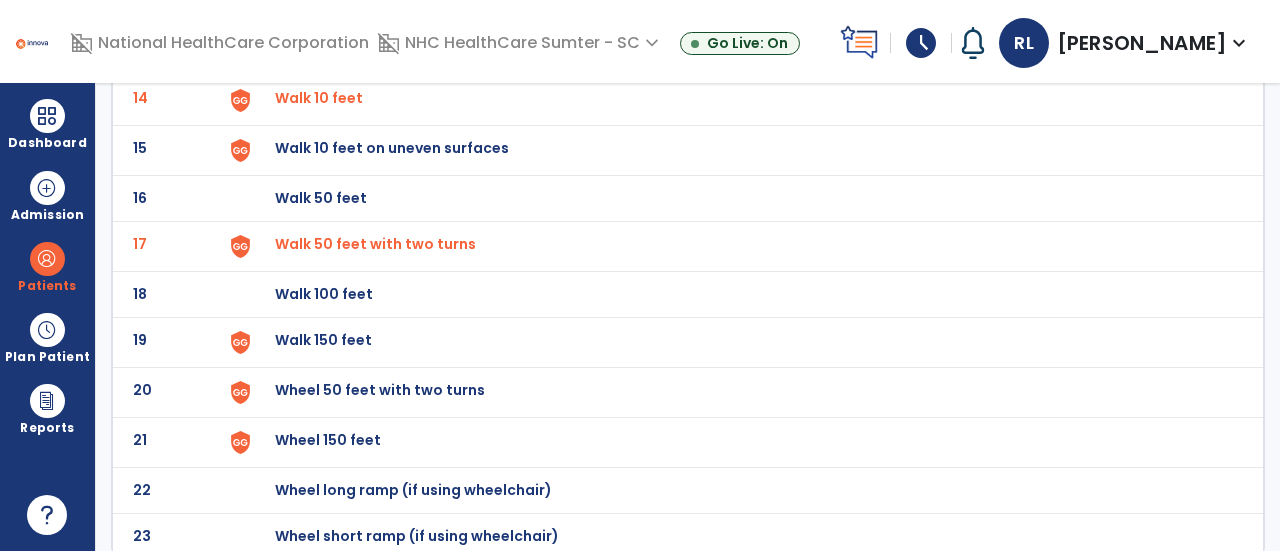 click on "Wheel 50 feet with two turns" at bounding box center [321, -548] 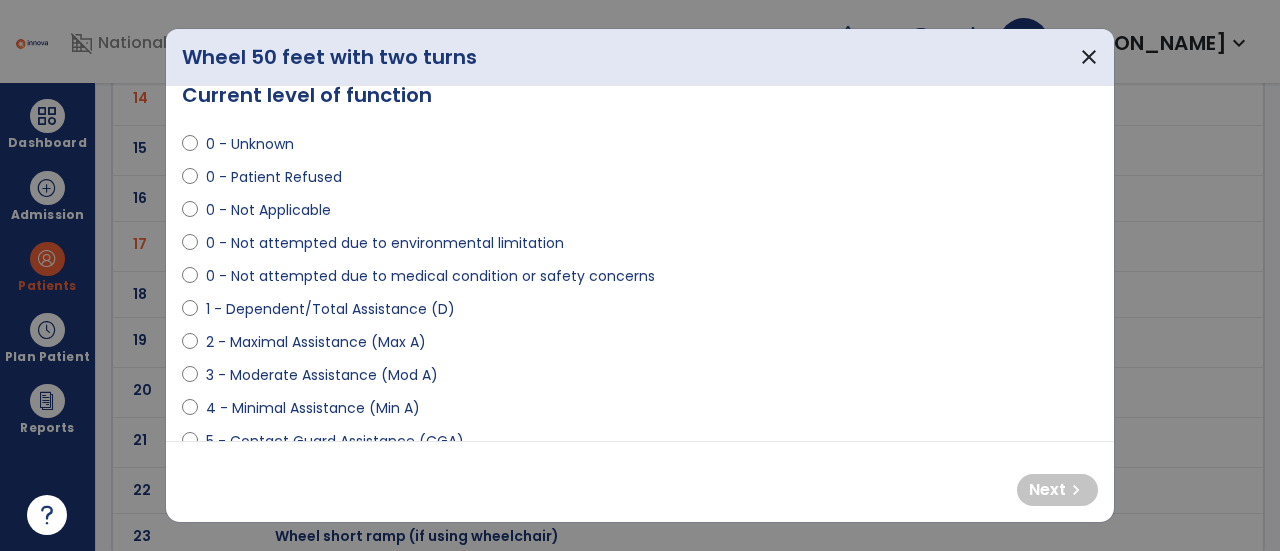 scroll, scrollTop: 6, scrollLeft: 0, axis: vertical 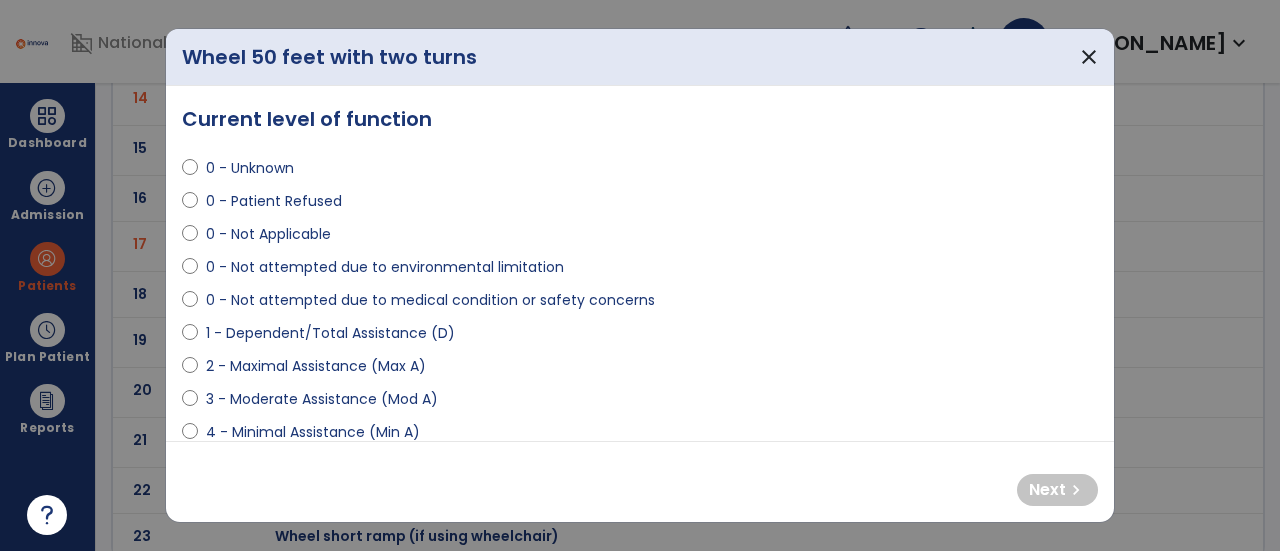 select on "**********" 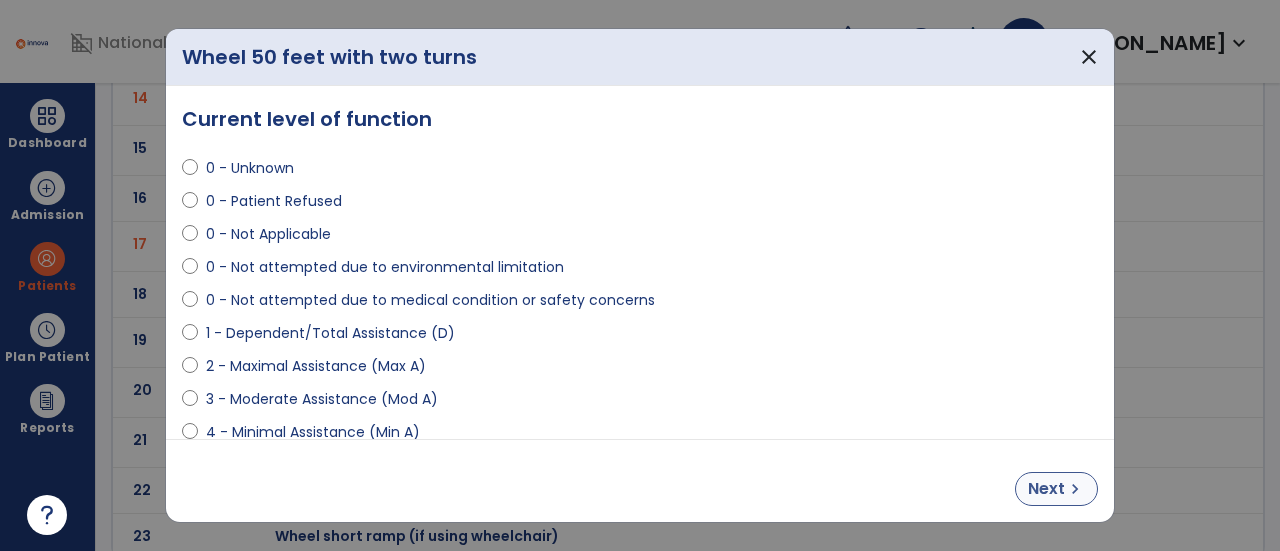 click on "chevron_right" at bounding box center (1075, 489) 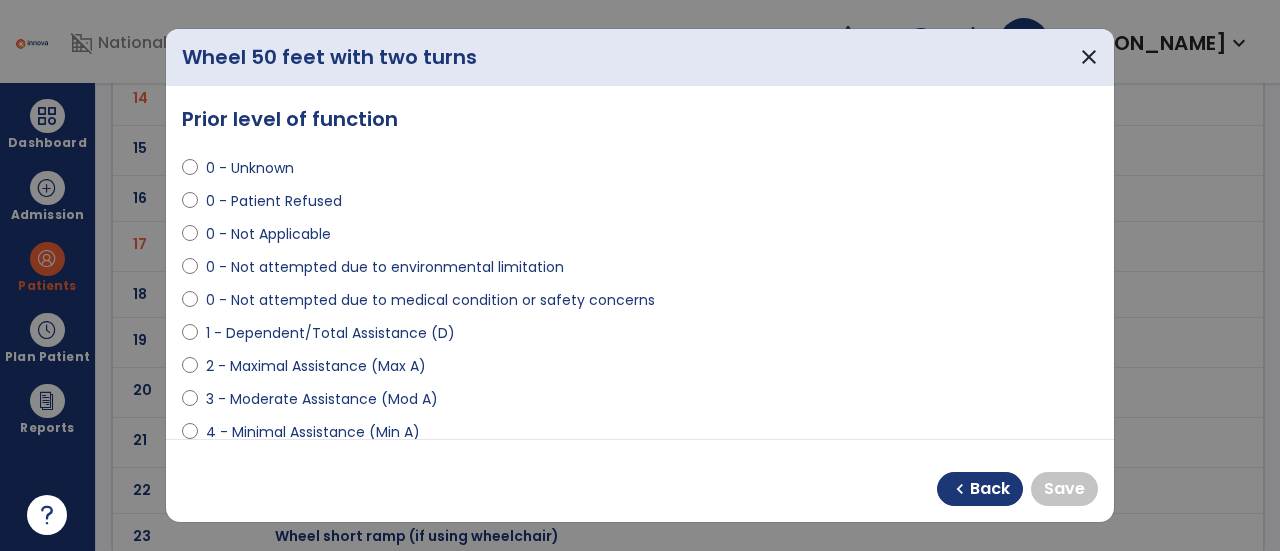 select on "**********" 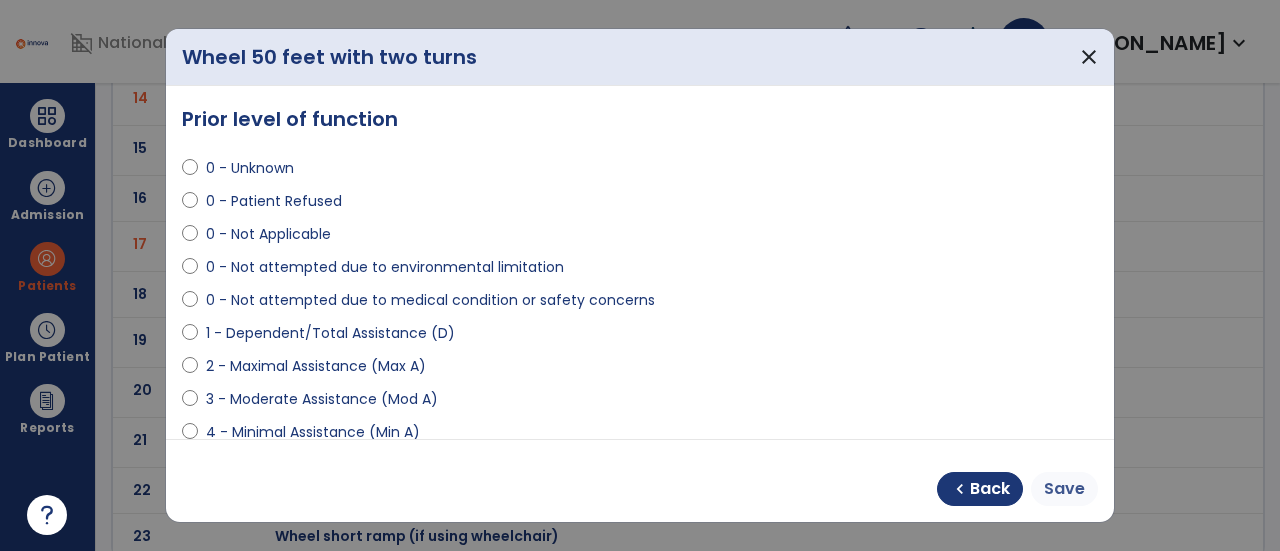 click on "Save" at bounding box center (1064, 489) 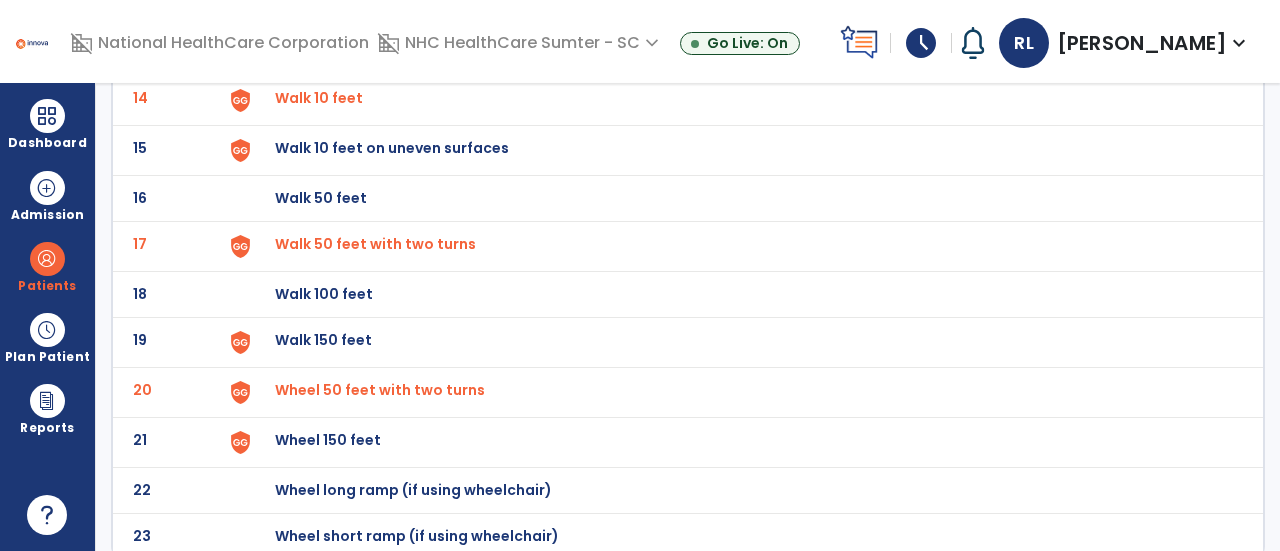 scroll, scrollTop: 0, scrollLeft: 0, axis: both 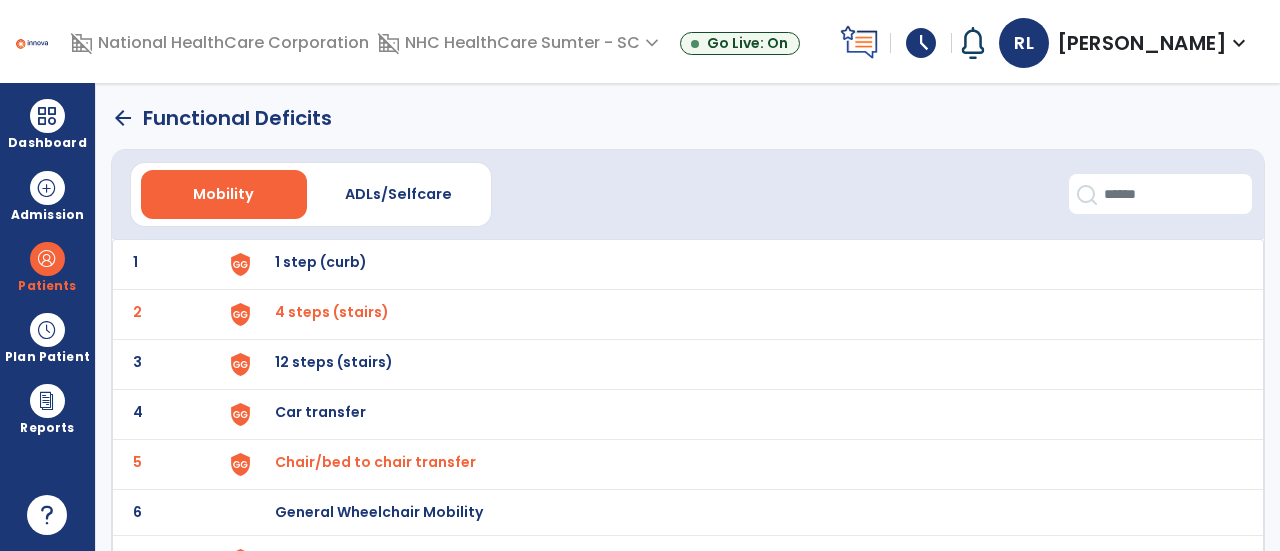 click on "arrow_back" 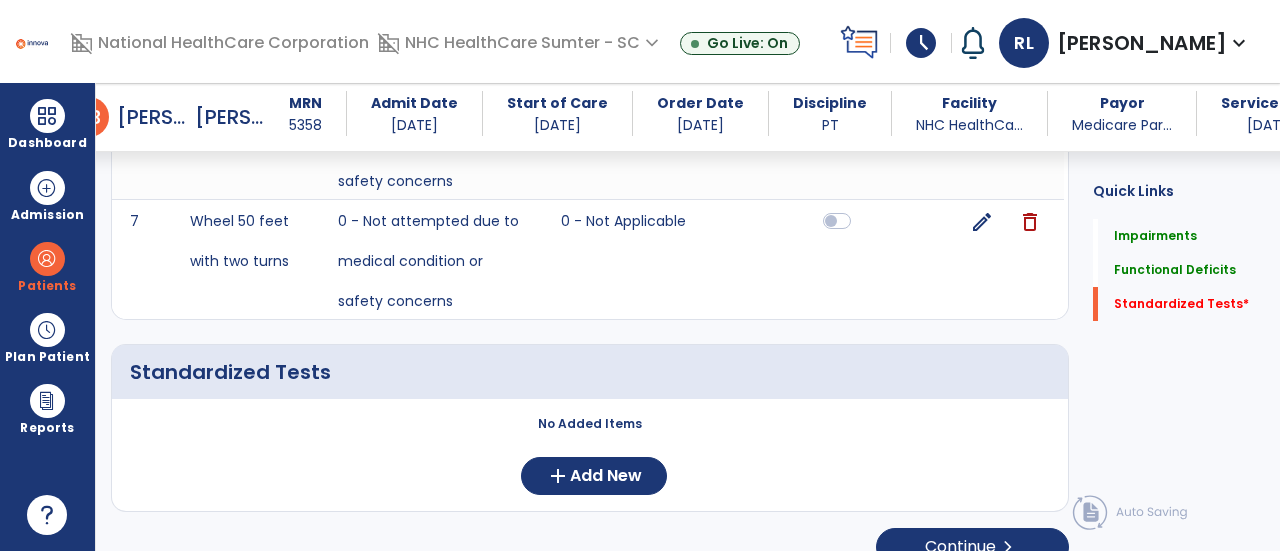 scroll, scrollTop: 1171, scrollLeft: 0, axis: vertical 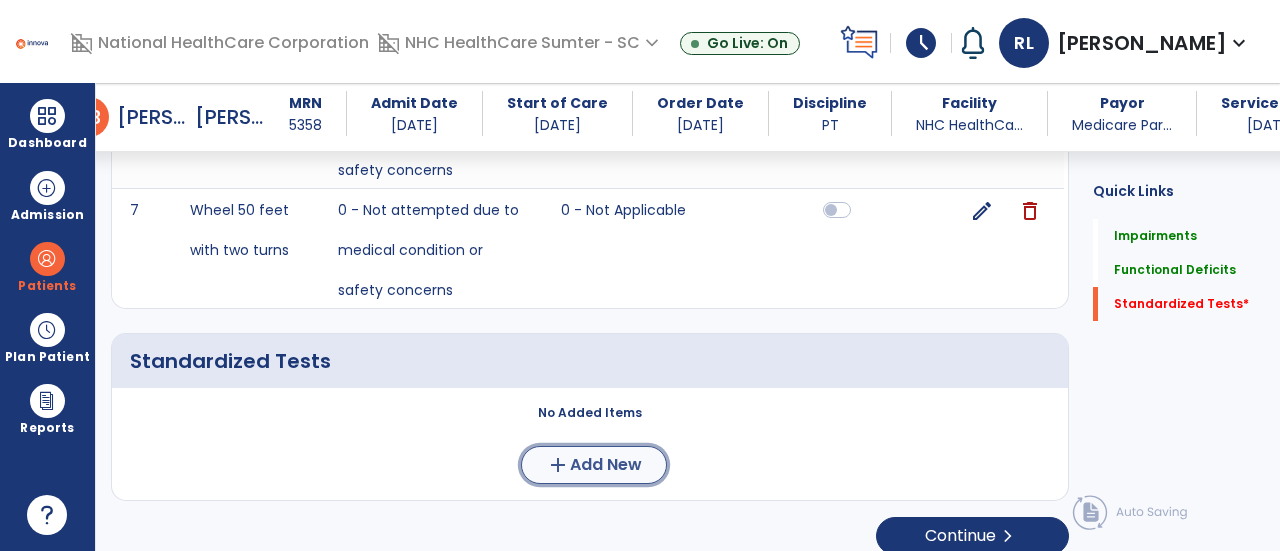 click on "Add New" 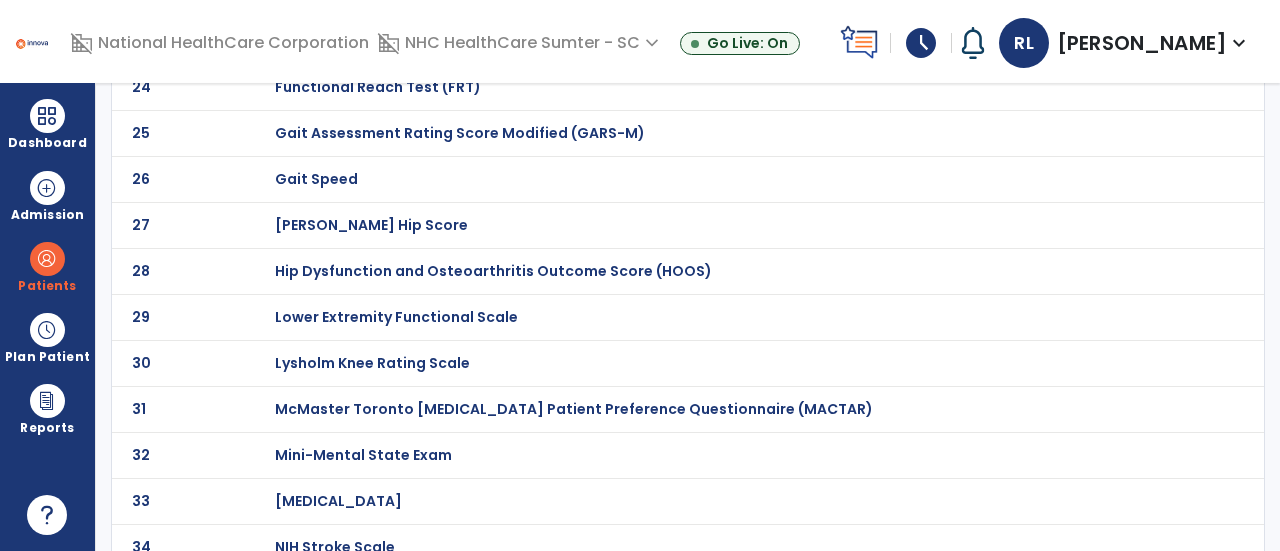 scroll, scrollTop: 0, scrollLeft: 0, axis: both 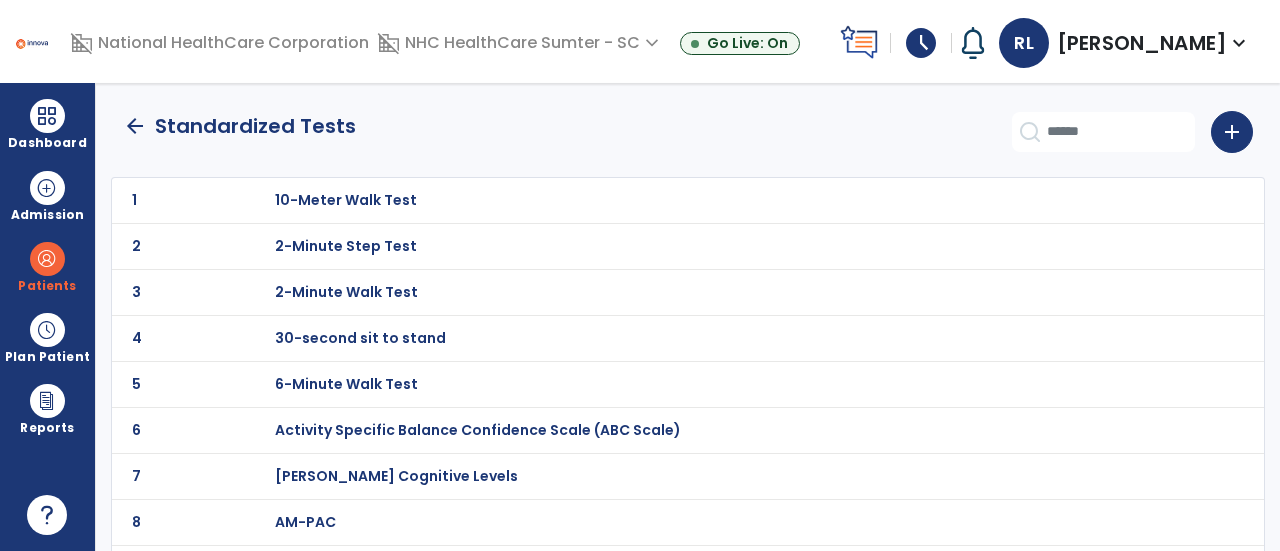 click on "30-second sit to stand" at bounding box center (346, 200) 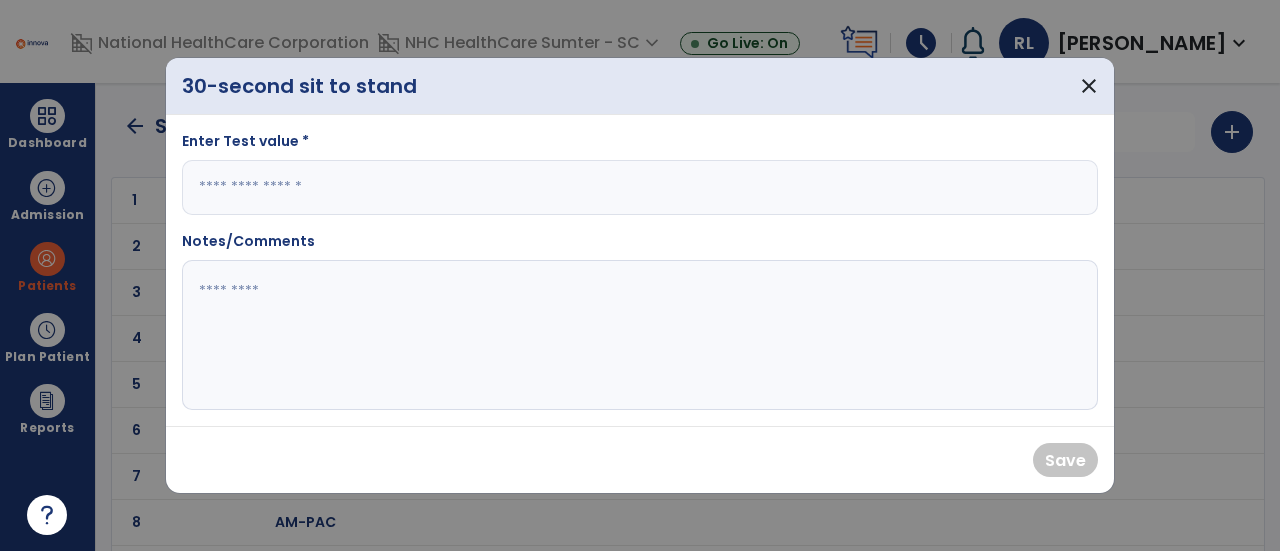 click at bounding box center [640, 187] 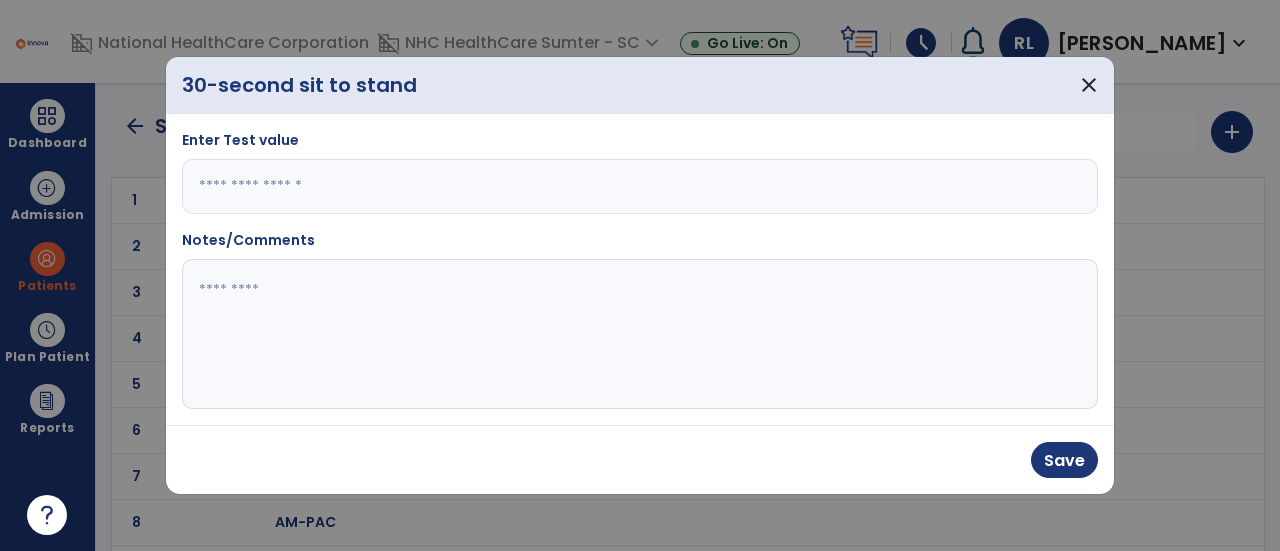 type on "*" 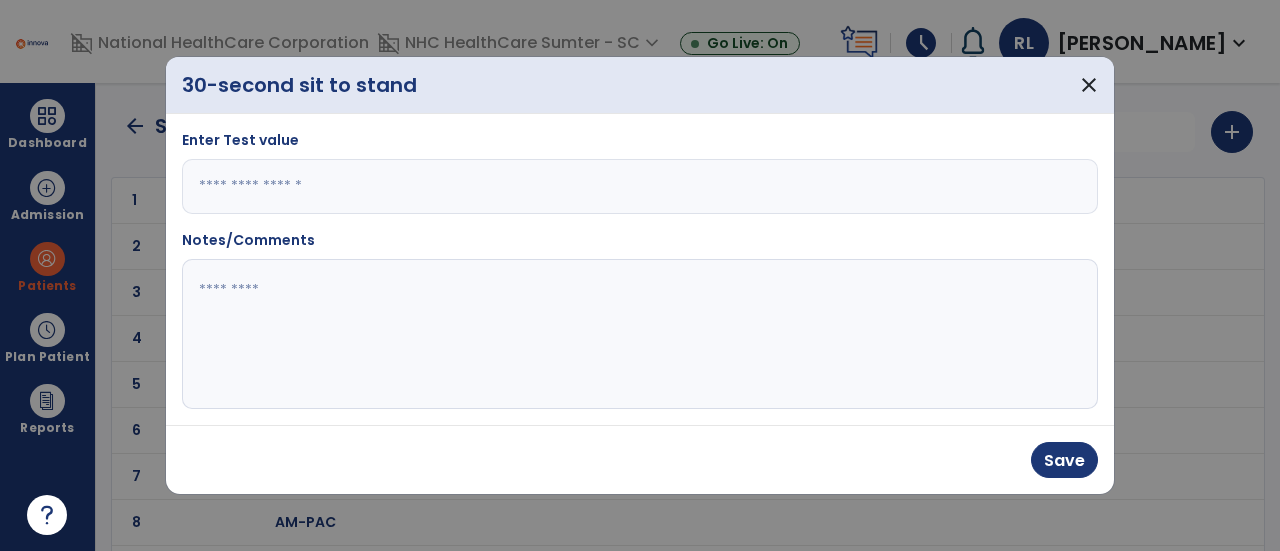 click 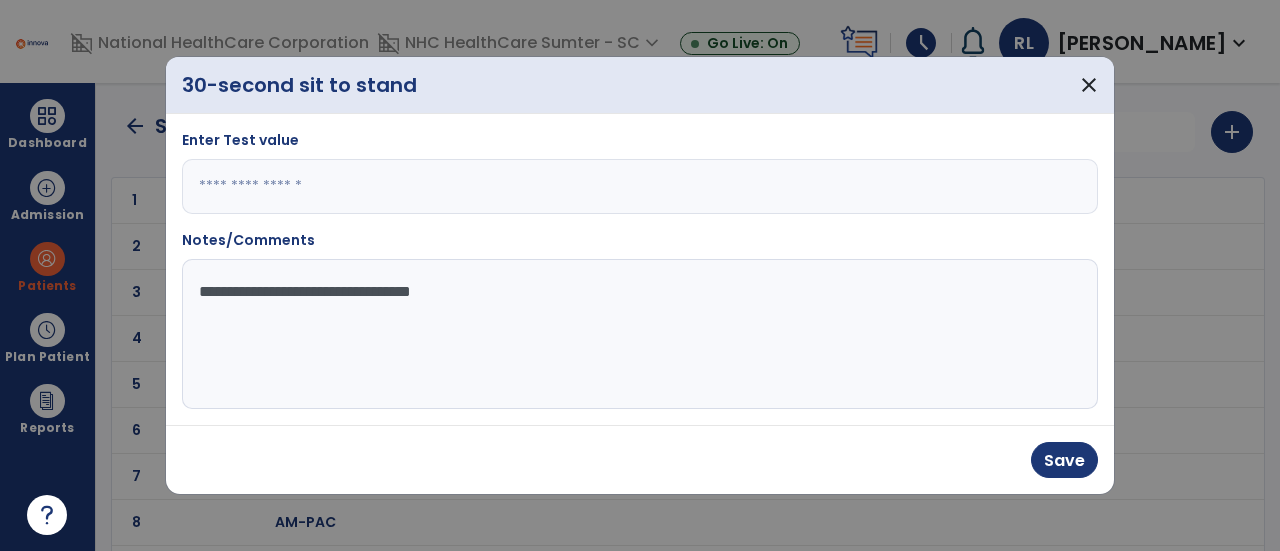 type on "**********" 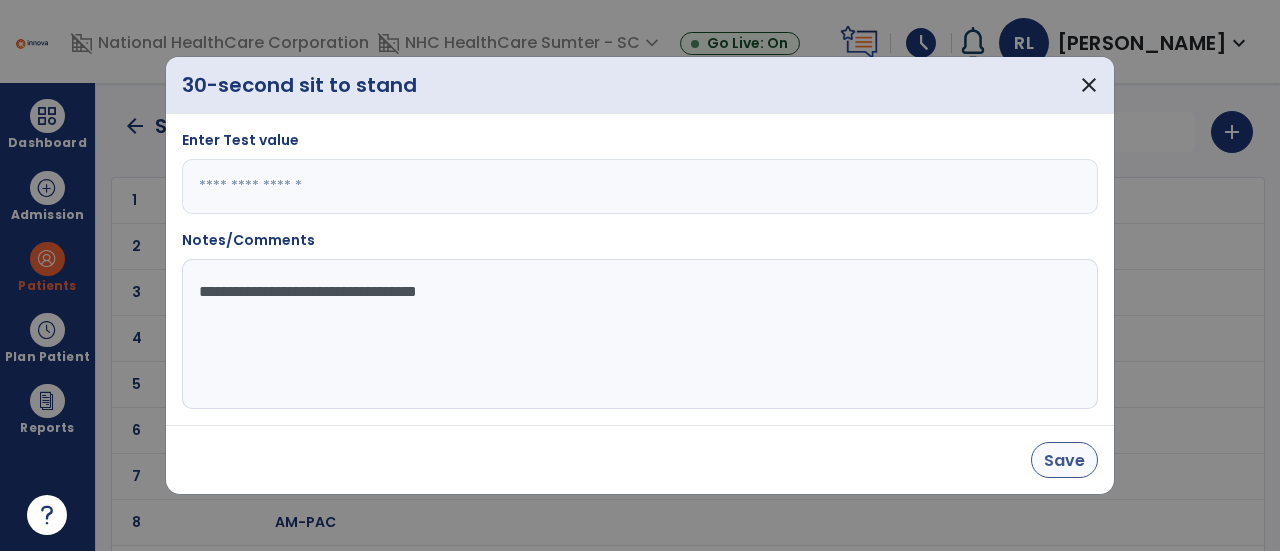 click on "Save" at bounding box center (1064, 460) 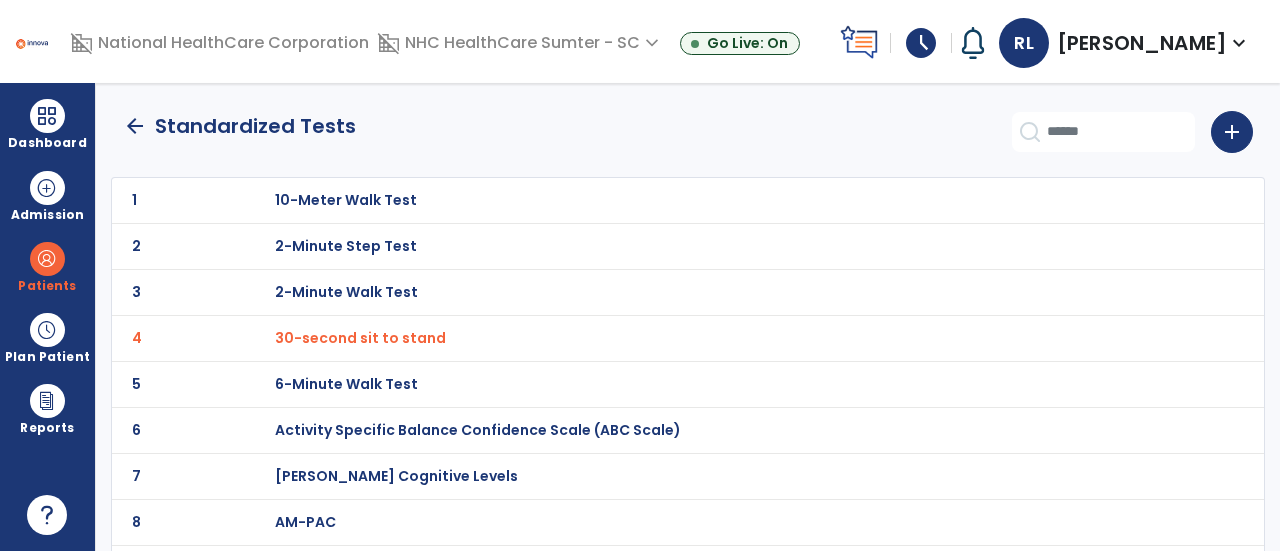 click on "arrow_back" 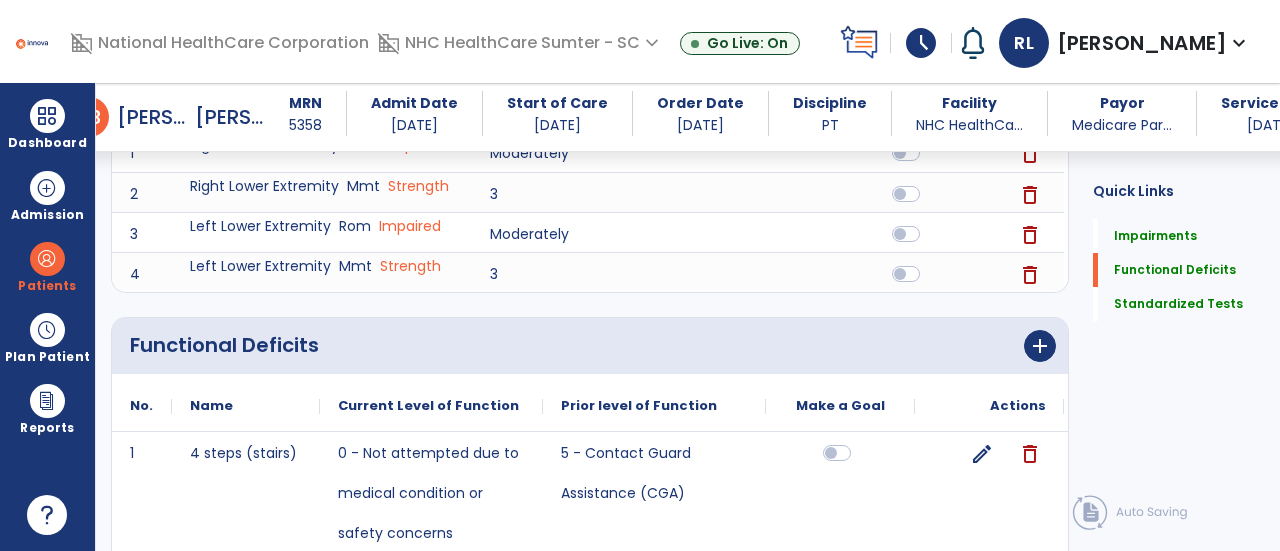 scroll, scrollTop: 328, scrollLeft: 0, axis: vertical 